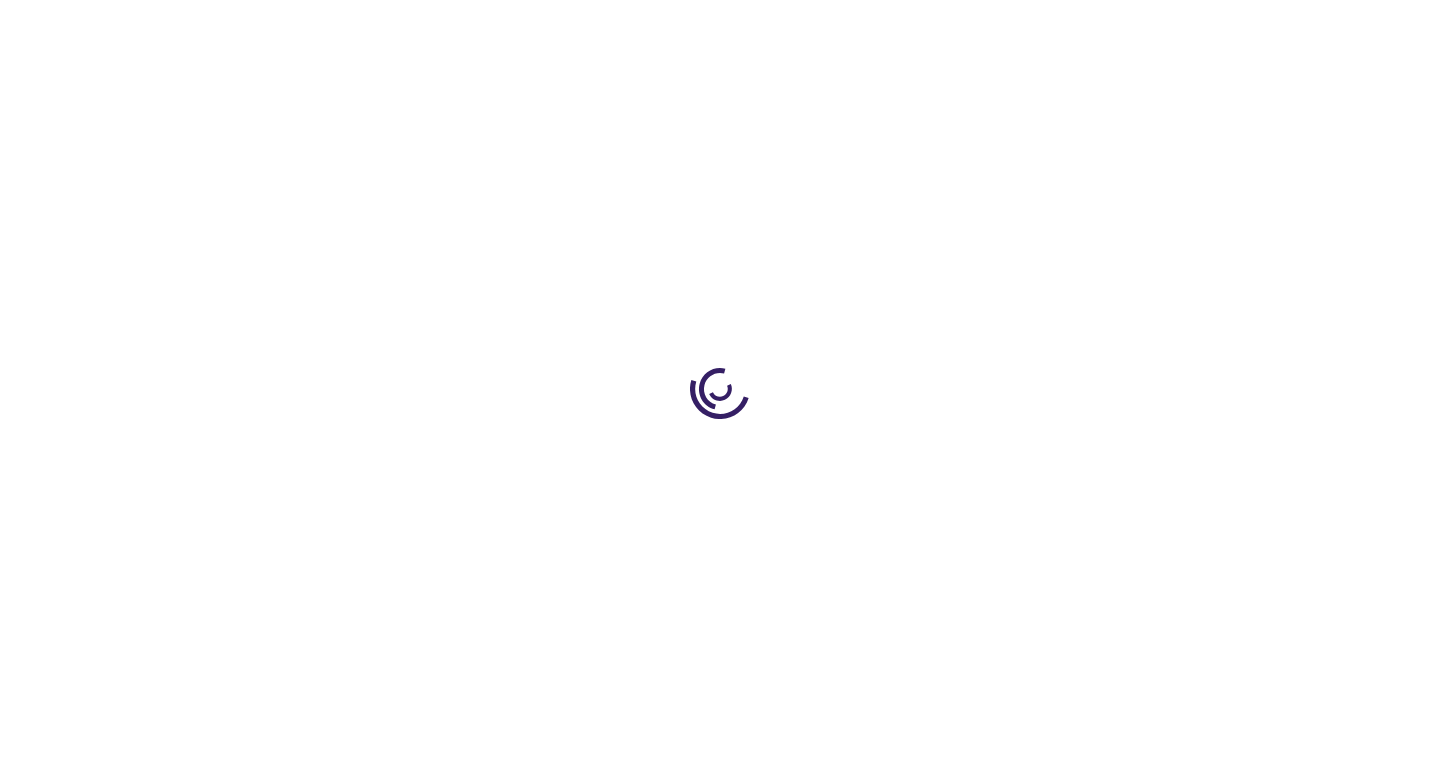 scroll, scrollTop: 0, scrollLeft: 0, axis: both 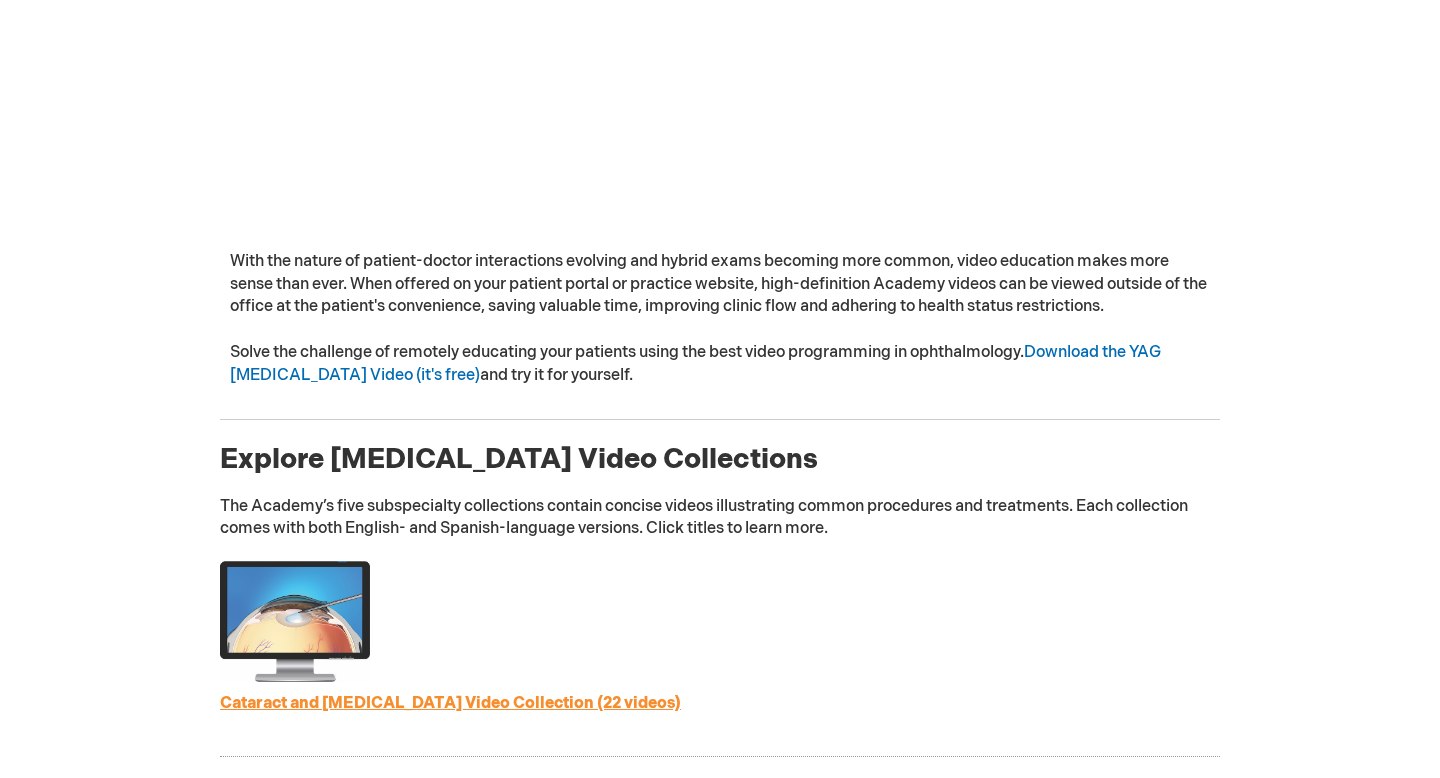 click on "Cataract and Refractive Surgery Video Collection (22 videos)" at bounding box center (450, 703) 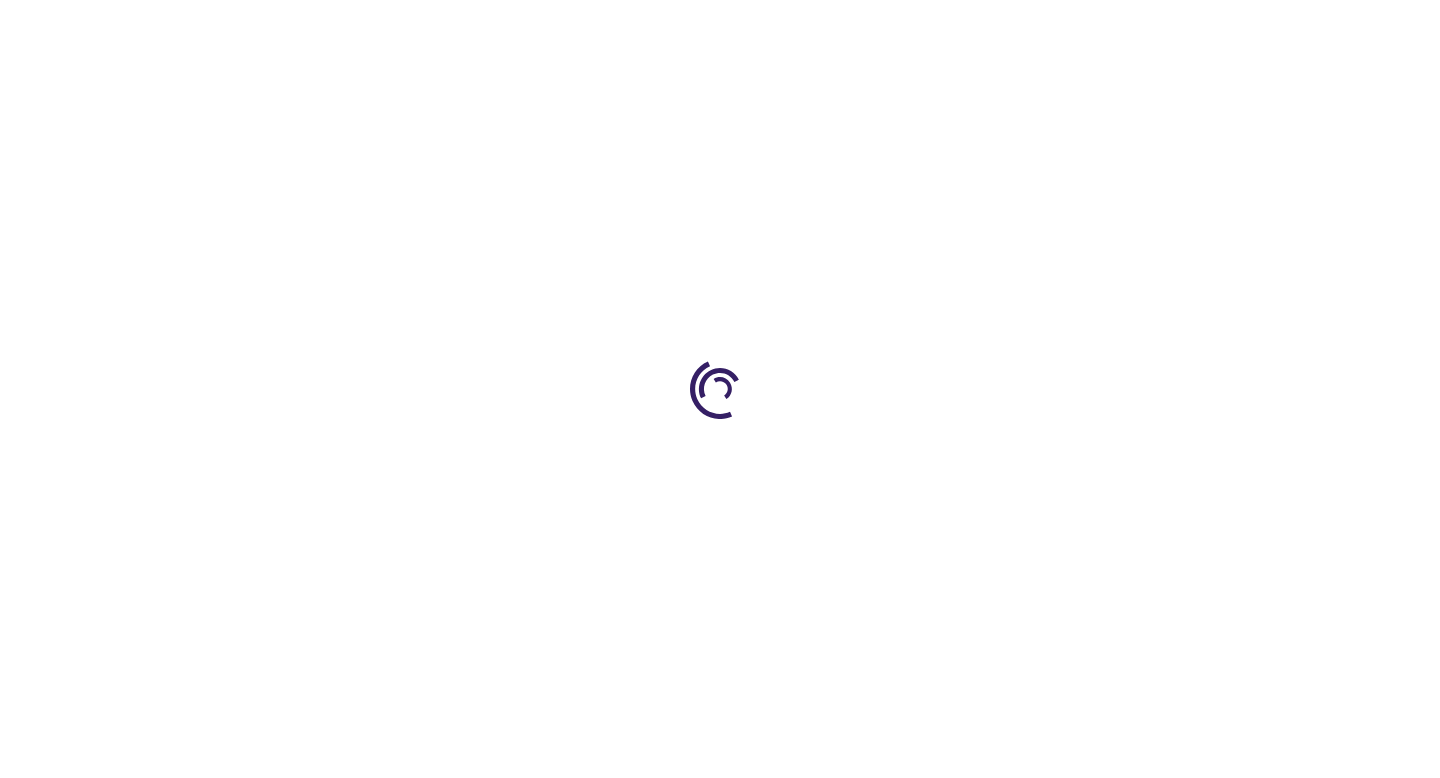 scroll, scrollTop: 0, scrollLeft: 0, axis: both 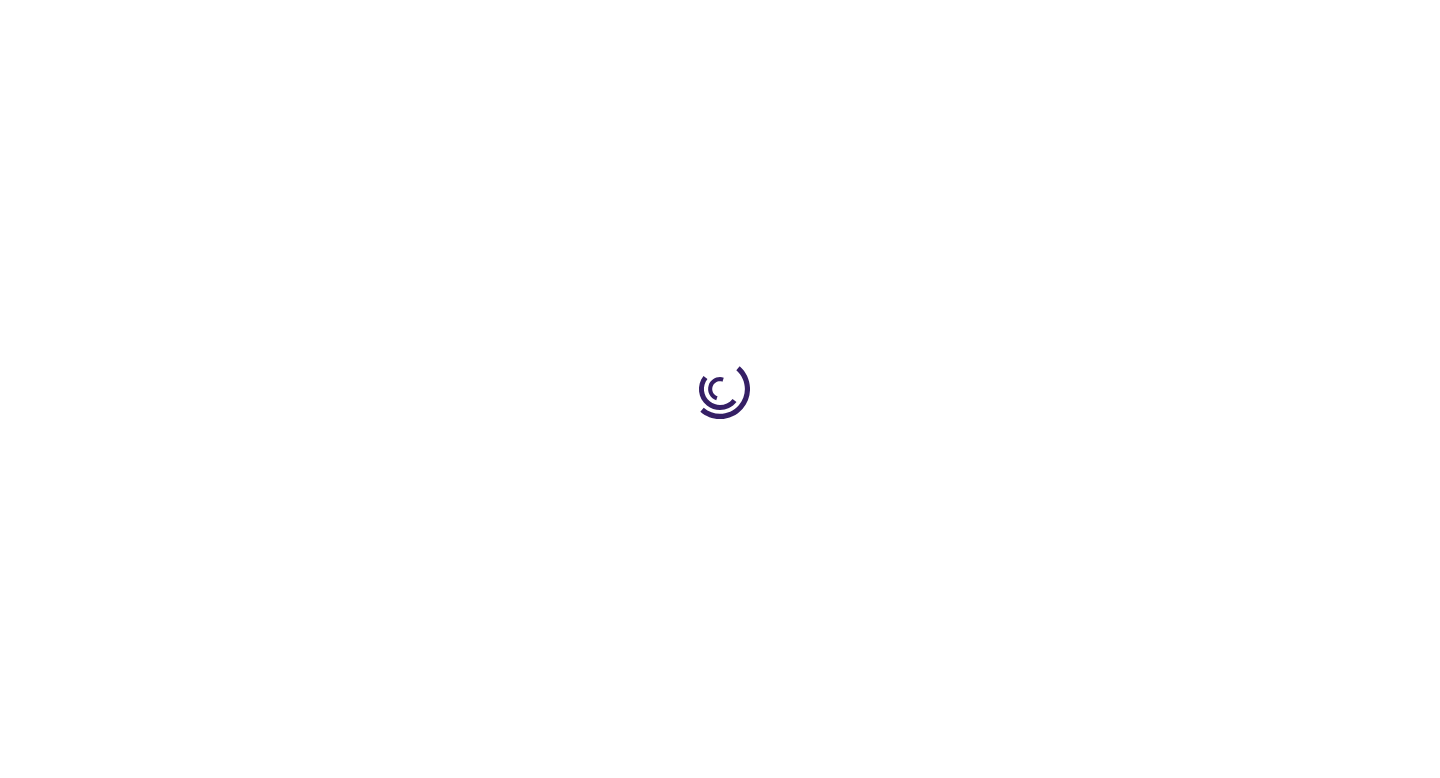 type on "1" 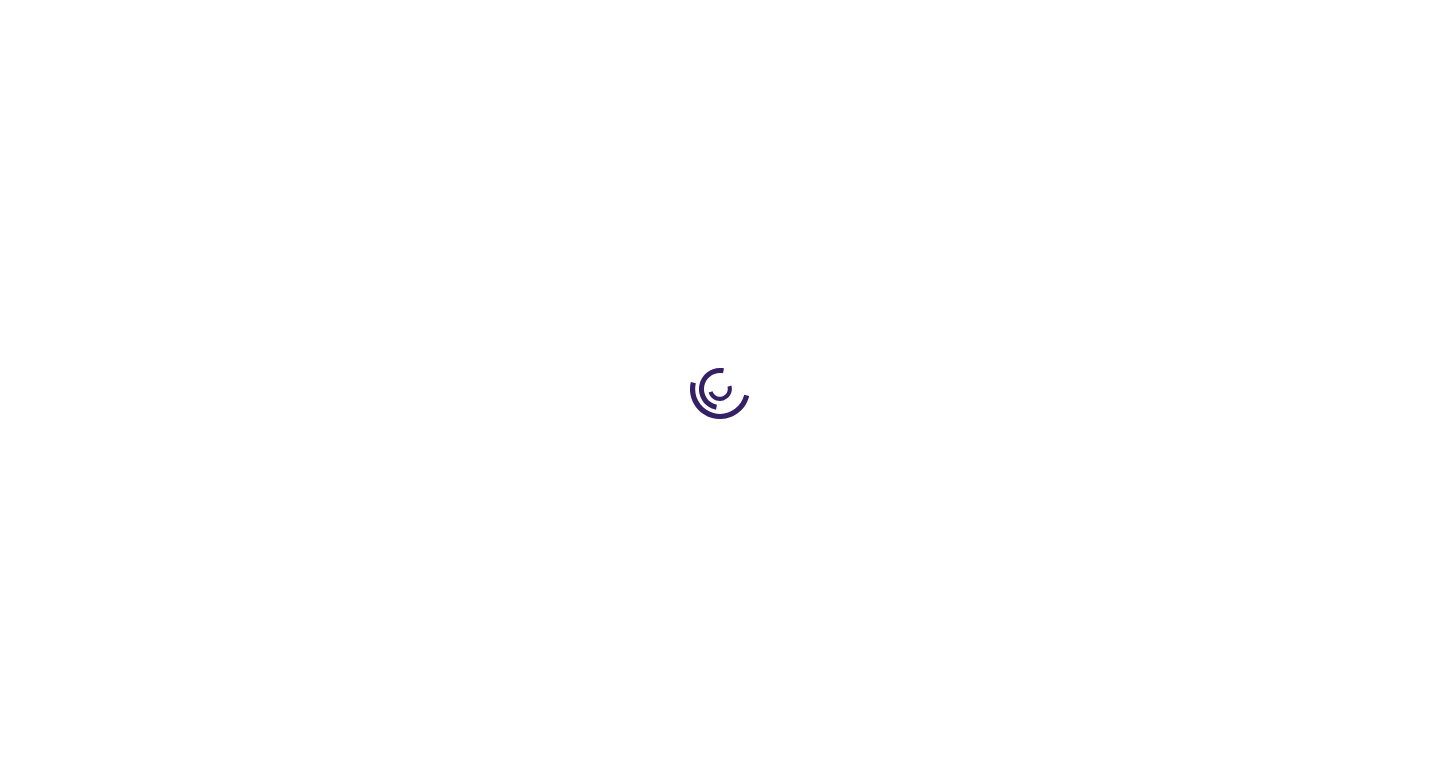 scroll, scrollTop: 0, scrollLeft: 0, axis: both 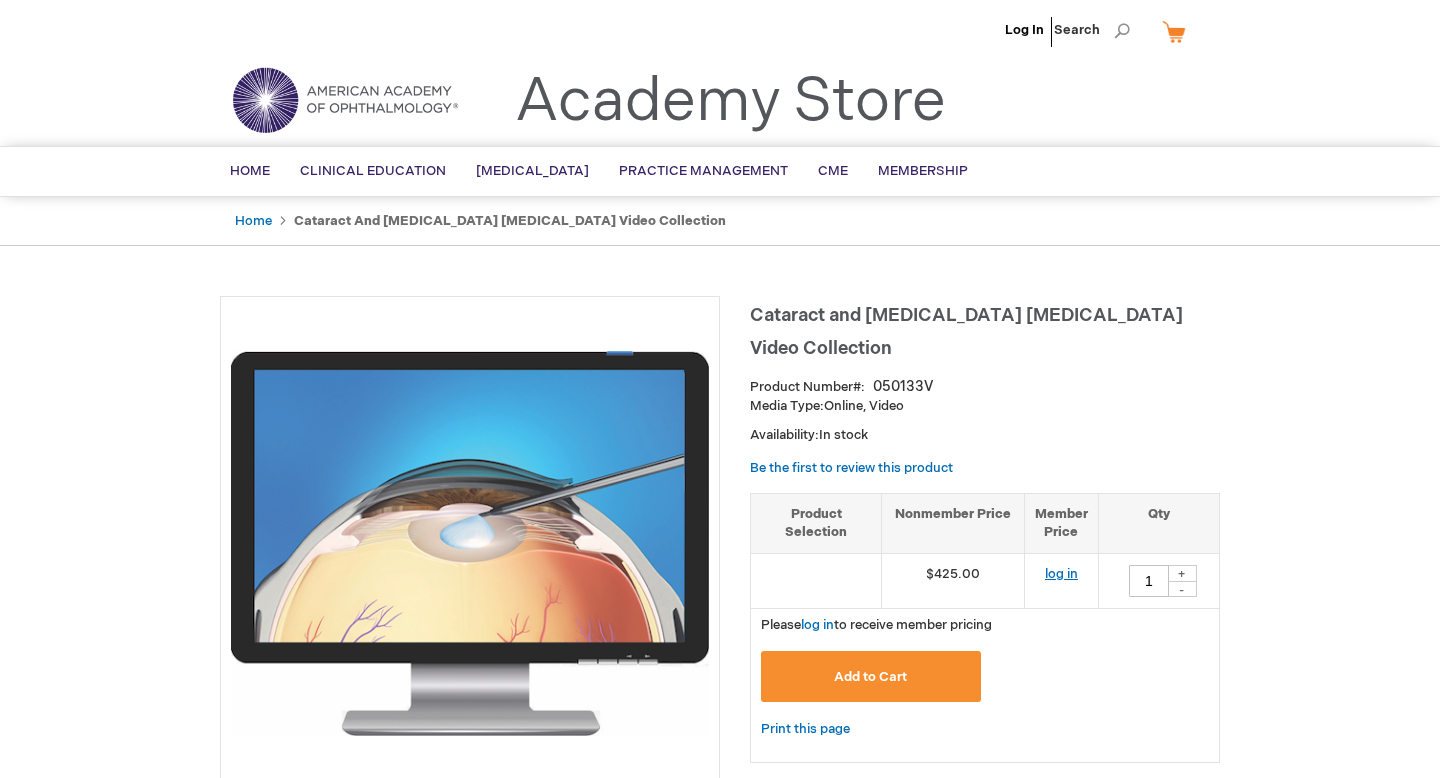 click on "log in" at bounding box center [1061, 574] 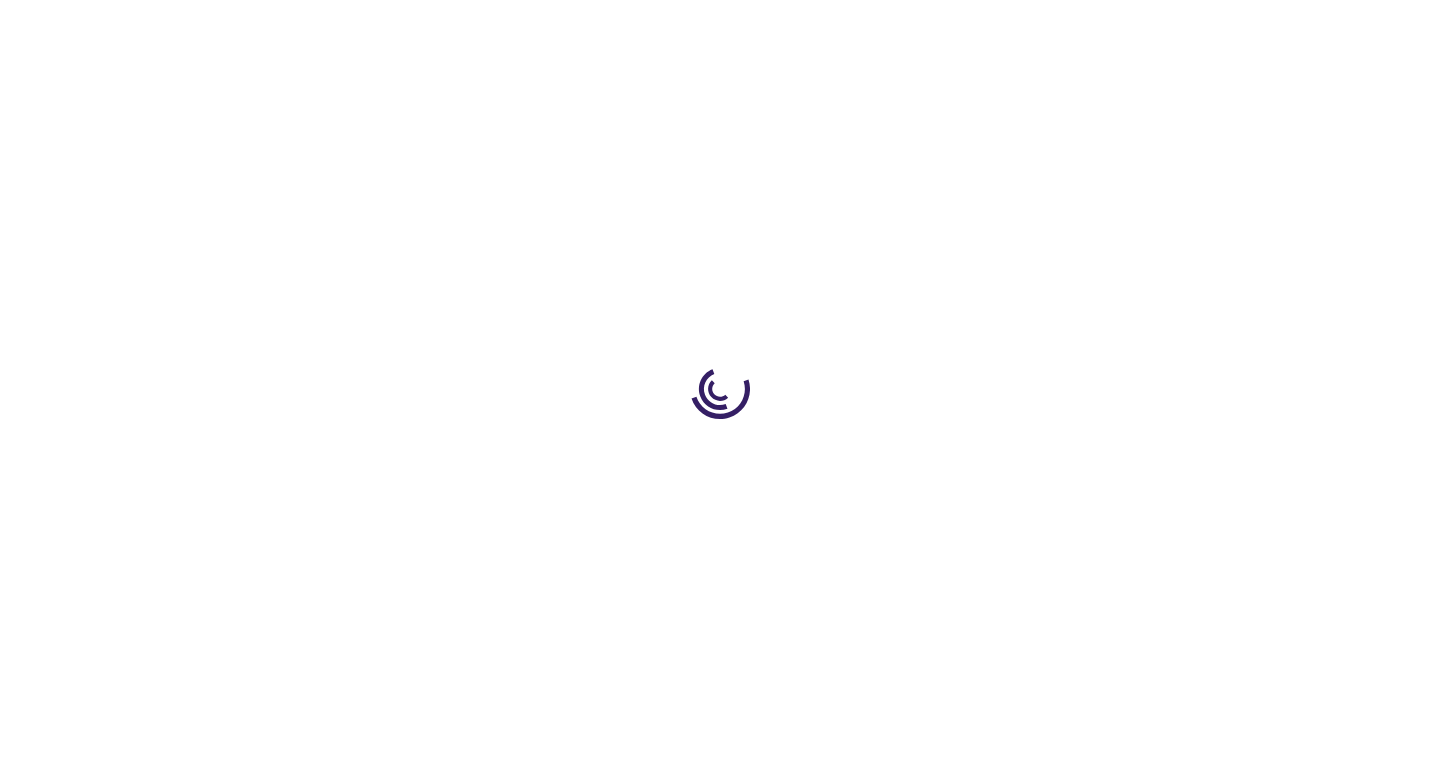 scroll, scrollTop: 0, scrollLeft: 0, axis: both 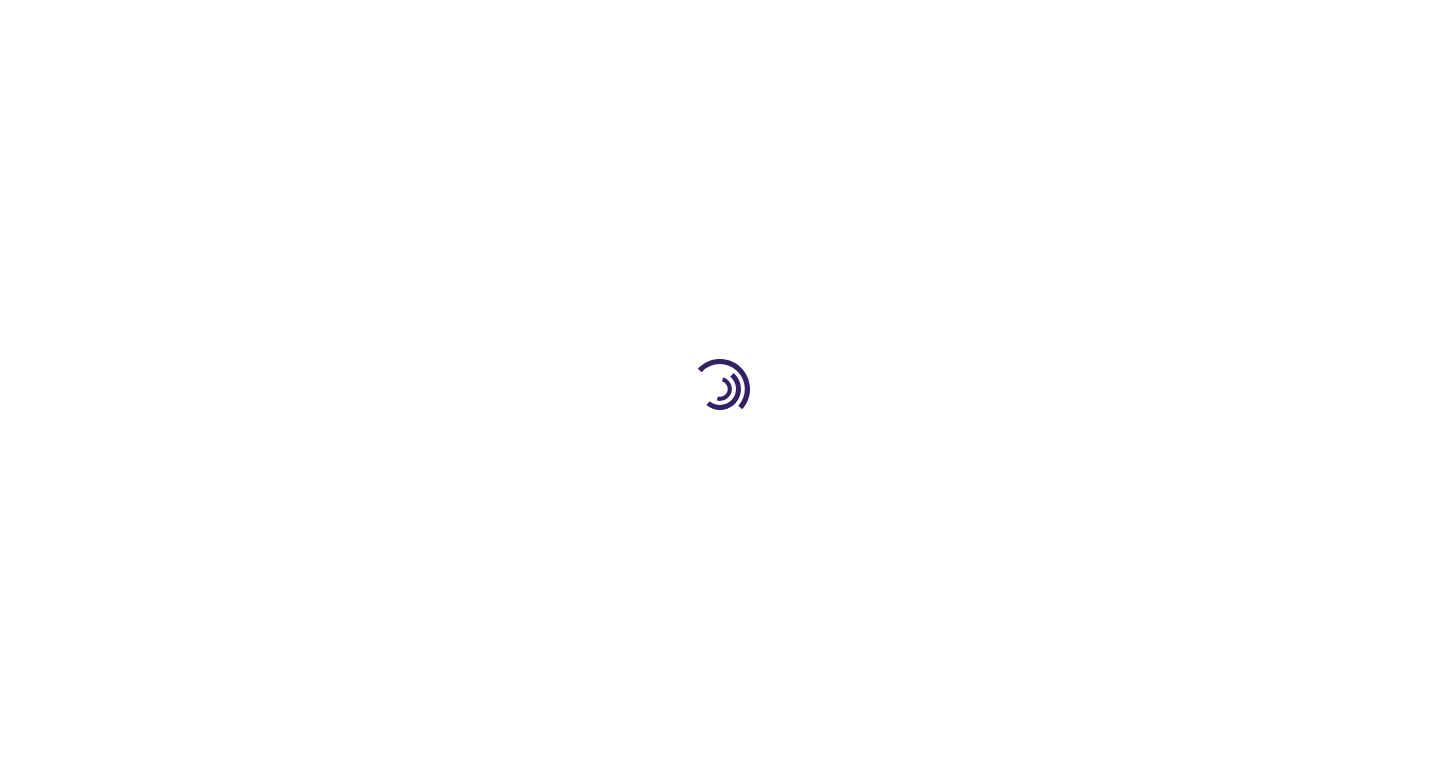 type on "1" 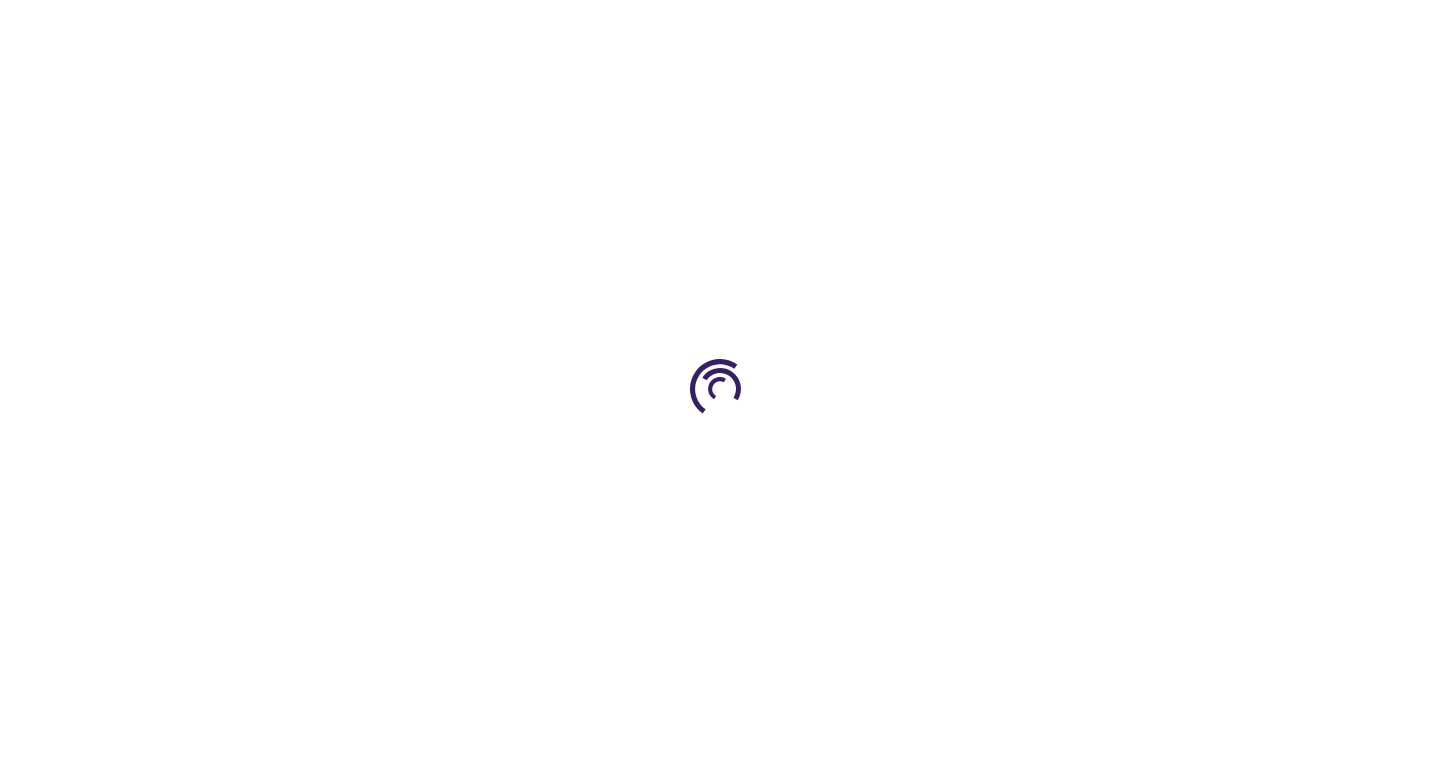 scroll, scrollTop: 0, scrollLeft: 0, axis: both 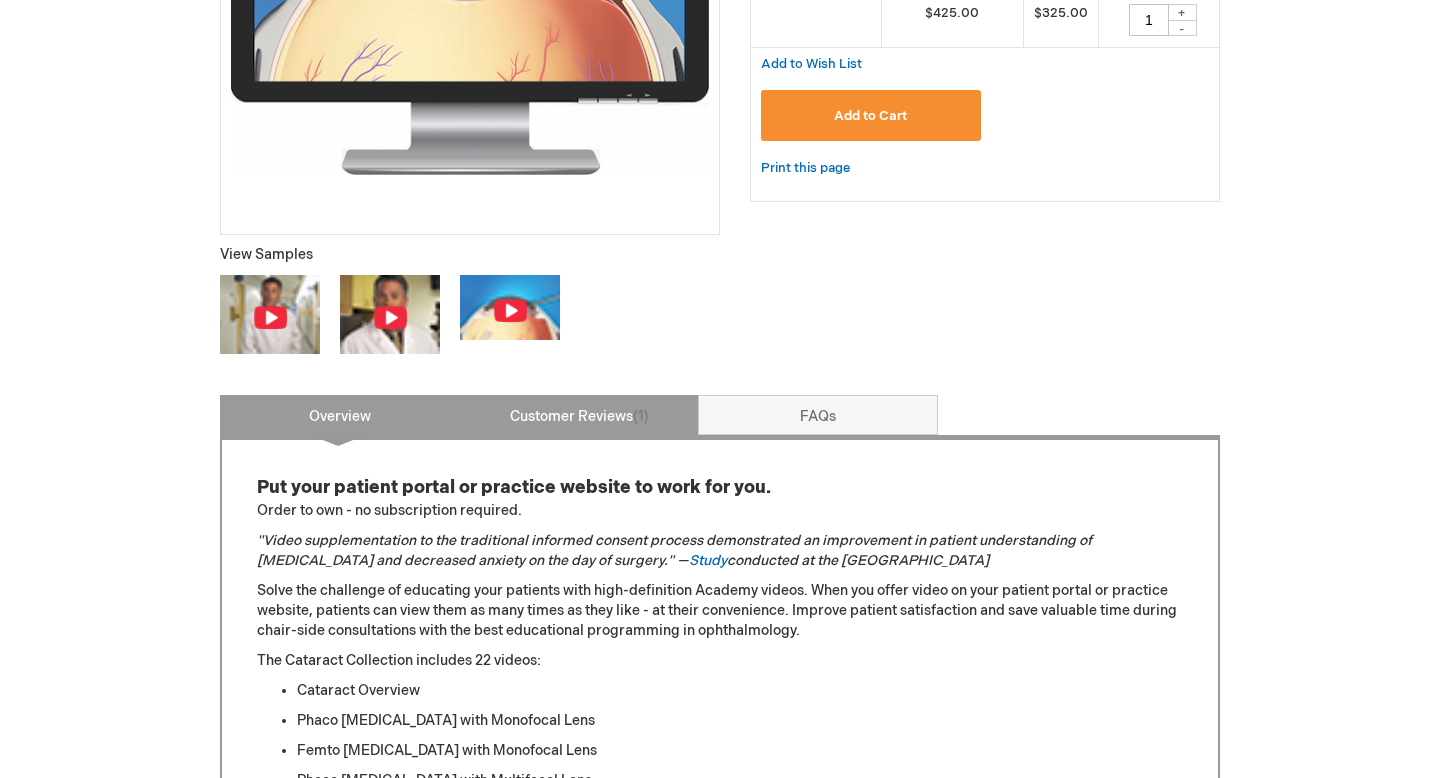 click on "Customer Reviews  1" at bounding box center (579, 415) 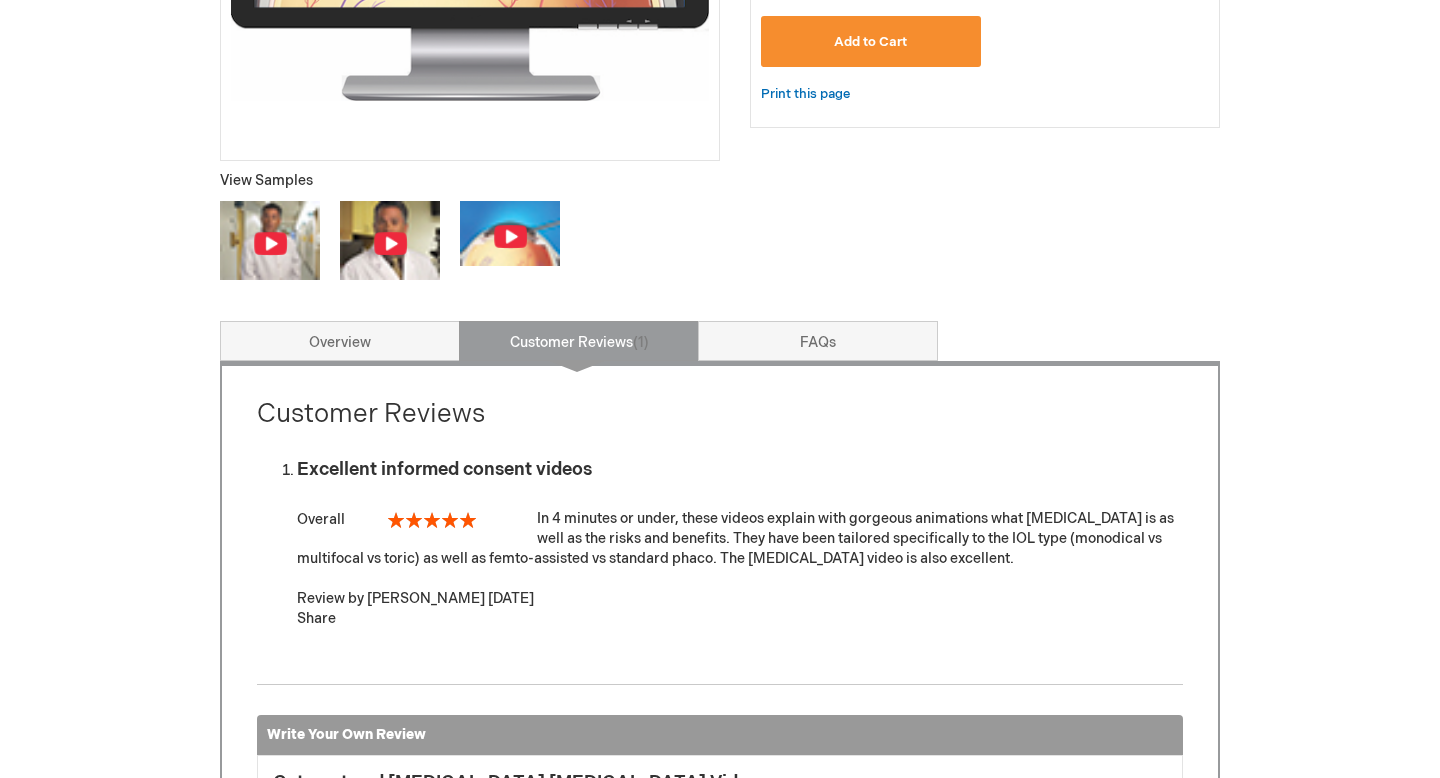 scroll, scrollTop: 559, scrollLeft: 0, axis: vertical 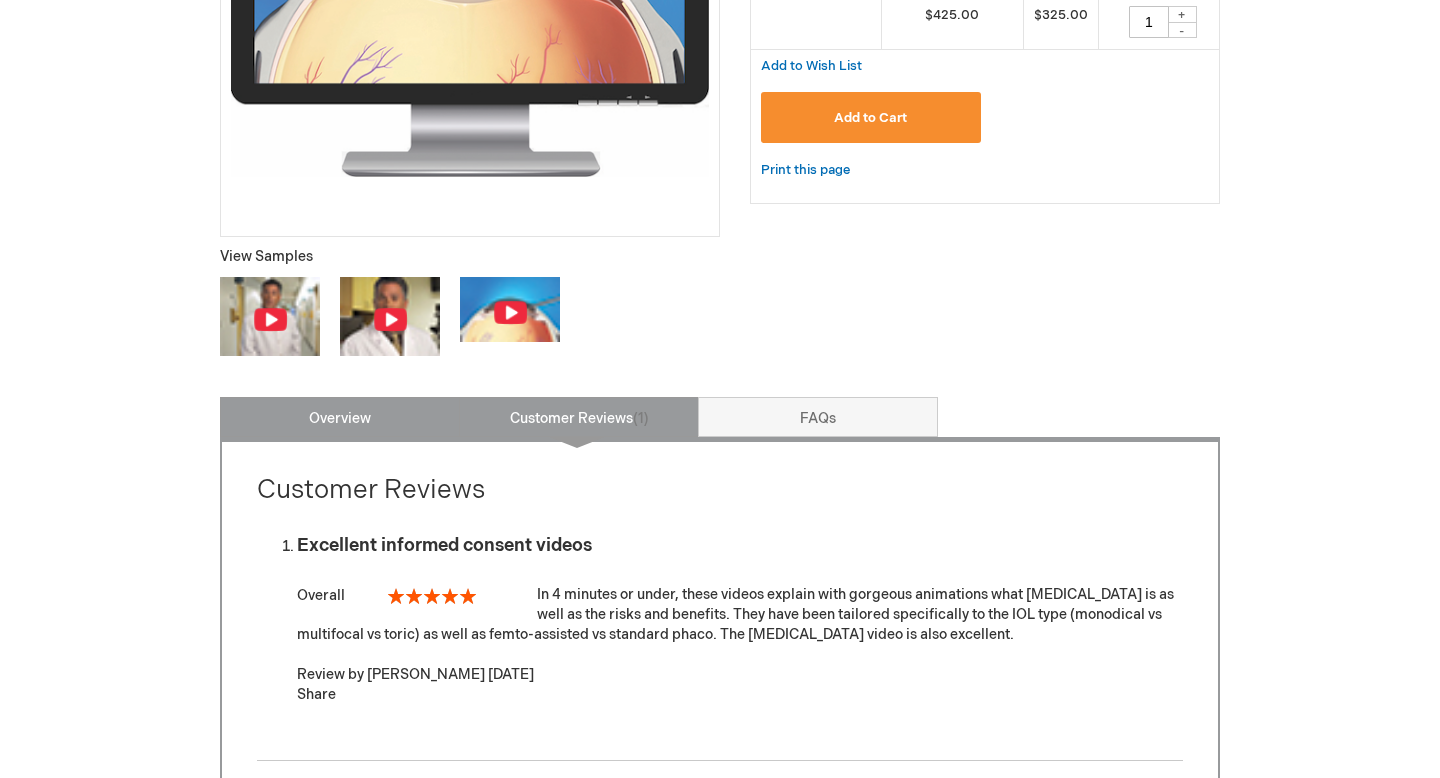 click on "Overview" at bounding box center [340, 417] 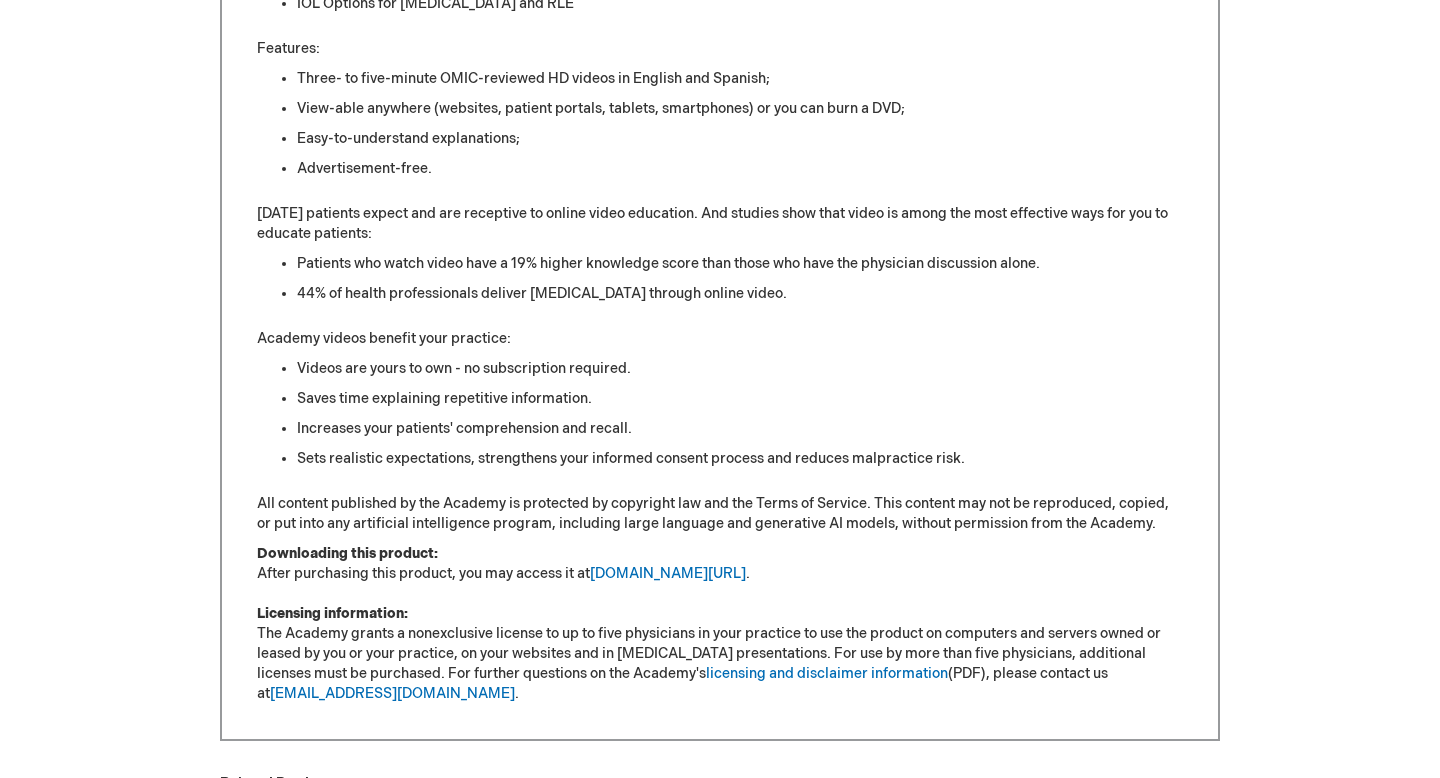 scroll, scrollTop: 1886, scrollLeft: 0, axis: vertical 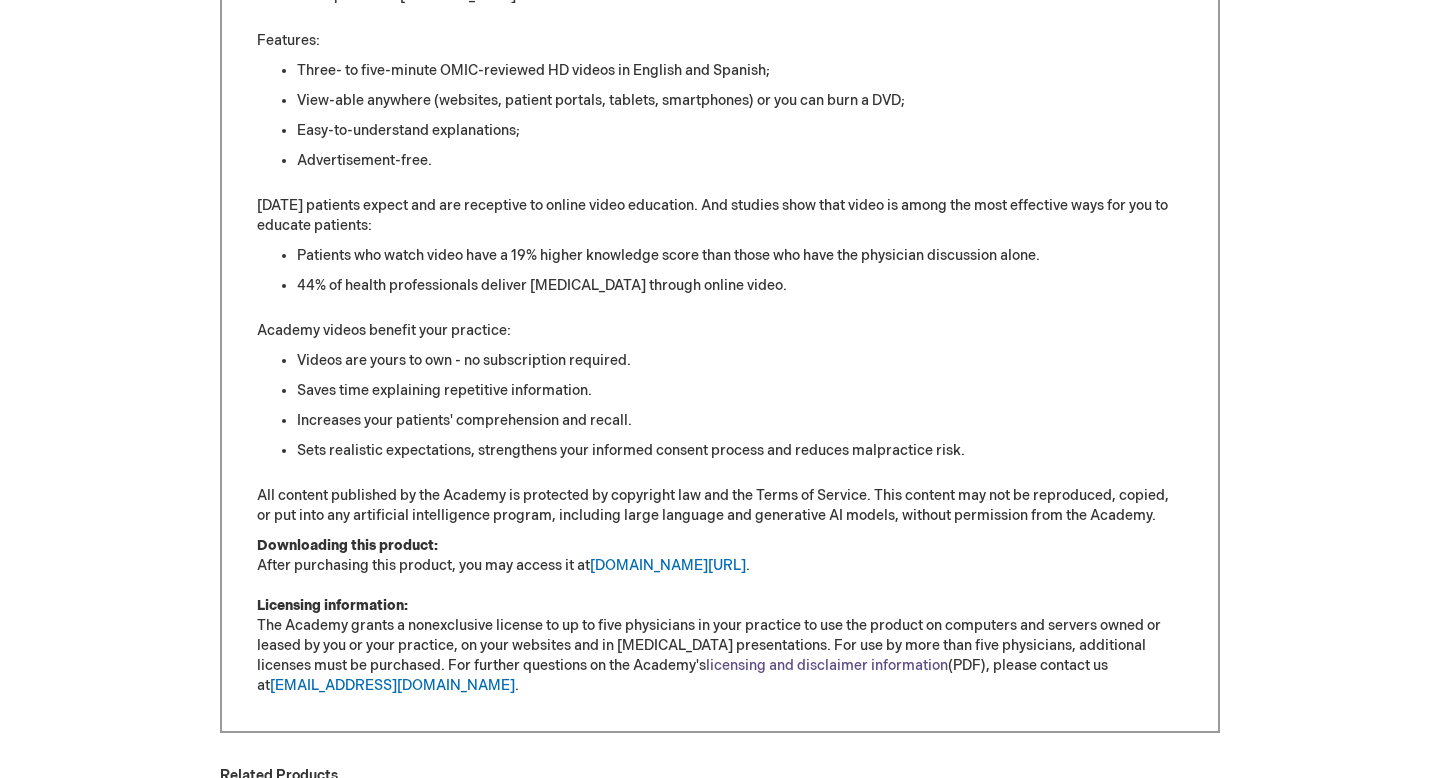 click on "licensing and disclaimer information" at bounding box center (827, 665) 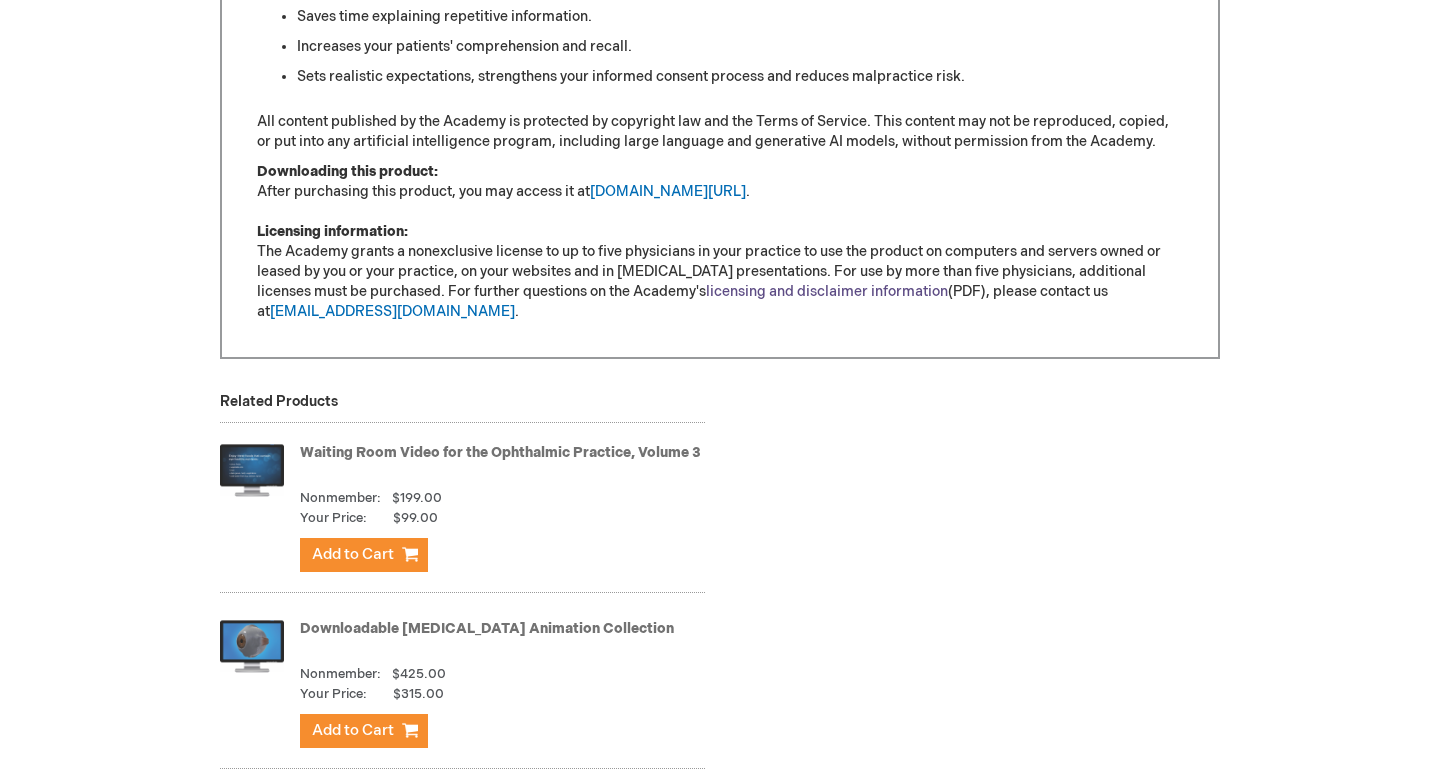 scroll, scrollTop: 2258, scrollLeft: 0, axis: vertical 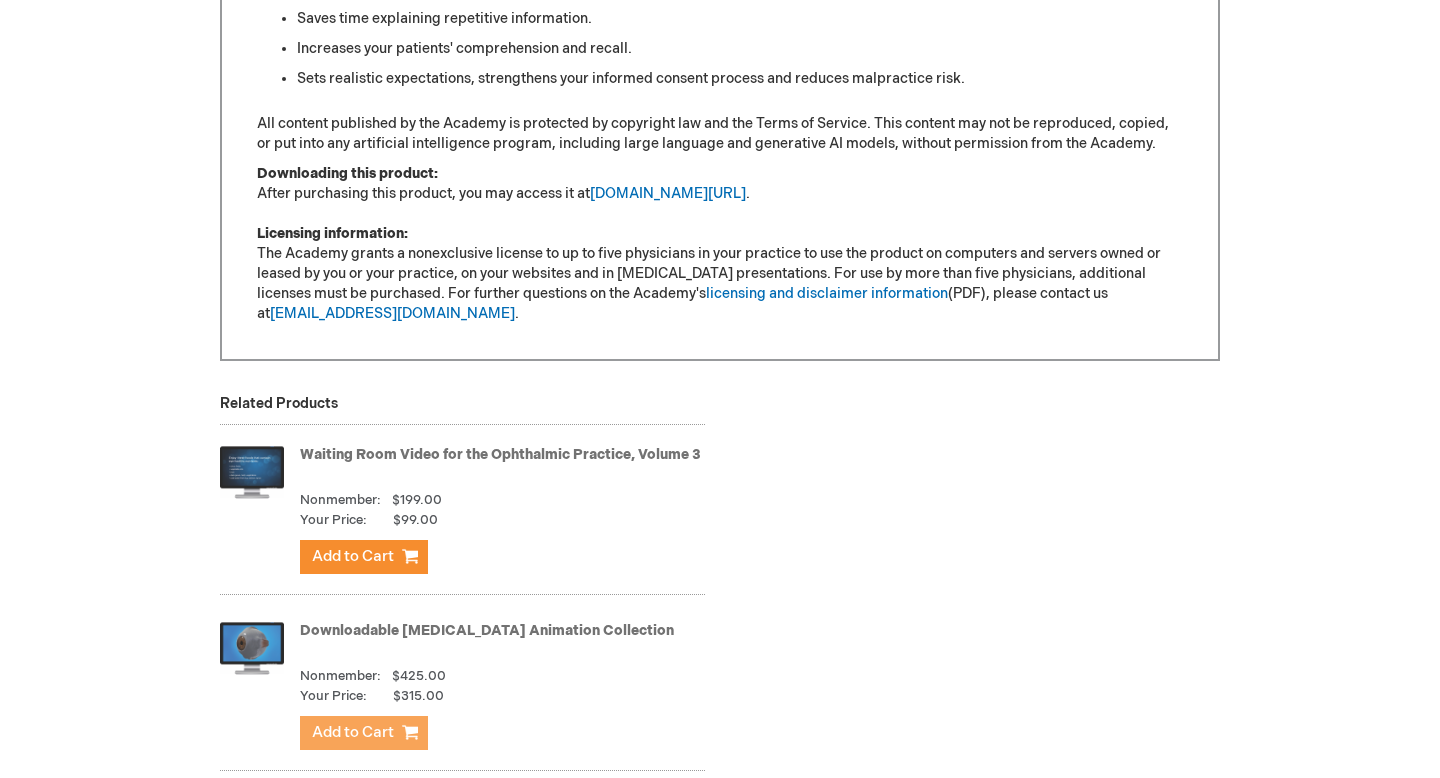 click on "Add to Cart" at bounding box center (353, 732) 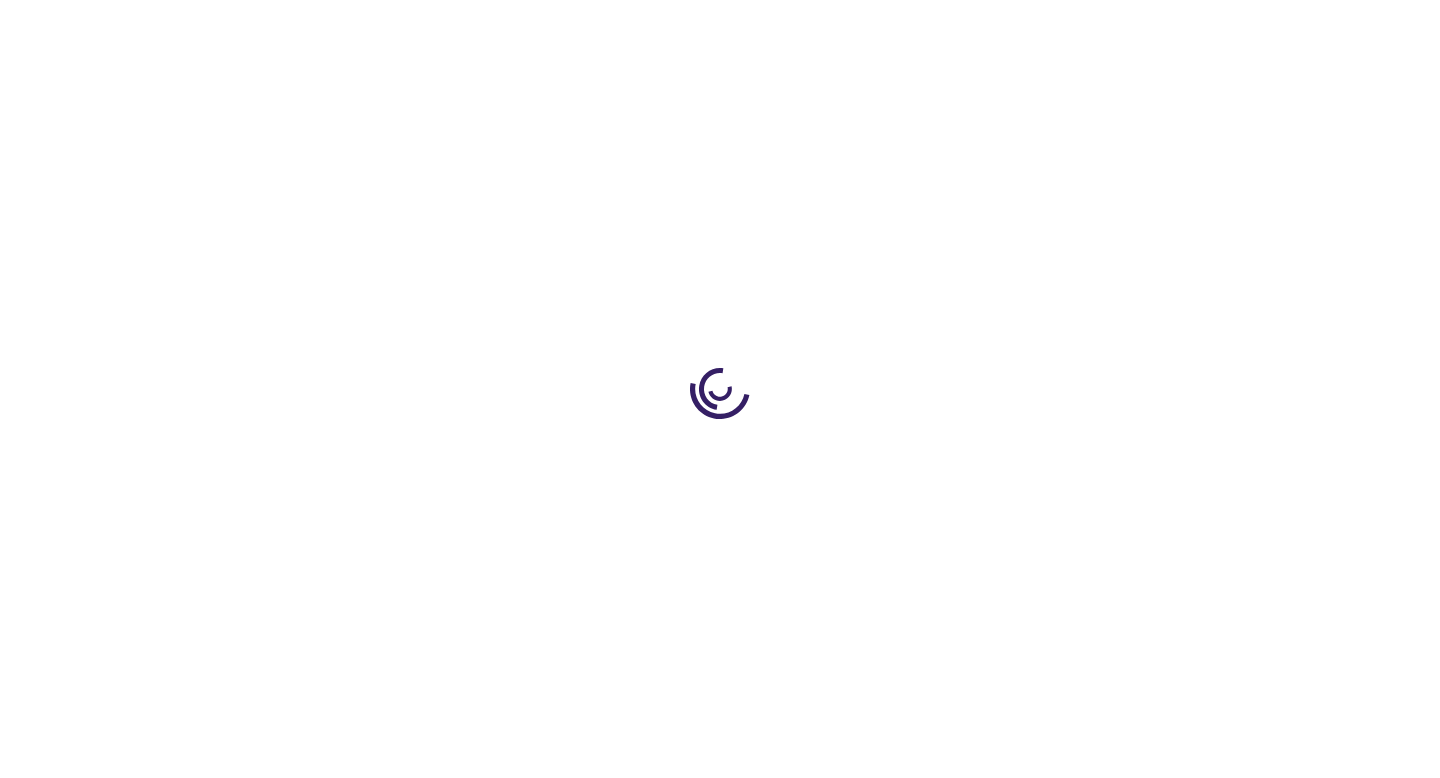 scroll, scrollTop: 0, scrollLeft: 0, axis: both 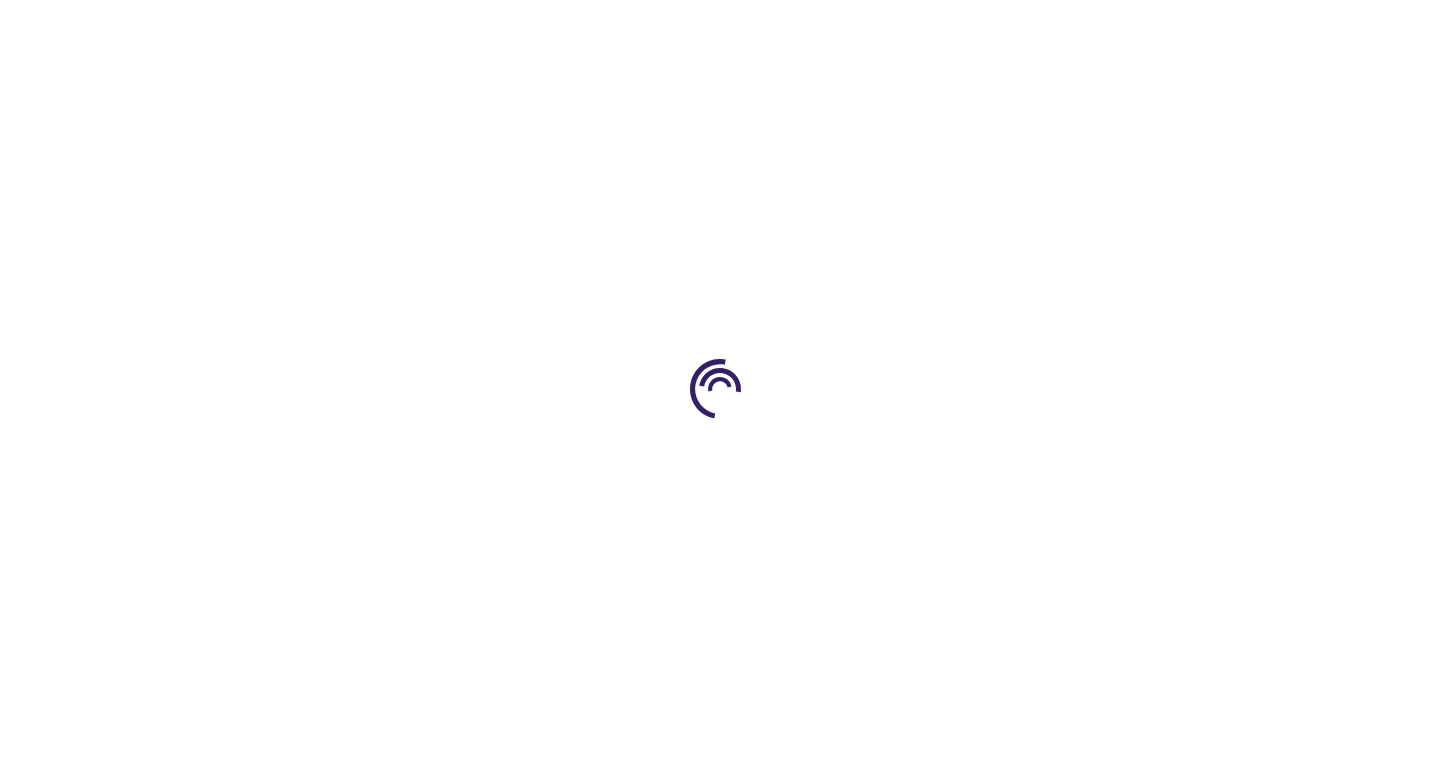 type on "1" 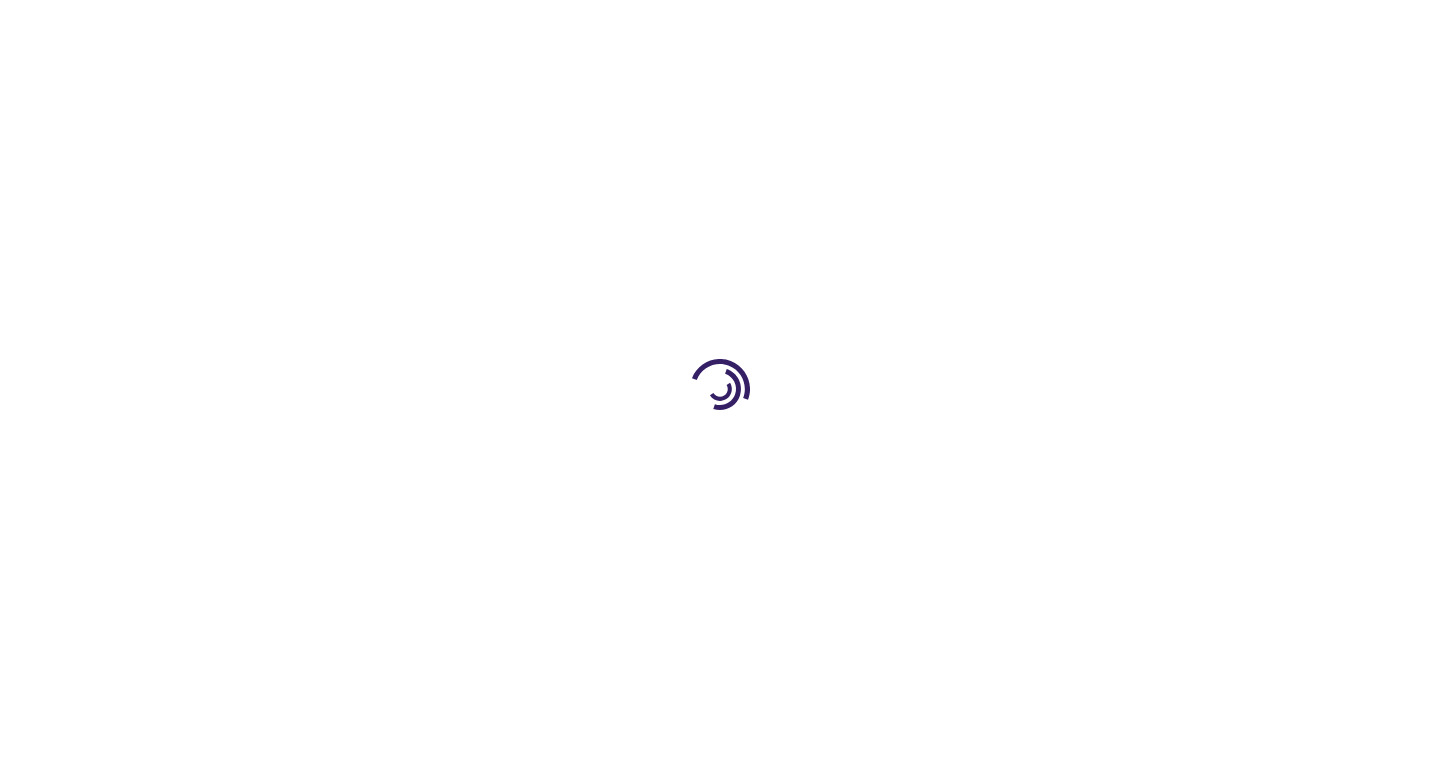 scroll, scrollTop: 0, scrollLeft: 0, axis: both 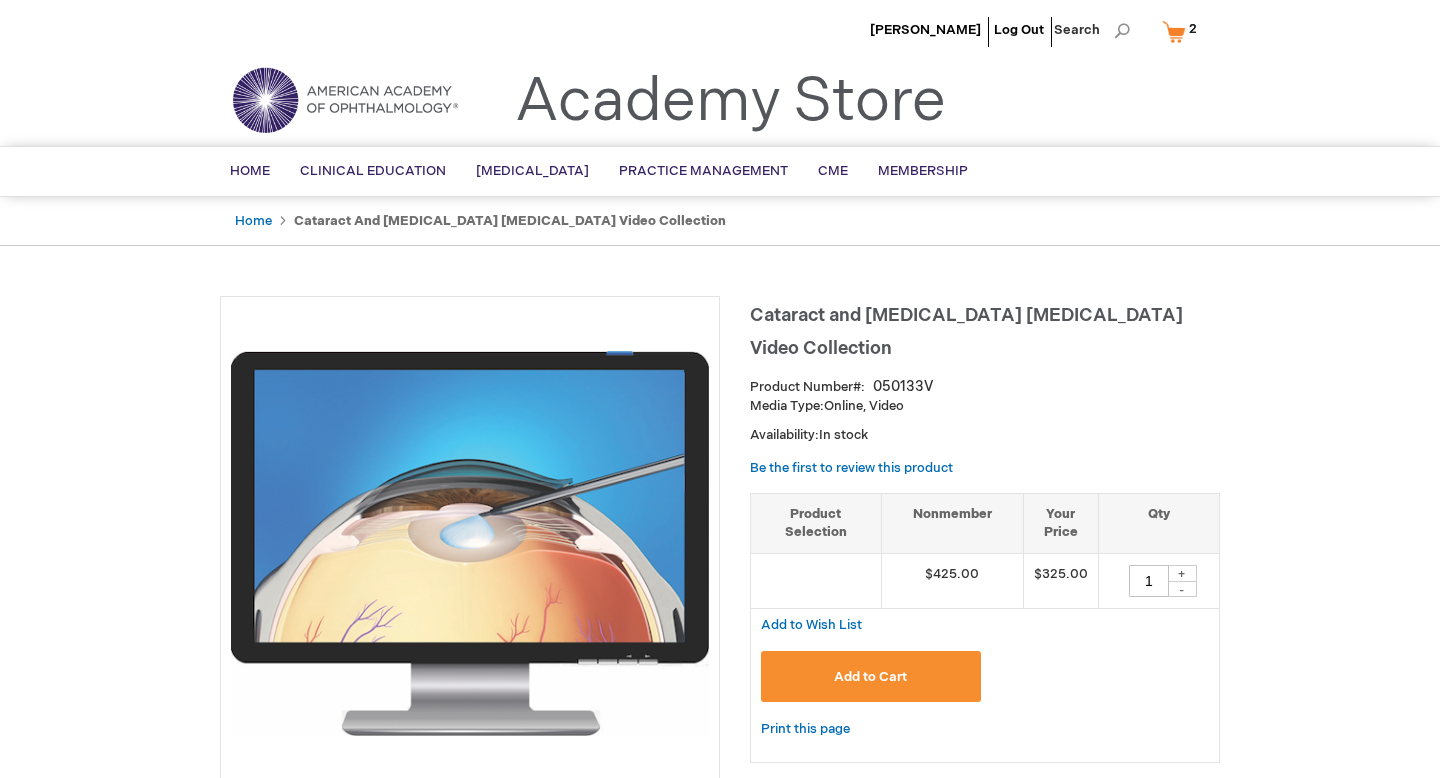 click on "Add to Cart" at bounding box center [871, 676] 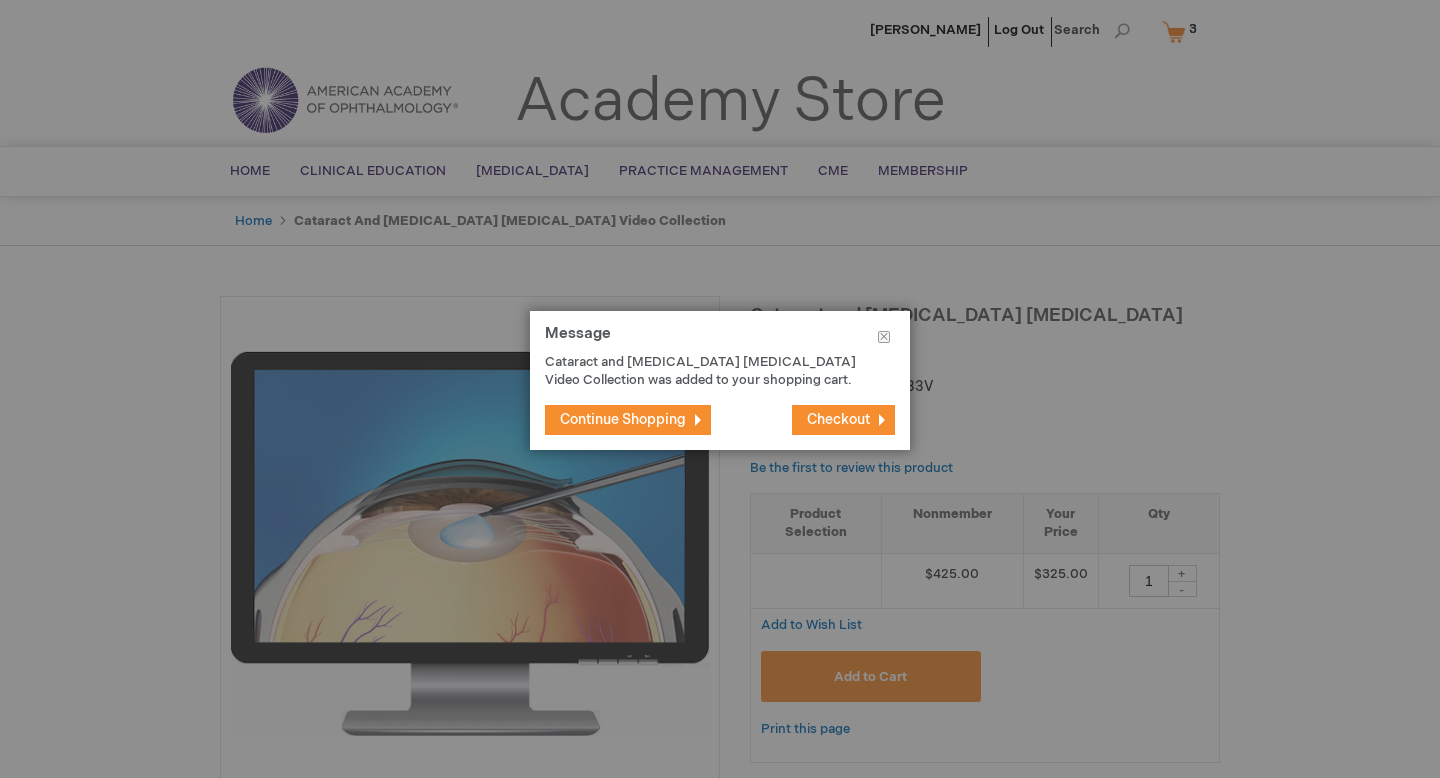 click on "Continue Shopping" at bounding box center [628, 420] 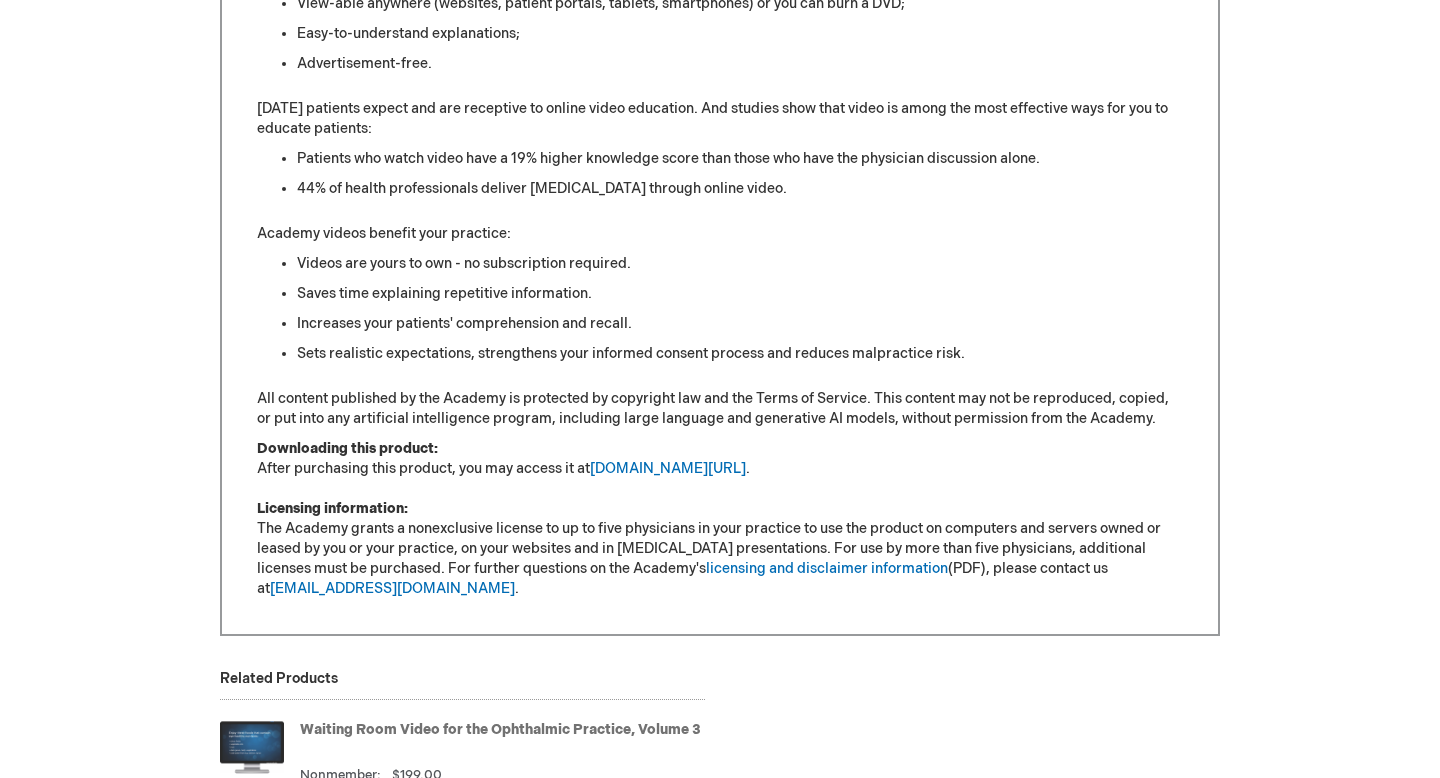 scroll, scrollTop: 1981, scrollLeft: 0, axis: vertical 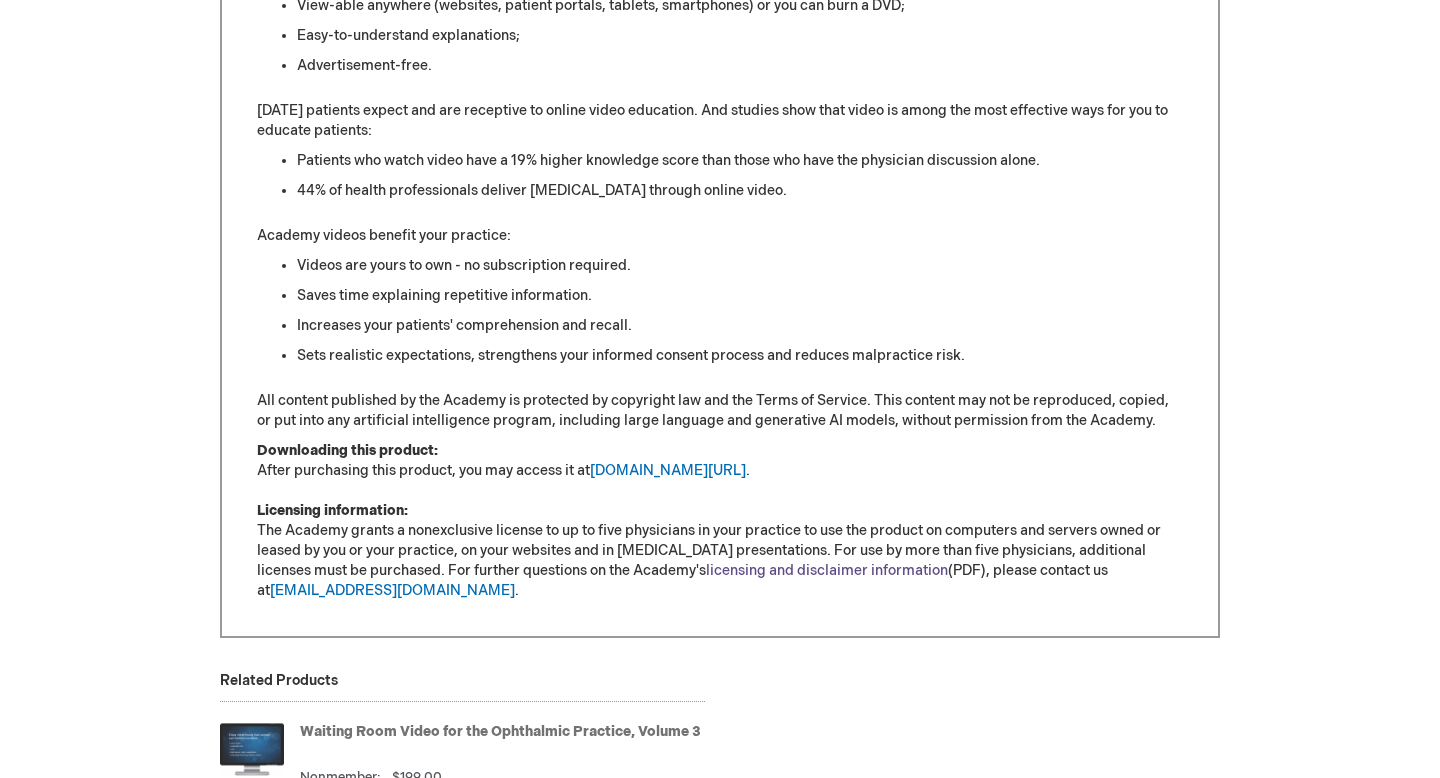 click on "licensing and disclaimer information" at bounding box center [827, 570] 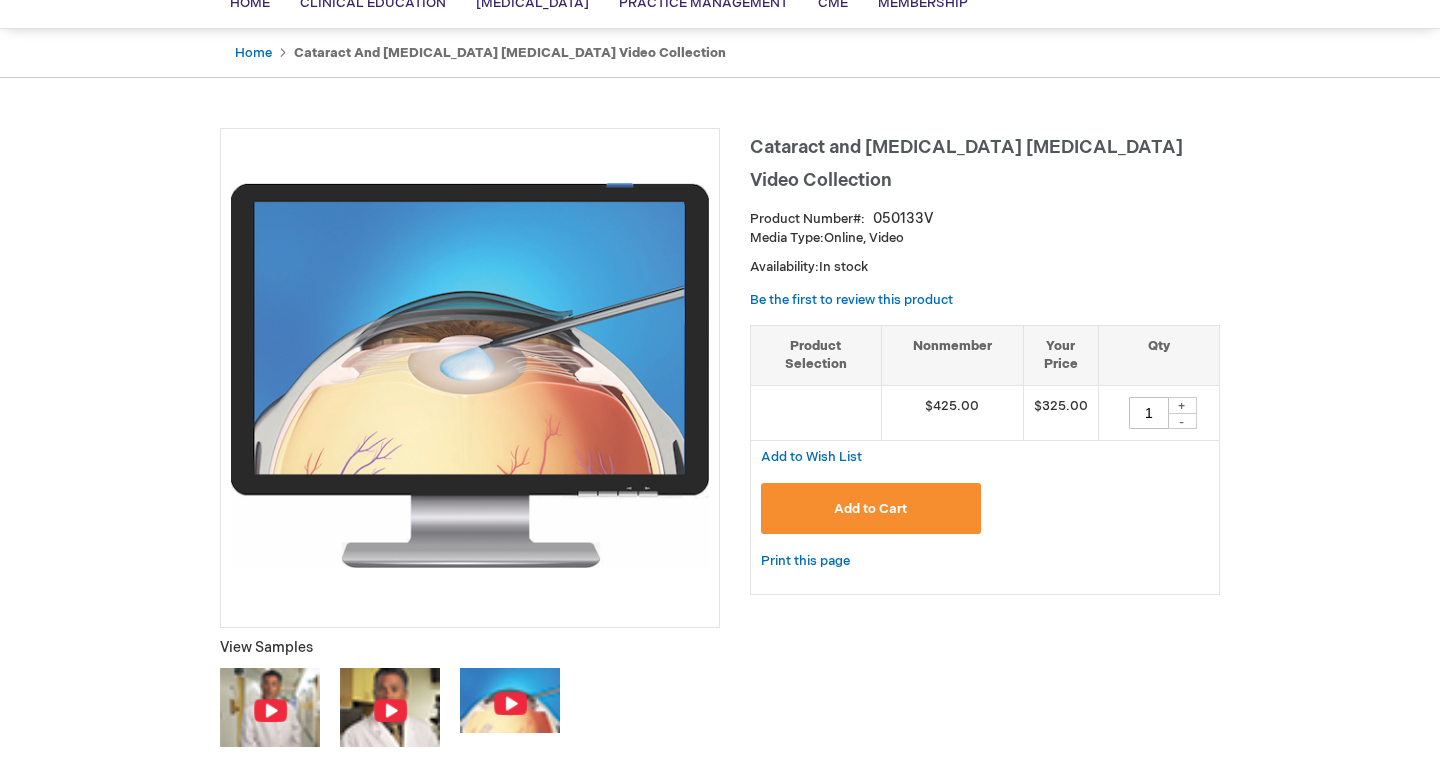 scroll, scrollTop: 0, scrollLeft: 0, axis: both 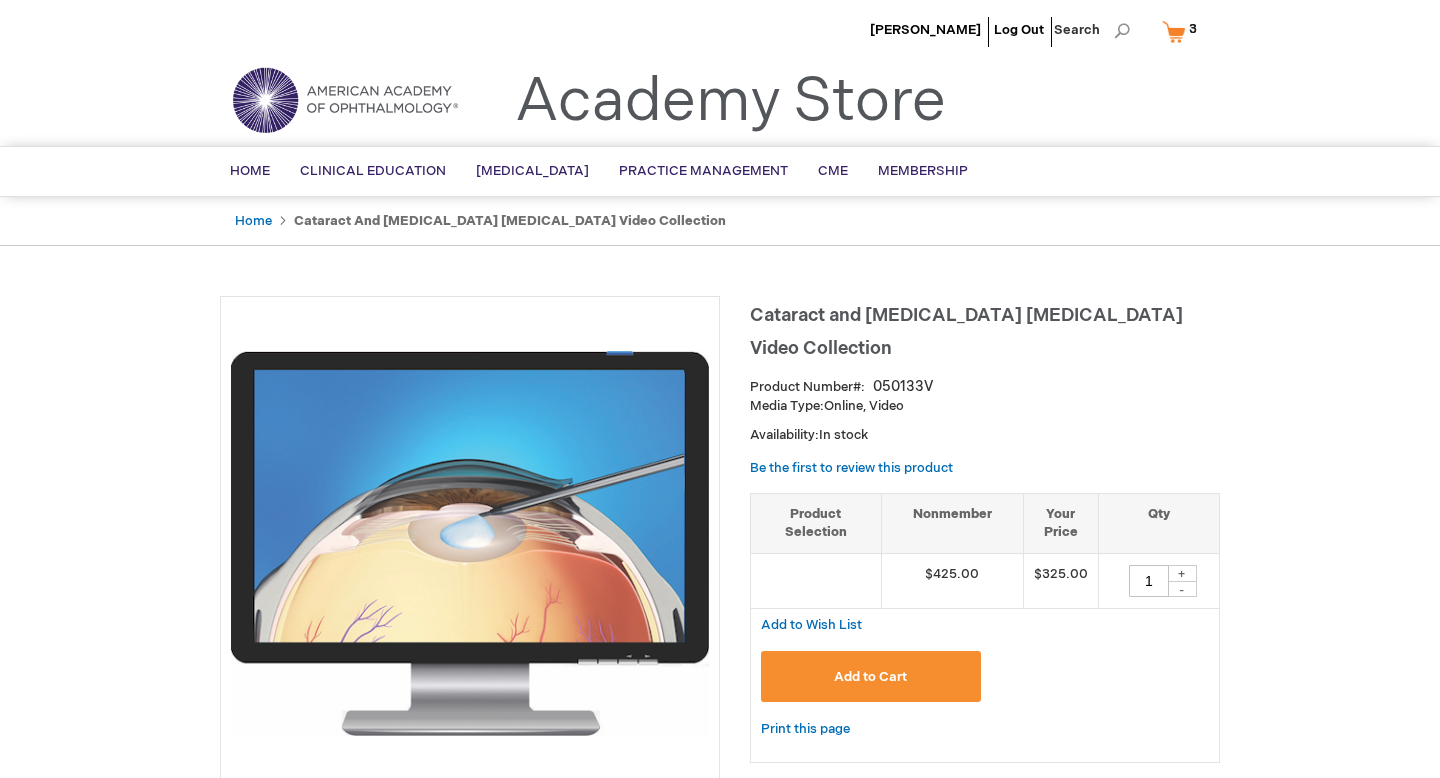click on "My Cart
3
3
items" at bounding box center [1184, 31] 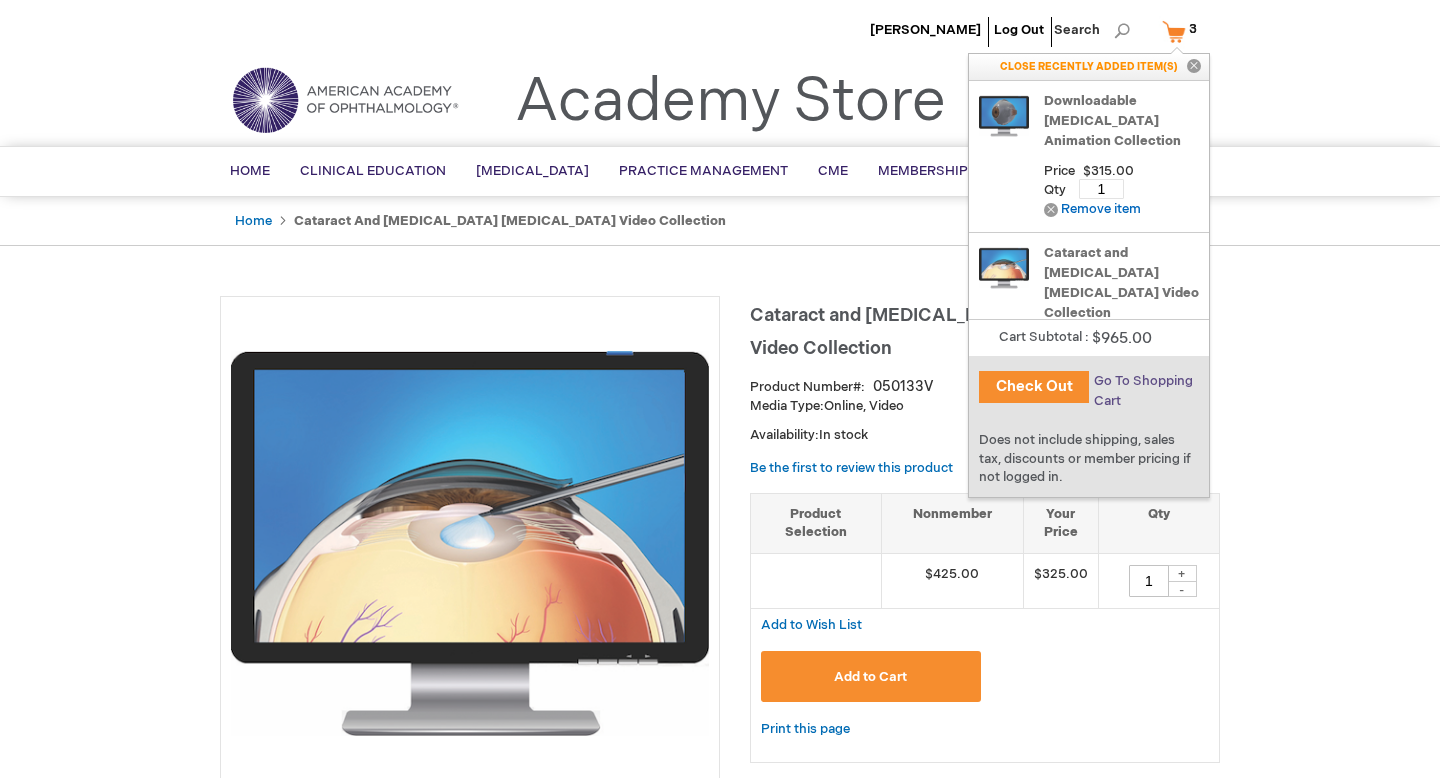 click on "Go To Shopping Cart" at bounding box center (1143, 391) 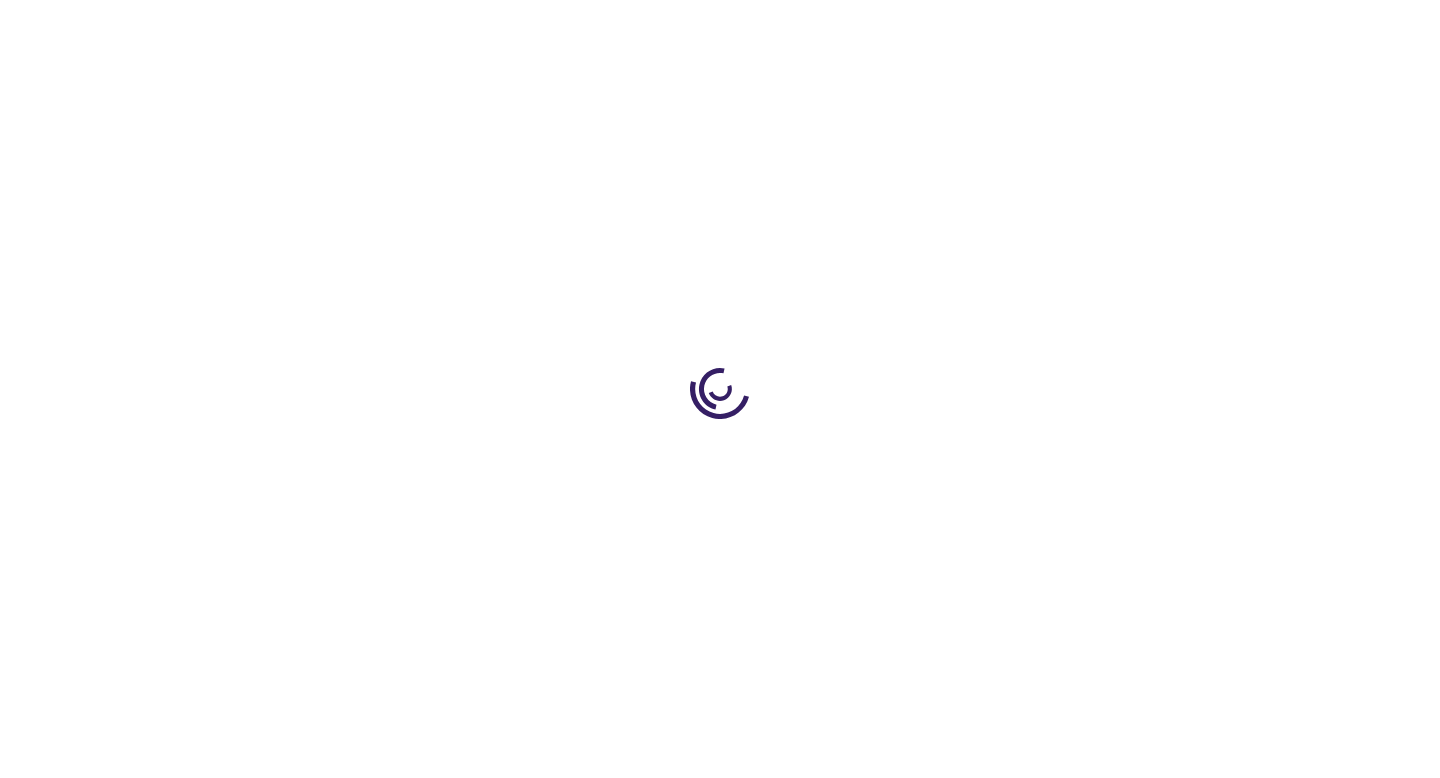 scroll, scrollTop: 0, scrollLeft: 0, axis: both 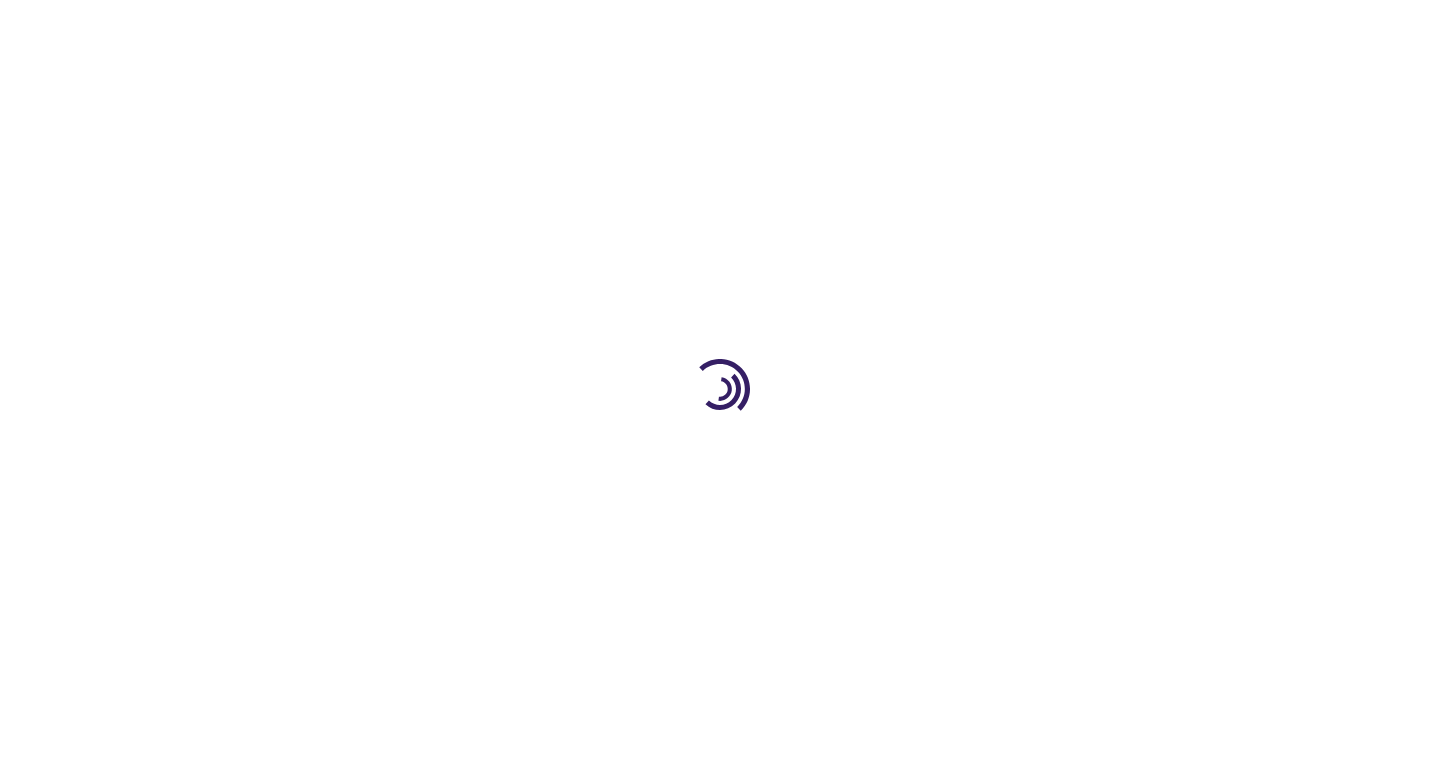 select on "US" 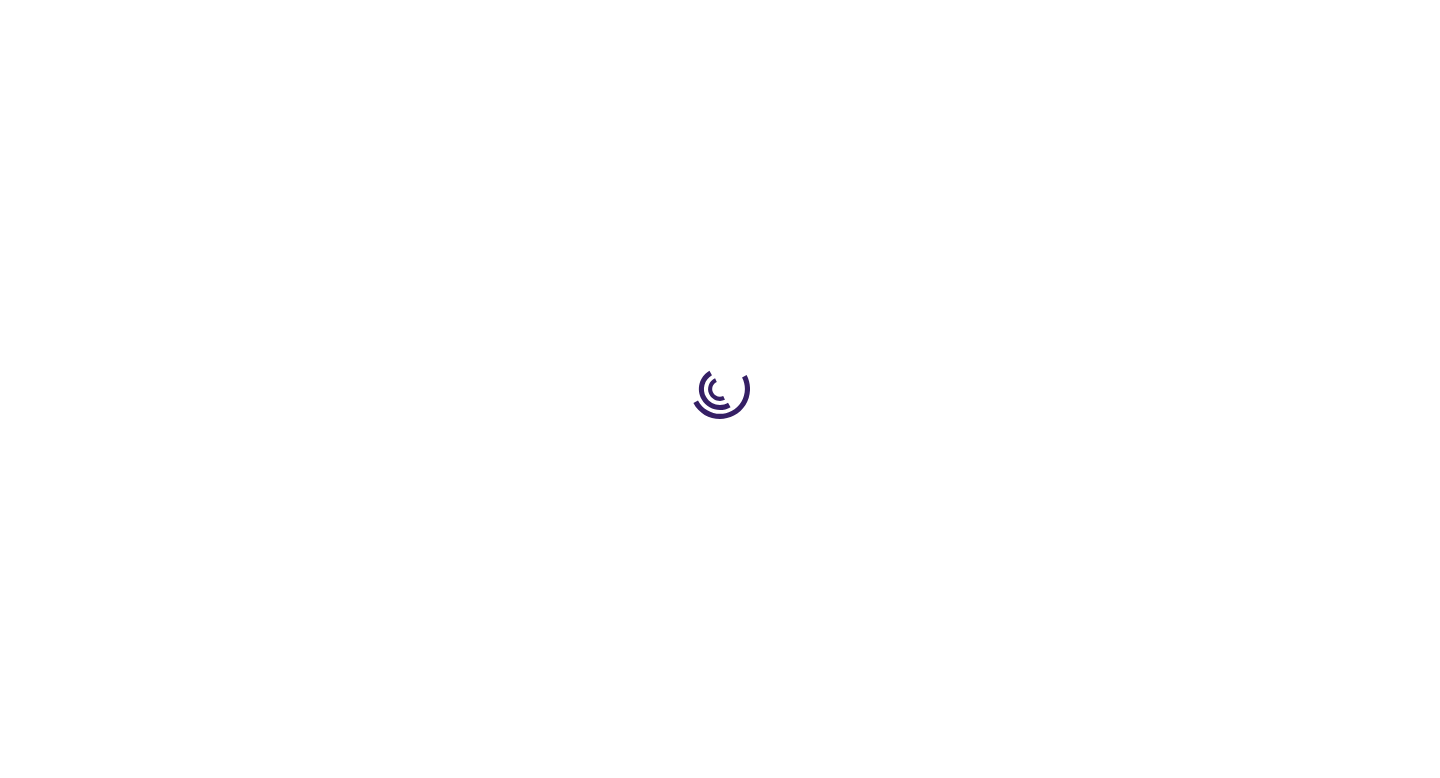 select on "12" 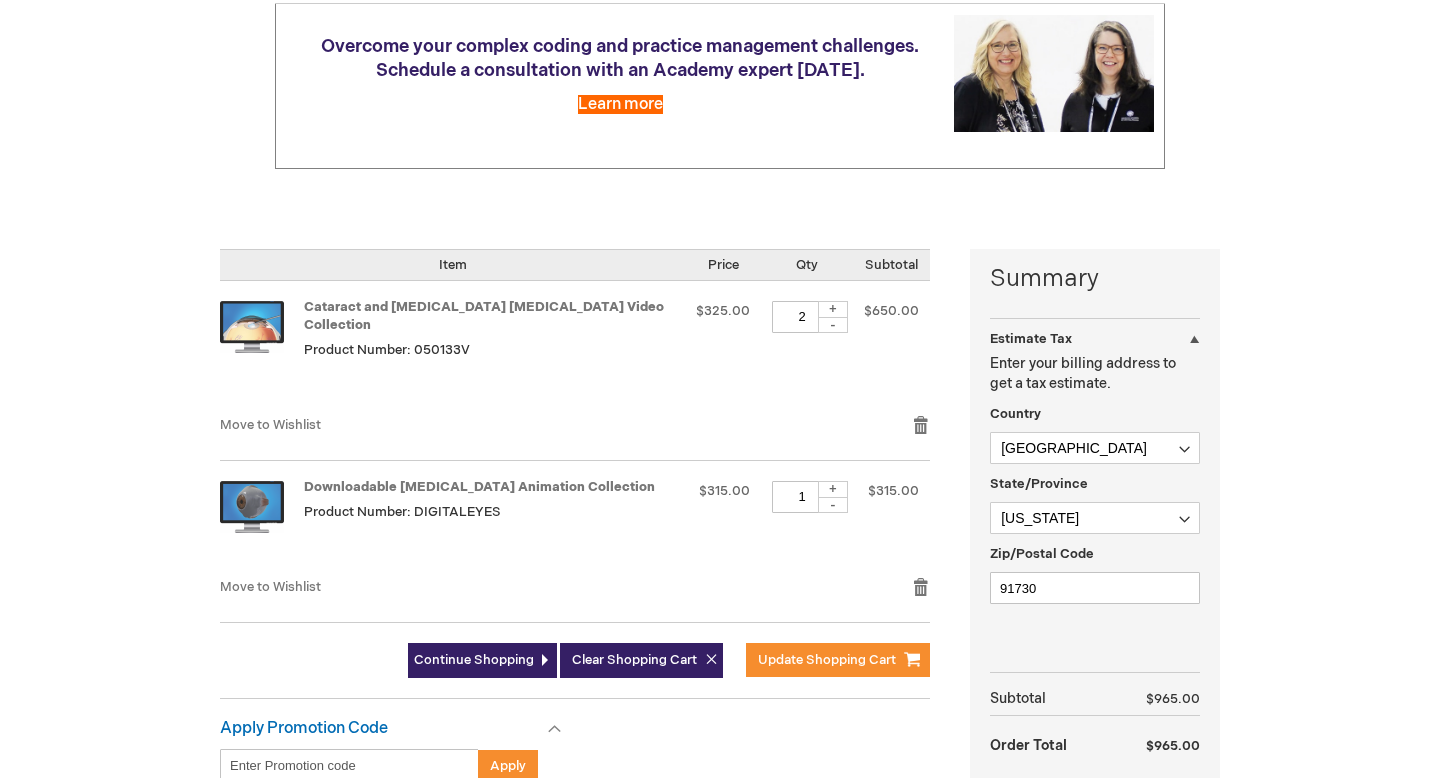 scroll, scrollTop: 267, scrollLeft: 0, axis: vertical 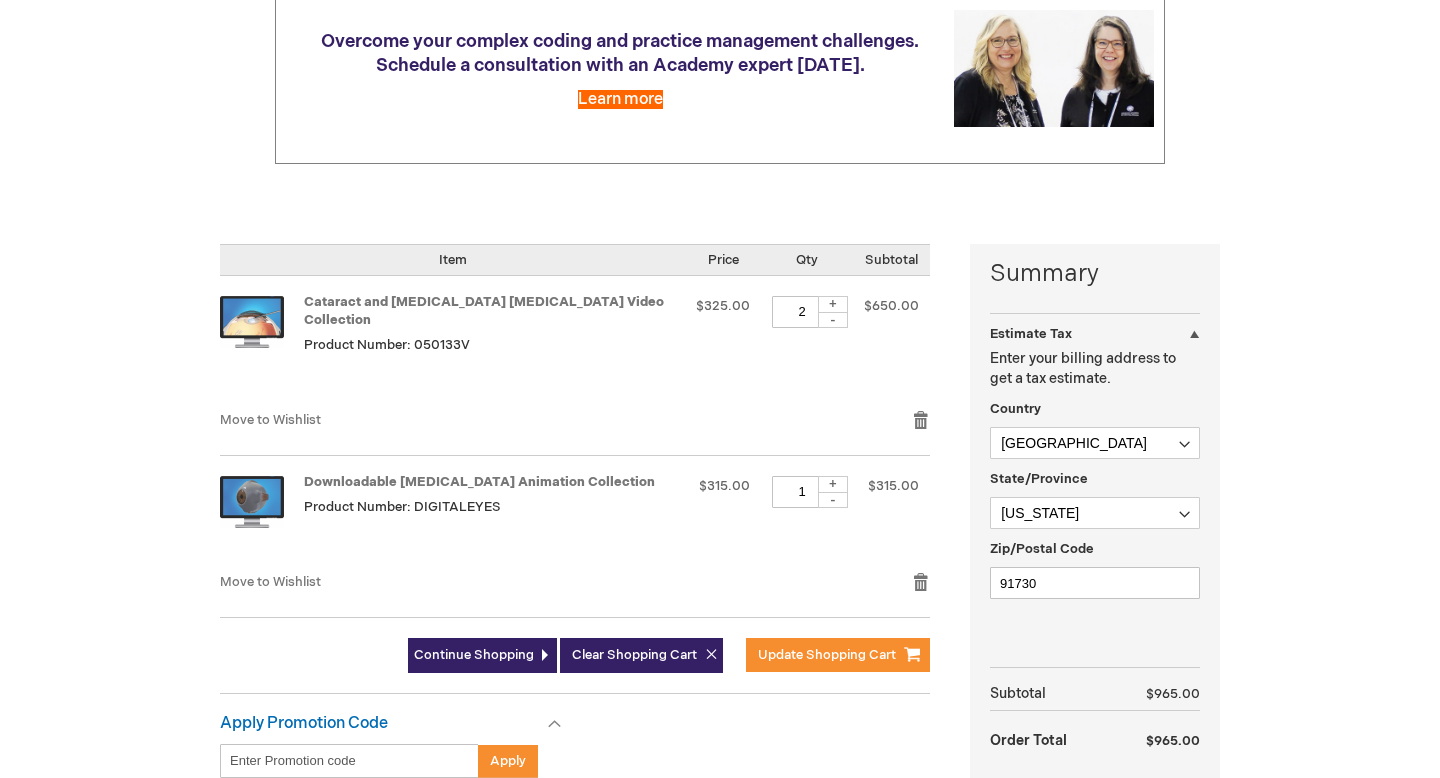 click on "-" at bounding box center [833, 320] 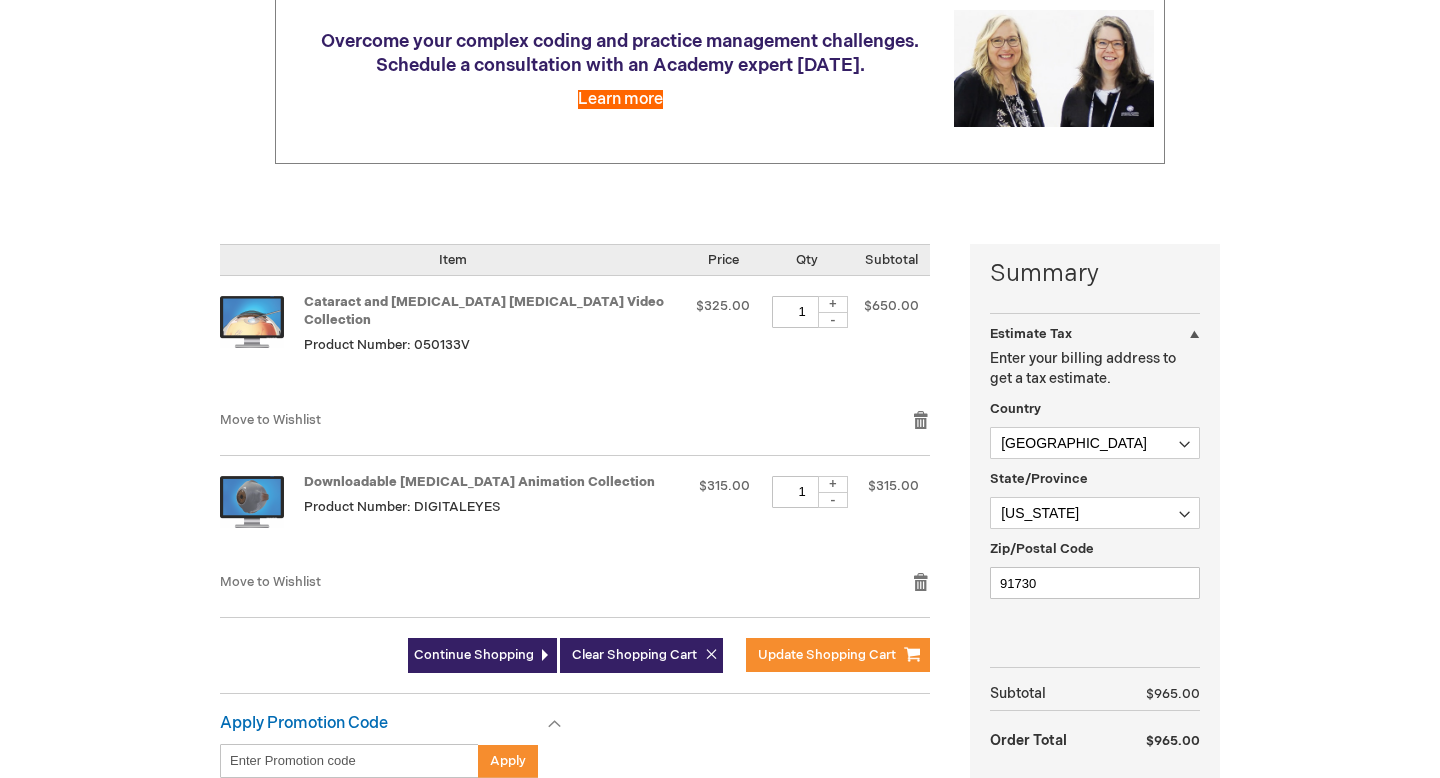 click on "$325.00" at bounding box center (723, 343) 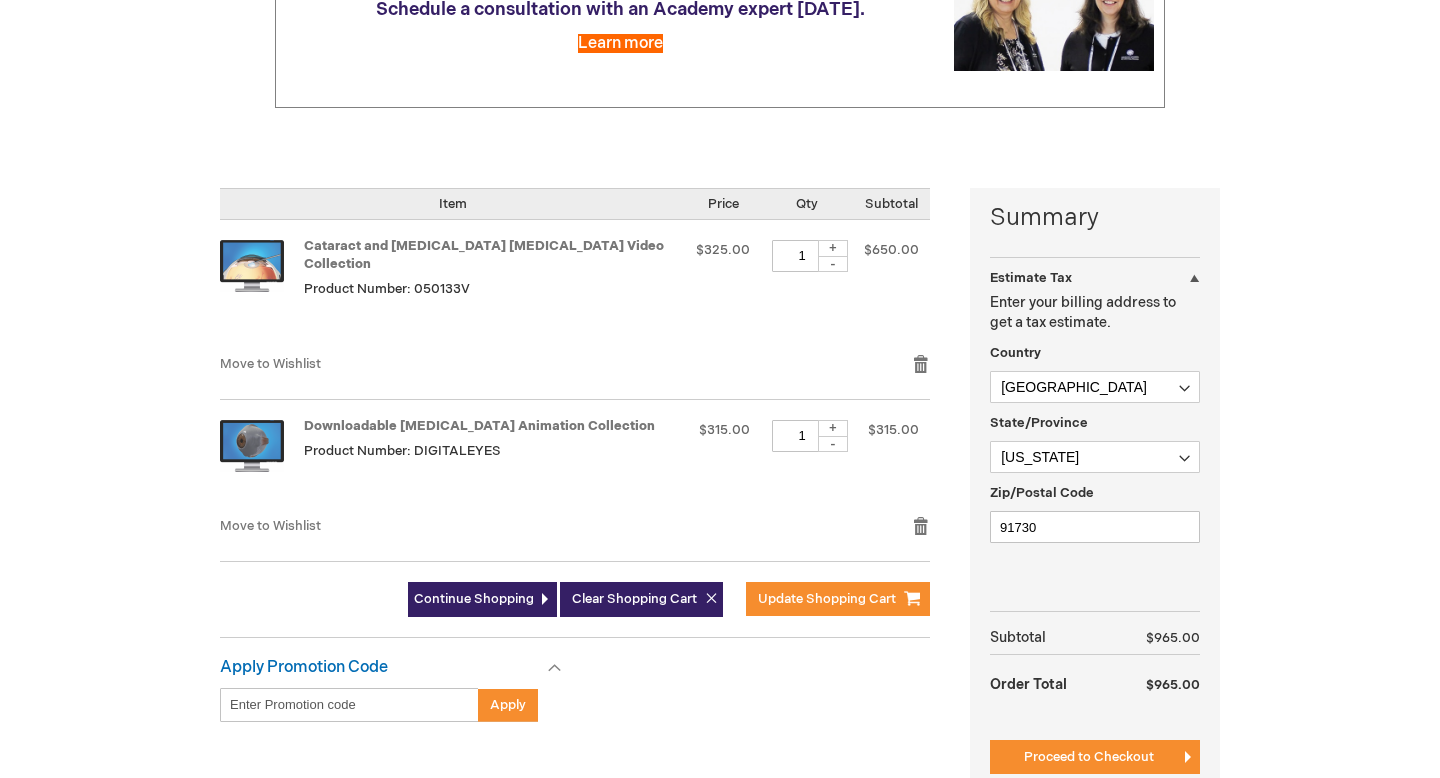 scroll, scrollTop: 319, scrollLeft: 0, axis: vertical 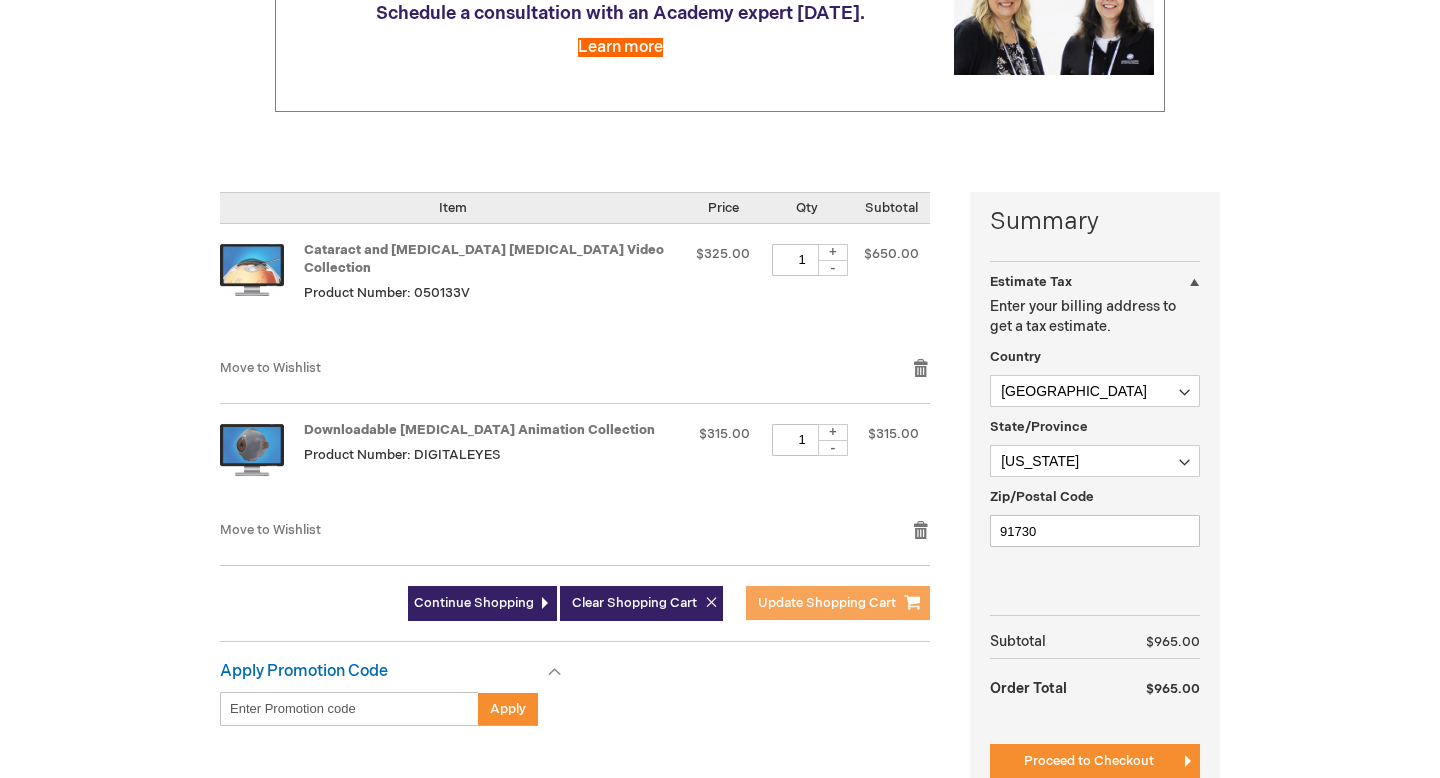 click on "Update Shopping Cart" at bounding box center (827, 603) 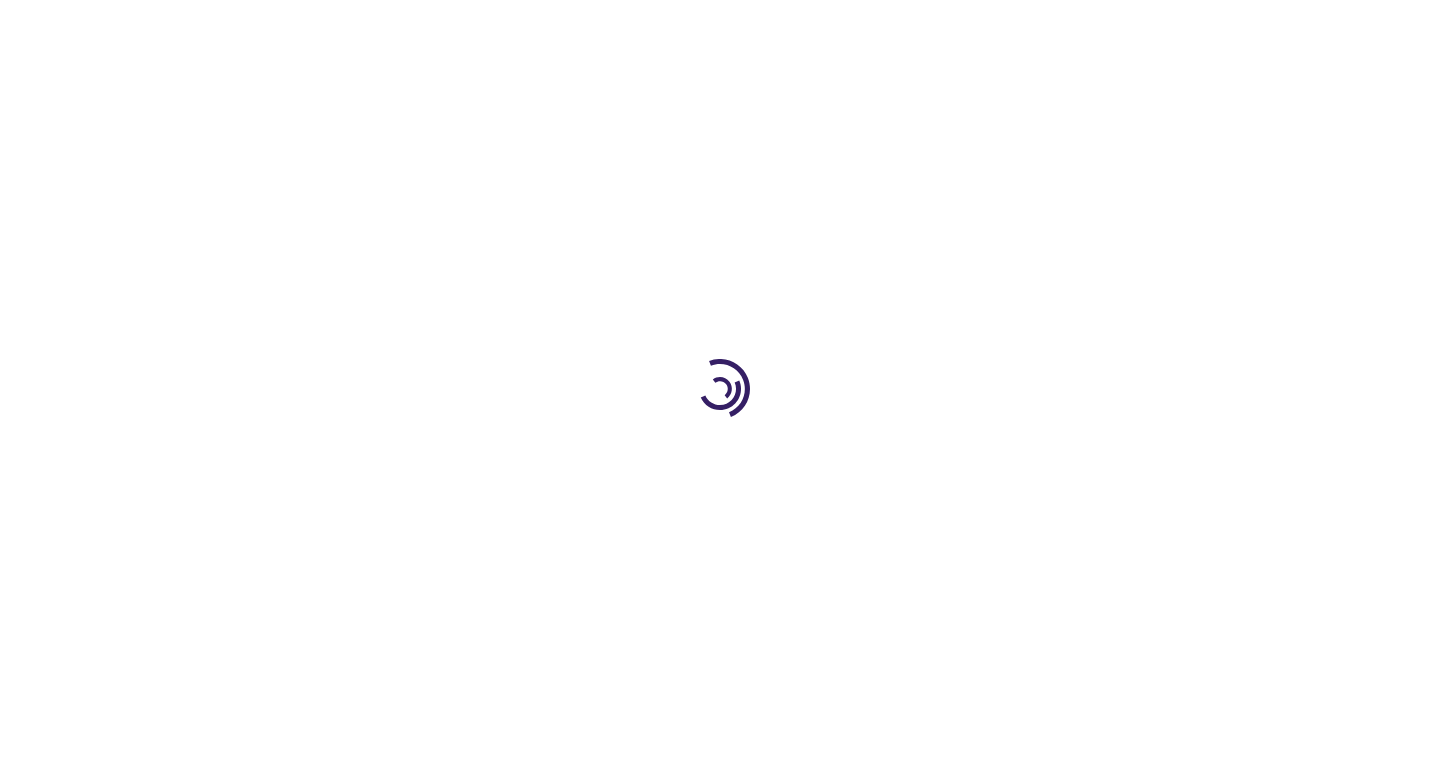 scroll, scrollTop: 0, scrollLeft: 0, axis: both 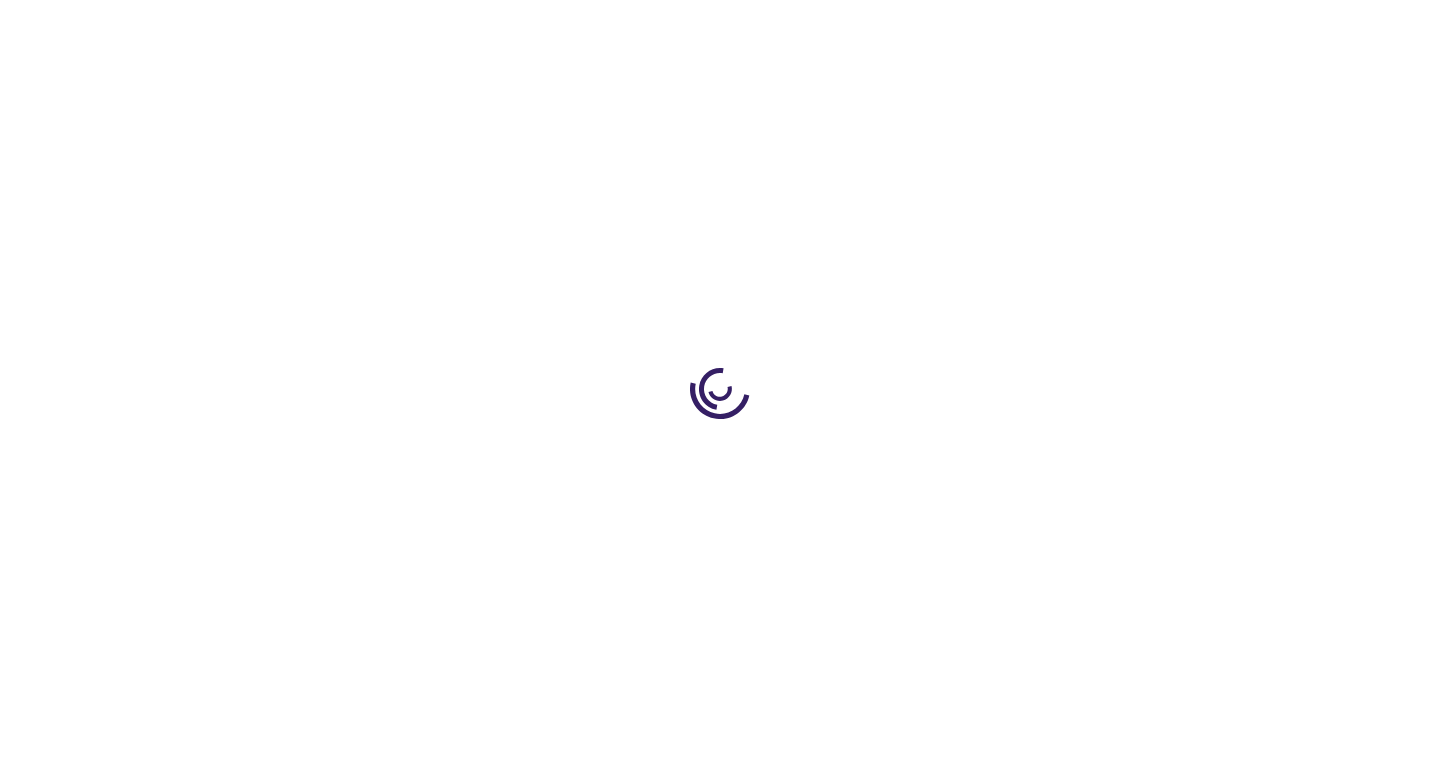 select on "US" 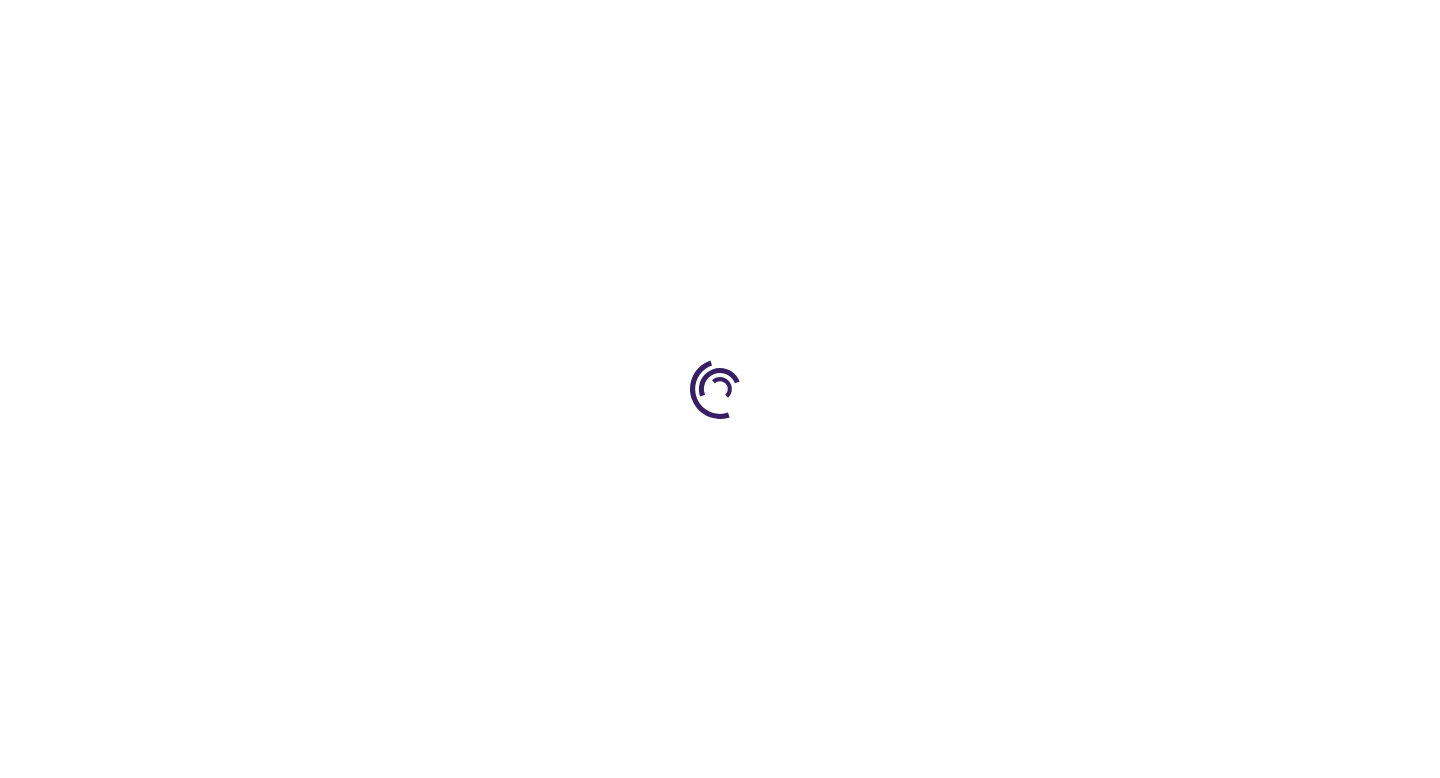 select on "12" 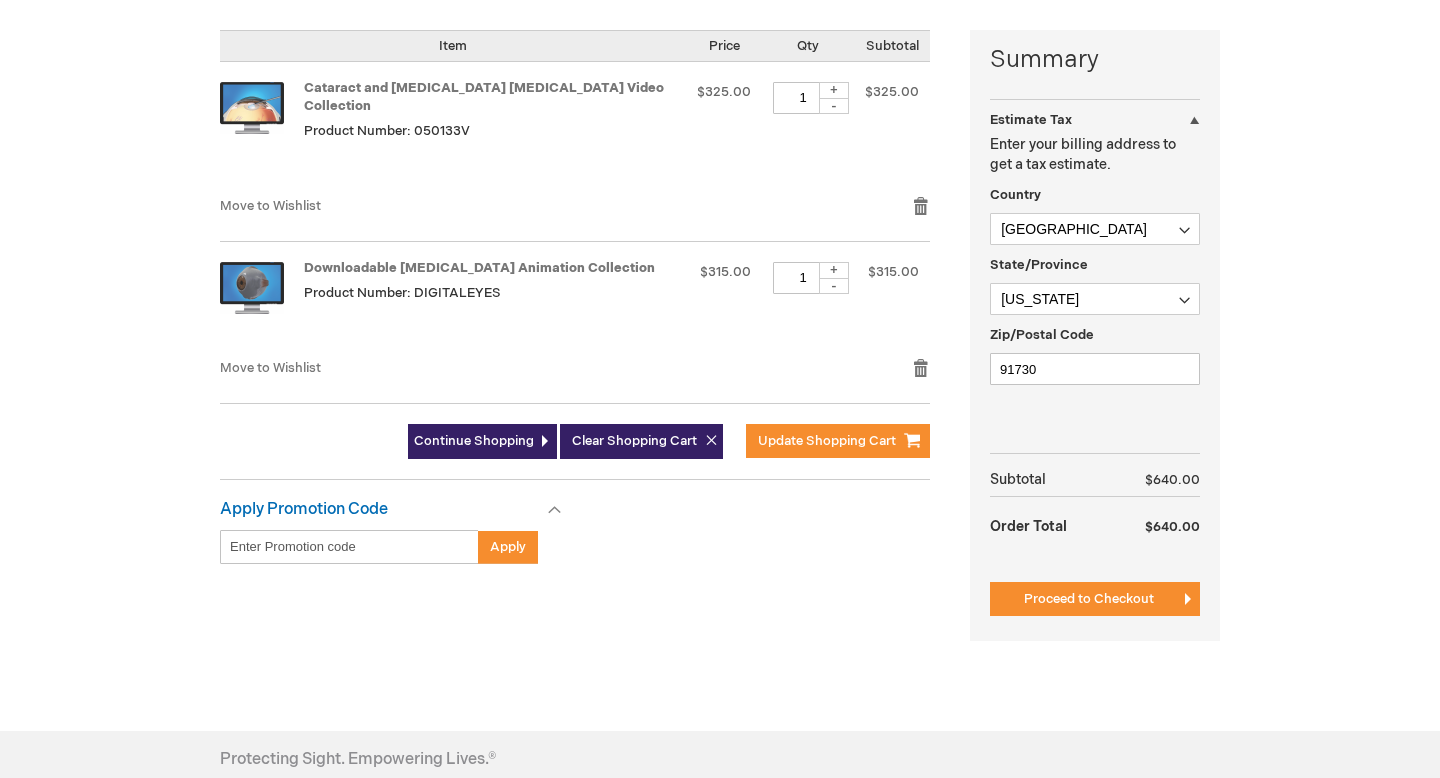 scroll, scrollTop: 477, scrollLeft: 0, axis: vertical 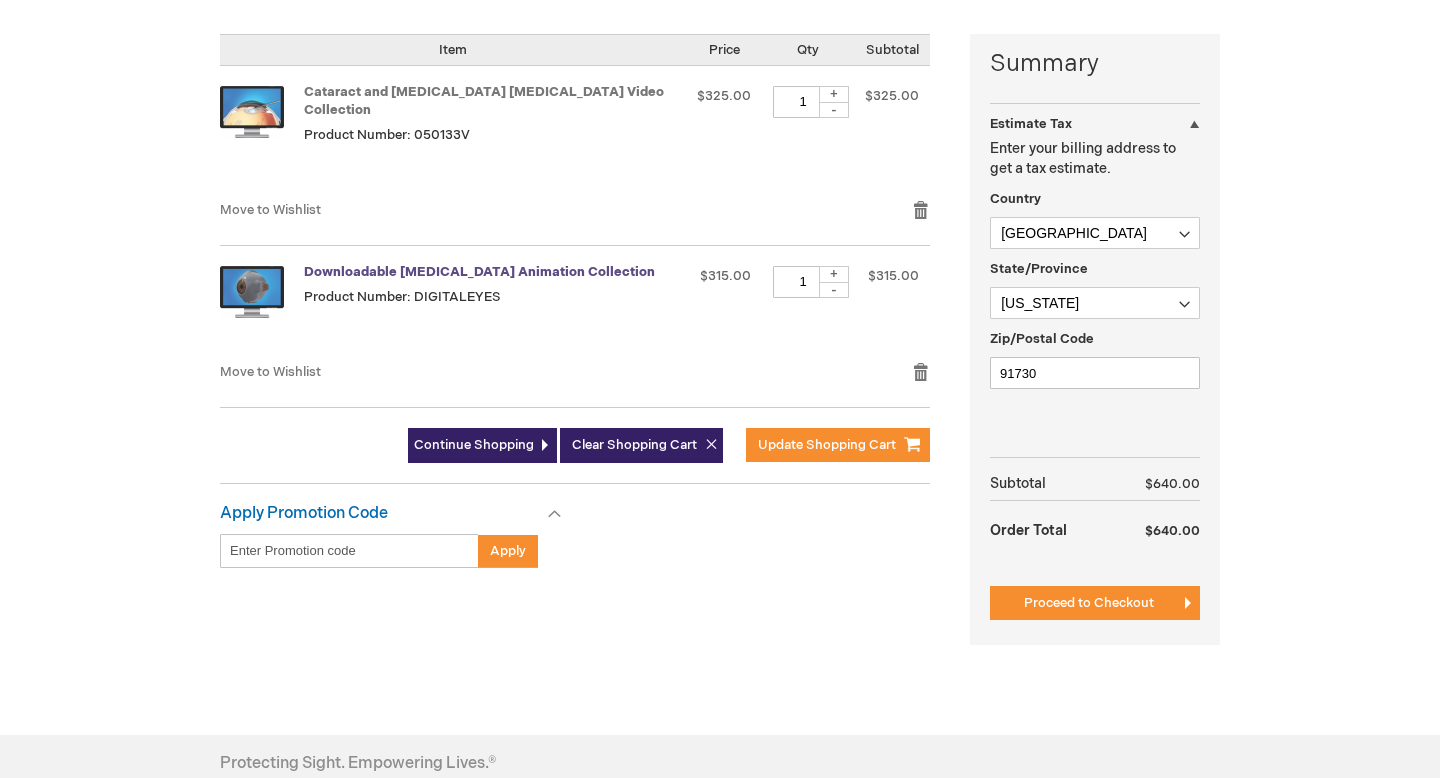 click on "Downloadable [MEDICAL_DATA] Animation Collection" at bounding box center [479, 272] 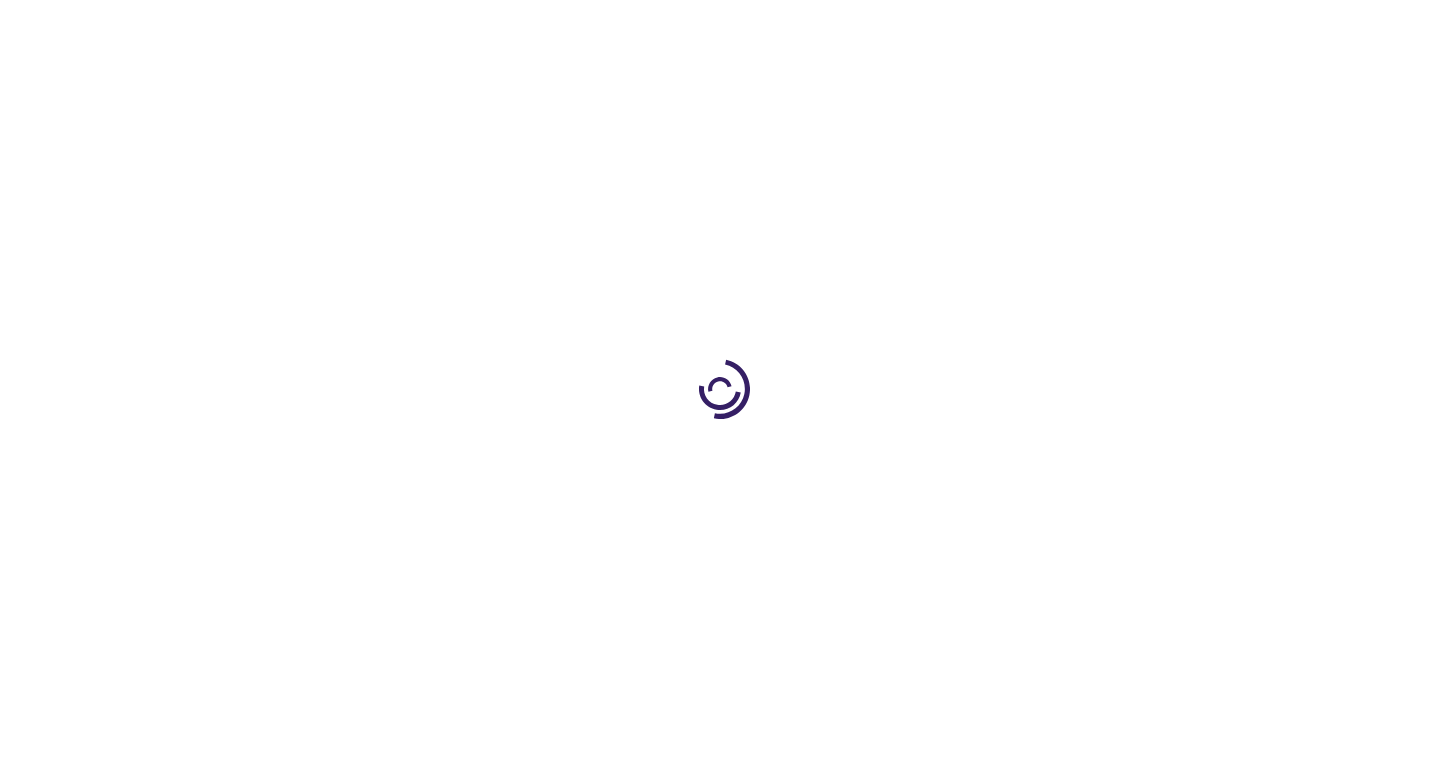 scroll, scrollTop: 0, scrollLeft: 0, axis: both 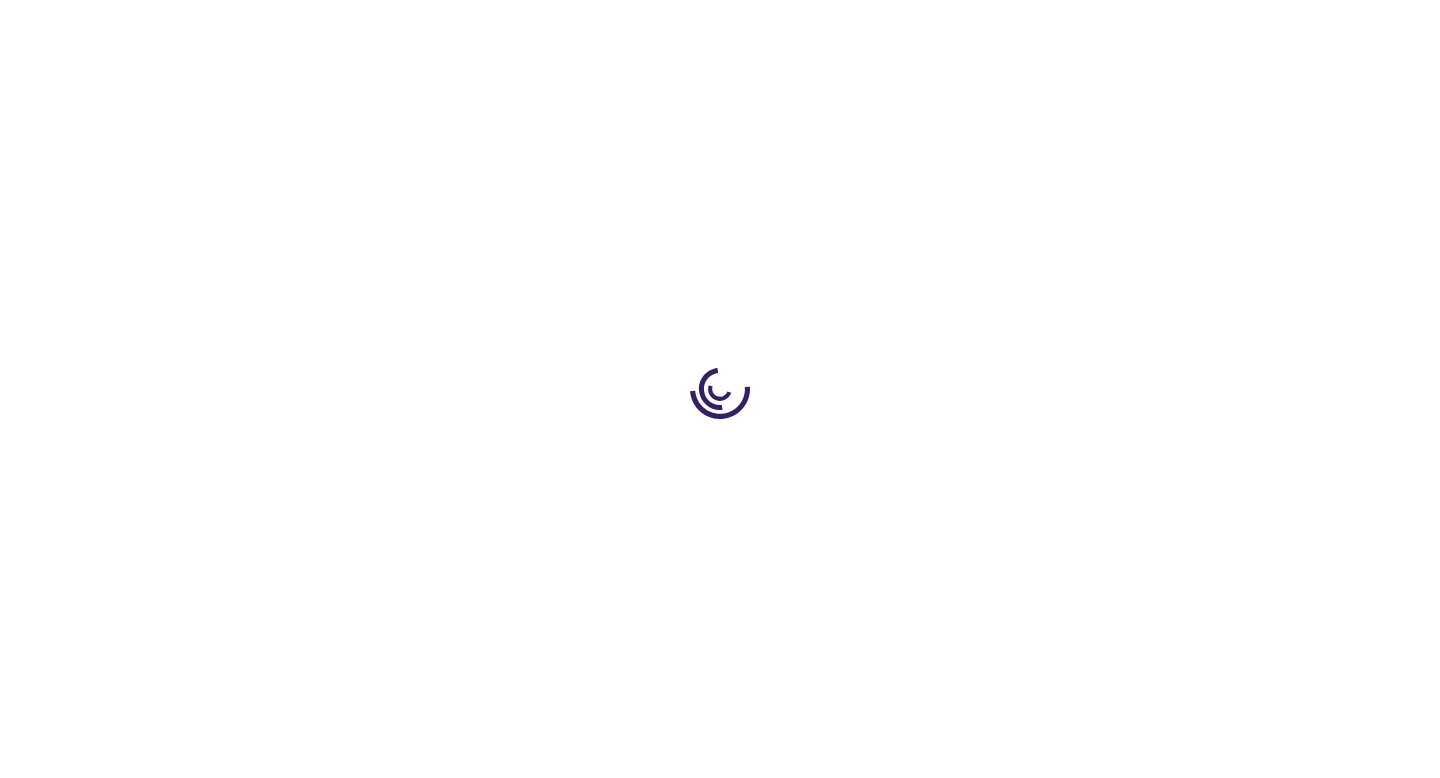 type on "1" 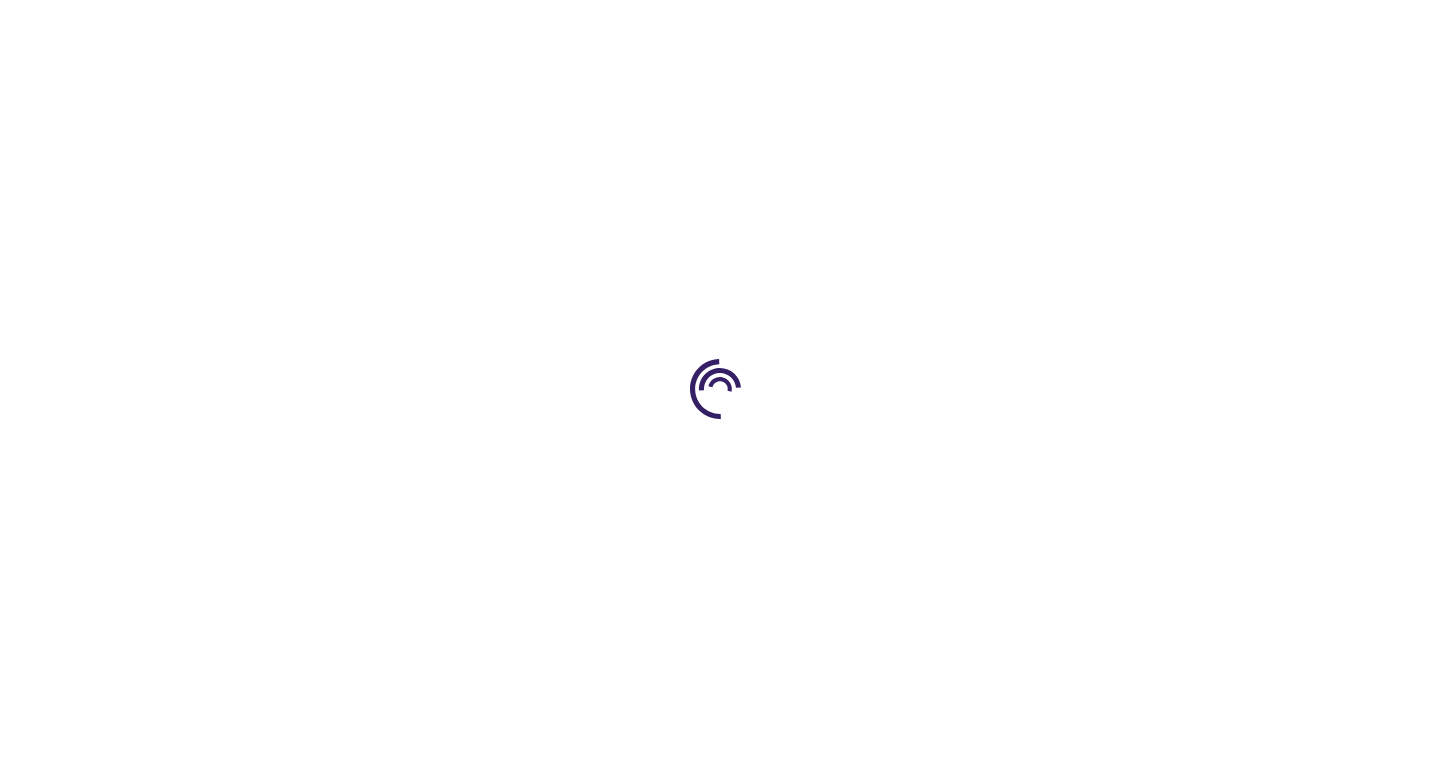 scroll, scrollTop: 0, scrollLeft: 0, axis: both 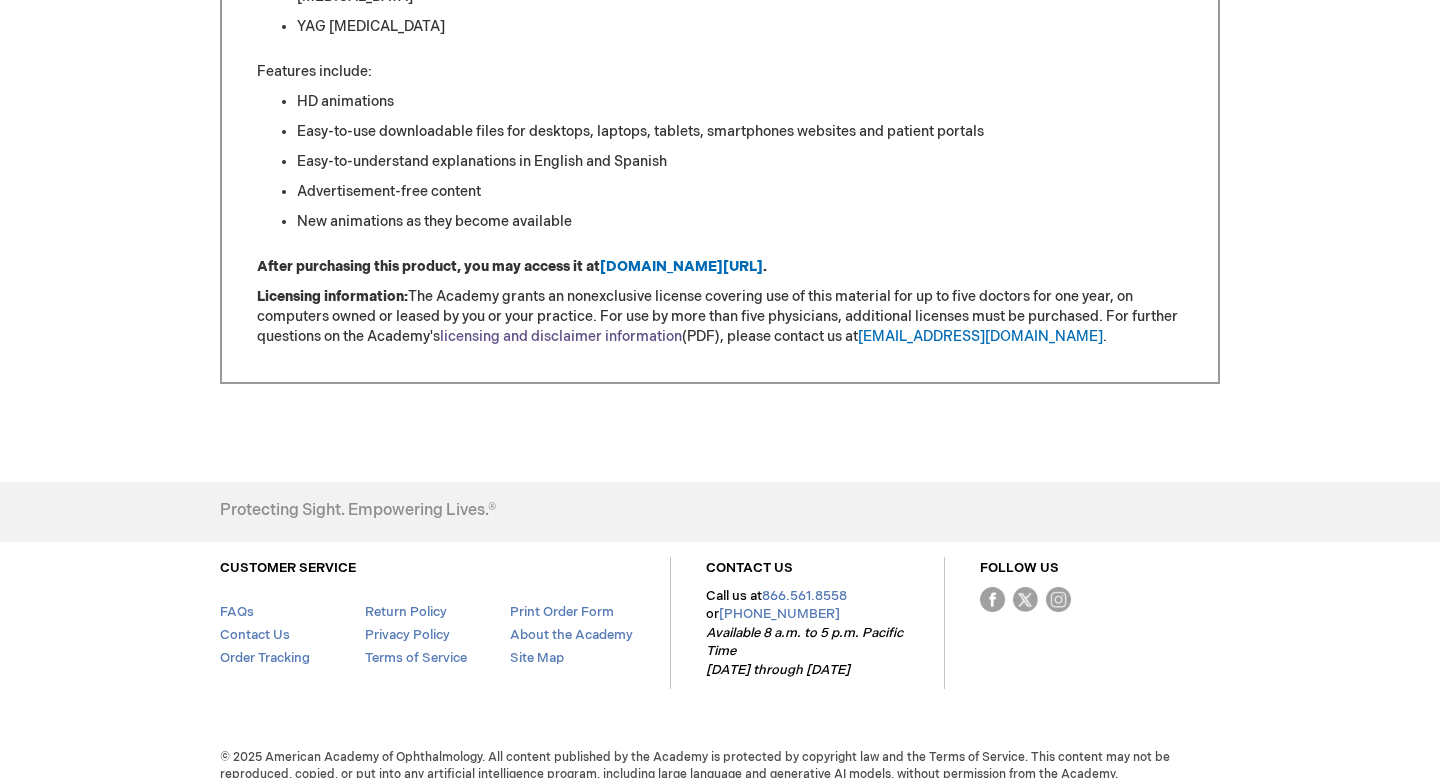 click on "licensing and disclaimer information" at bounding box center [561, 336] 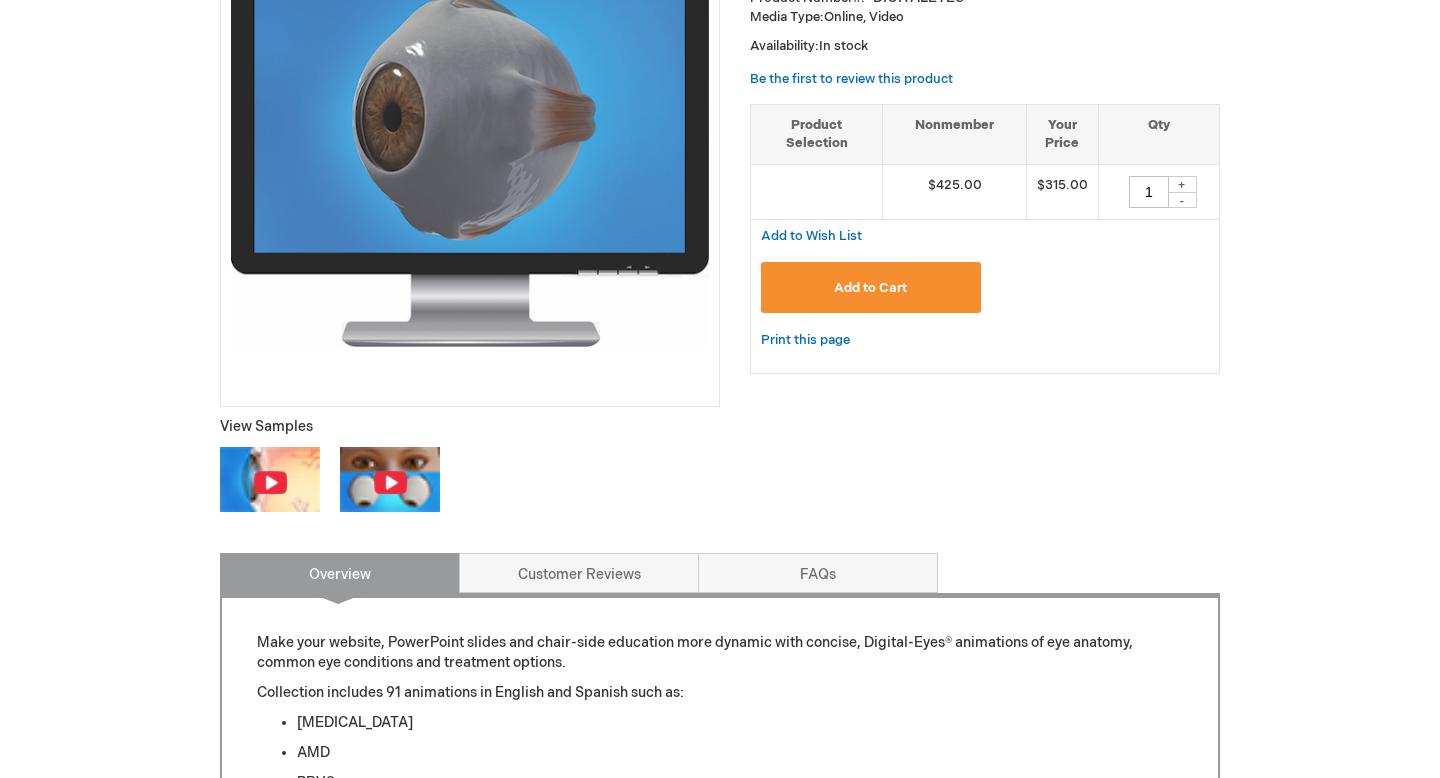 scroll, scrollTop: 411, scrollLeft: 0, axis: vertical 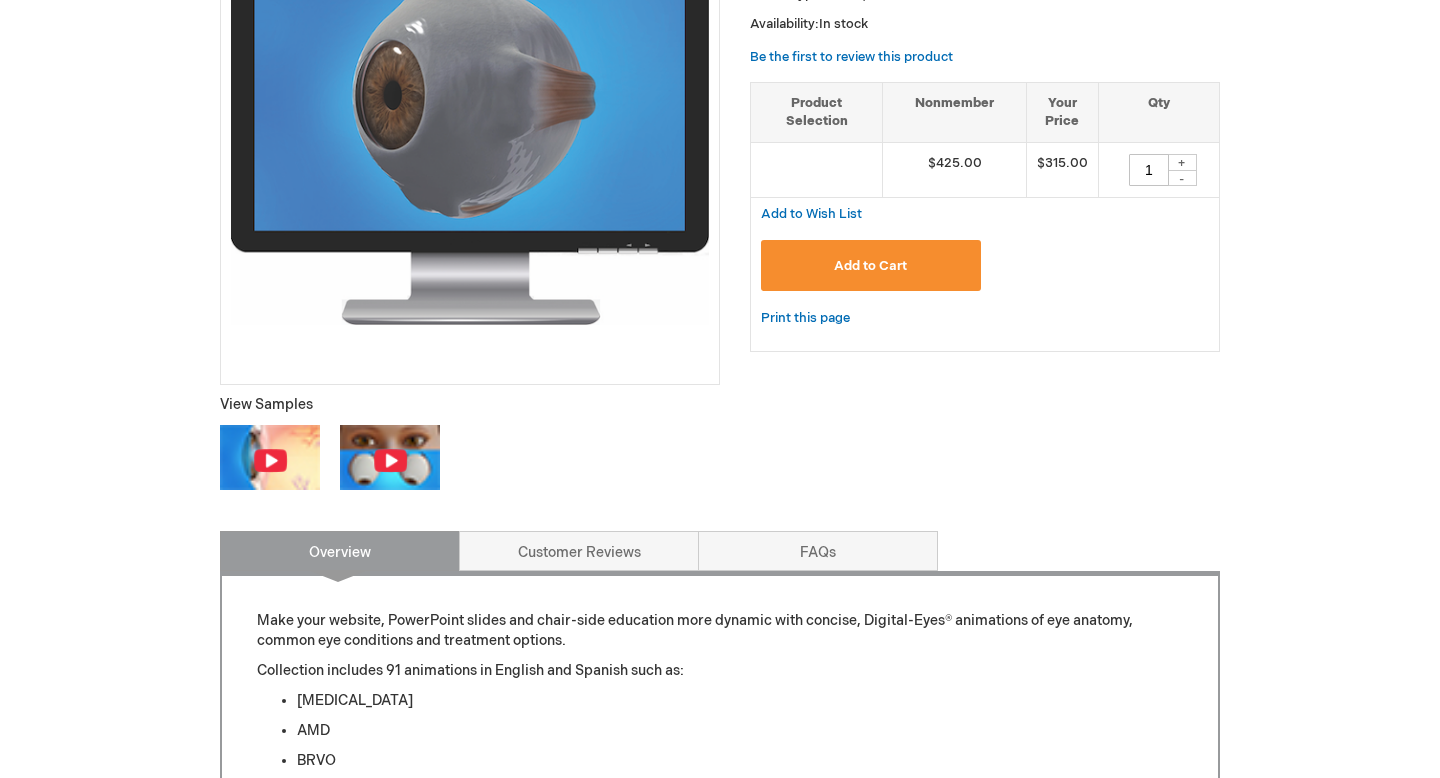 click at bounding box center [270, 457] 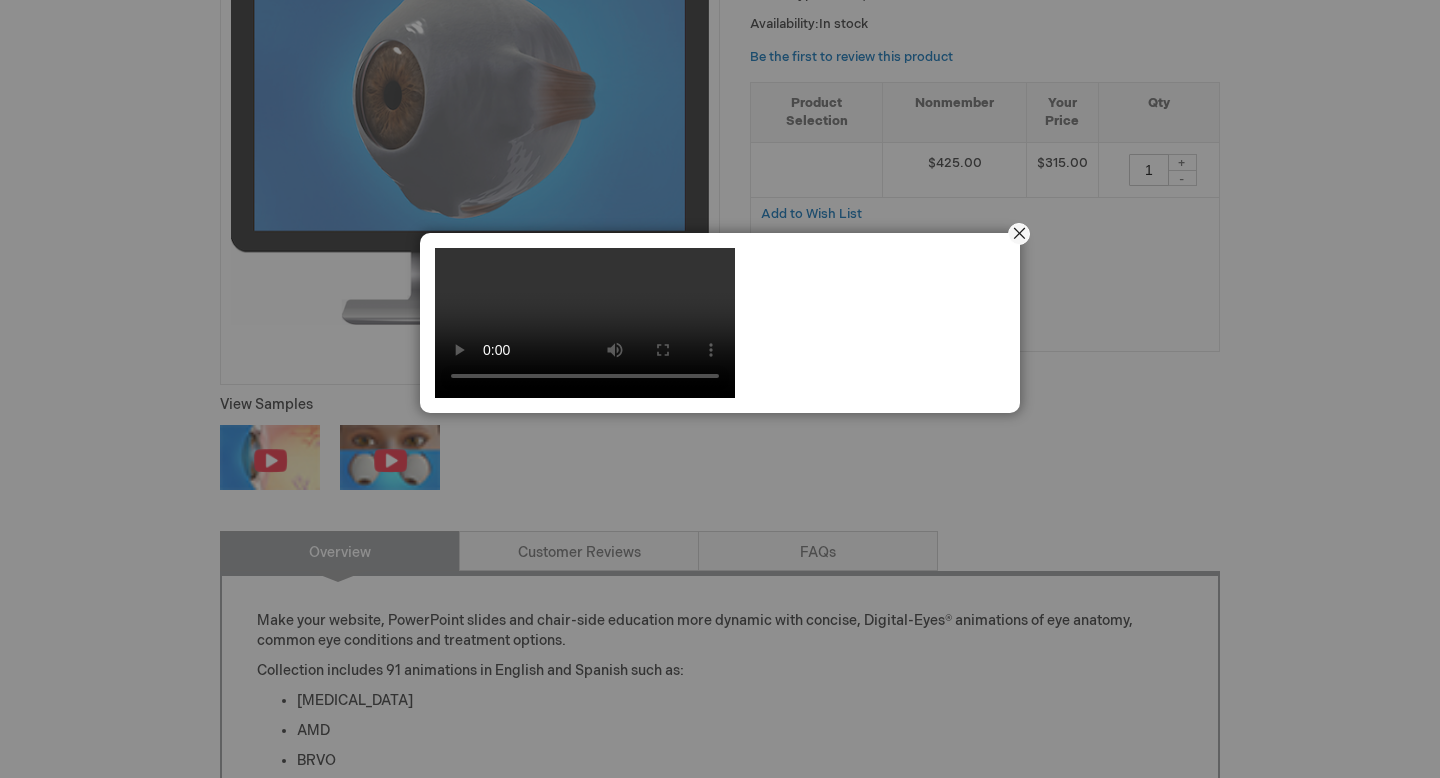 click on "Close" at bounding box center (1019, 234) 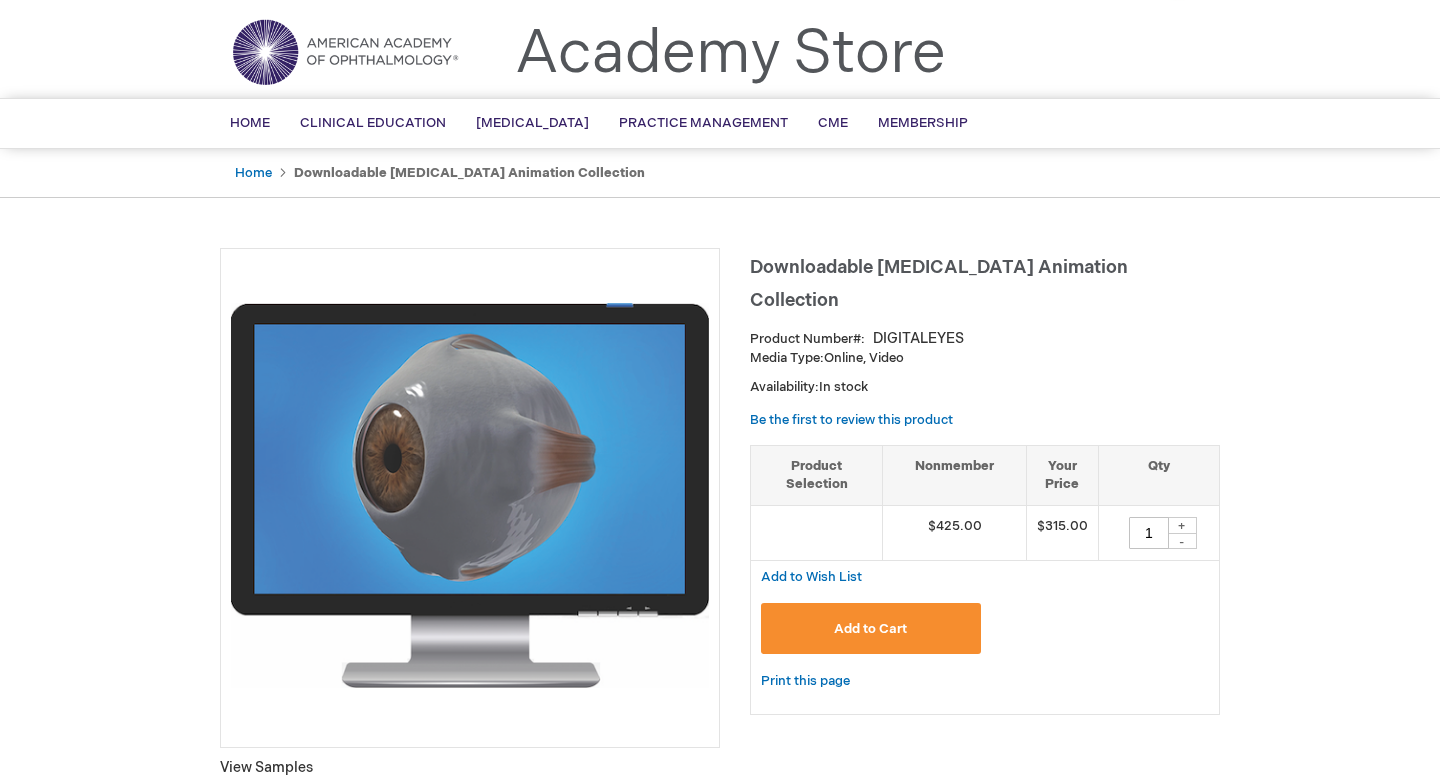 scroll, scrollTop: 0, scrollLeft: 0, axis: both 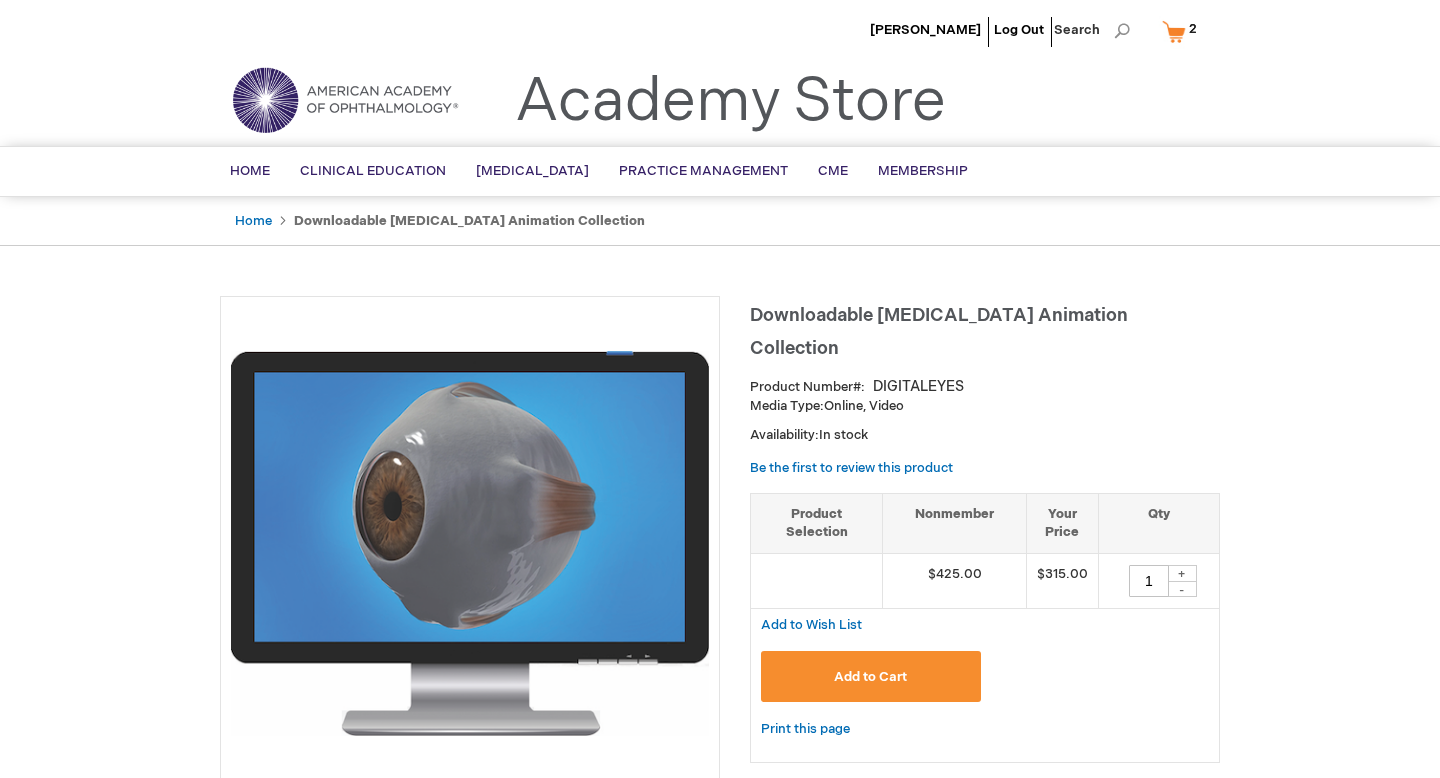 click on "My Cart
2
2
items" at bounding box center [1184, 31] 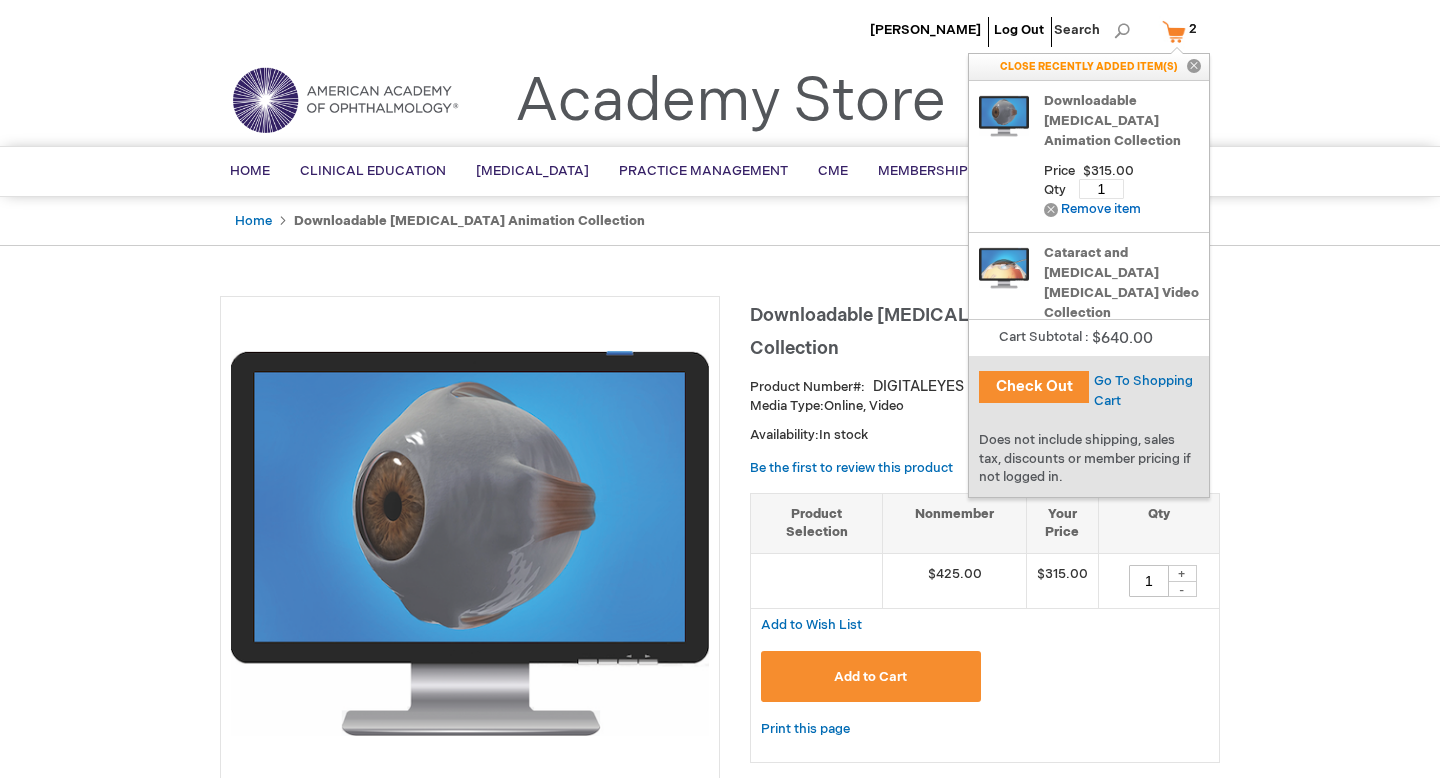 click on "Check Out" at bounding box center (1034, 387) 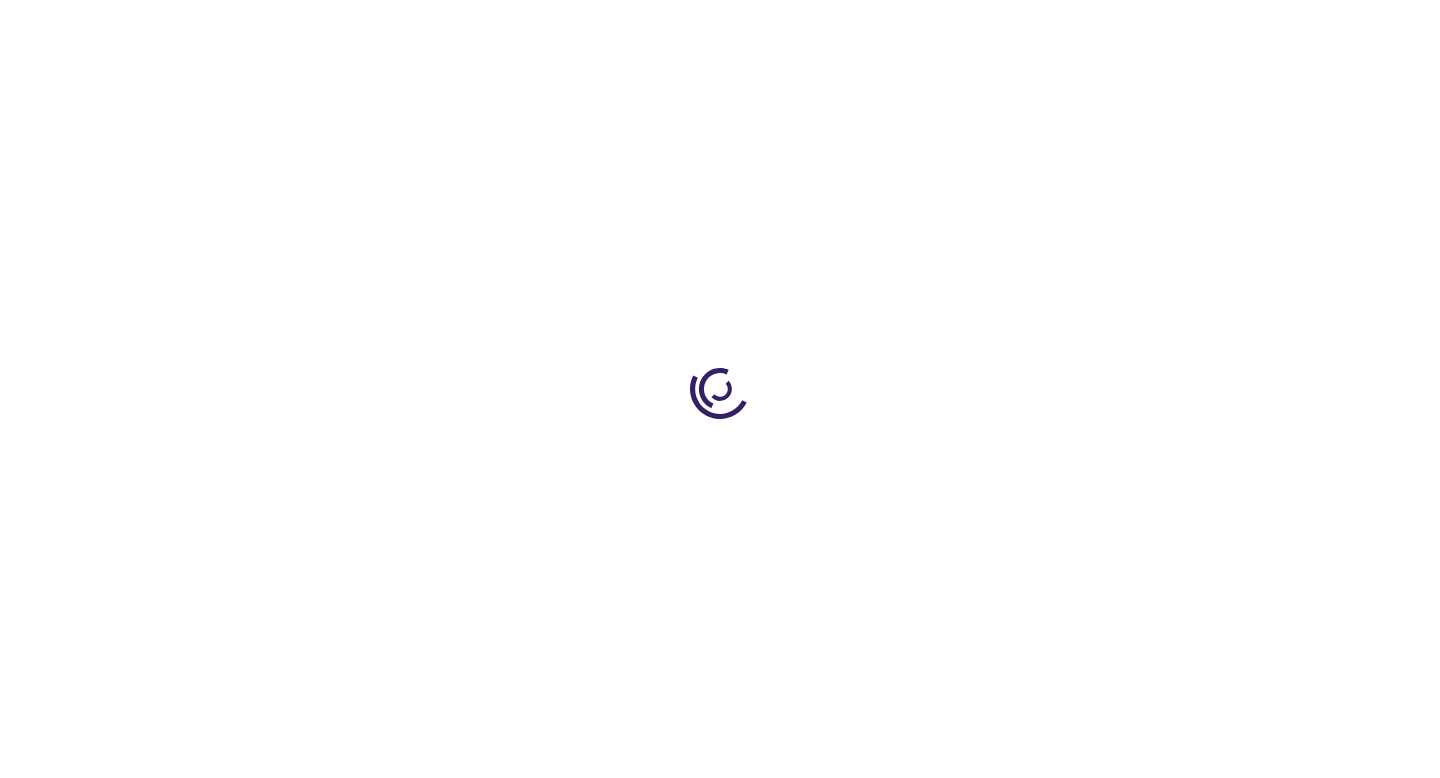 scroll, scrollTop: 0, scrollLeft: 0, axis: both 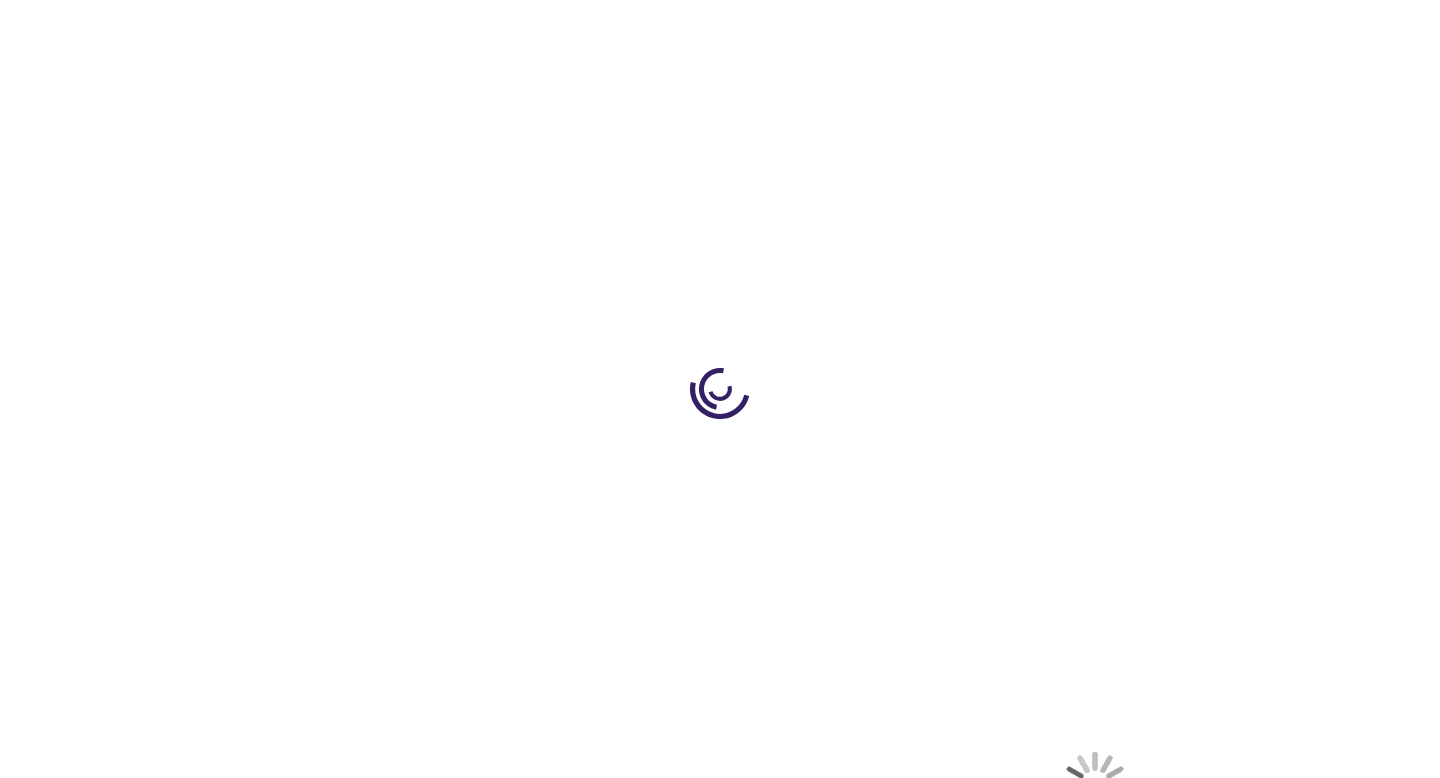 select on "US" 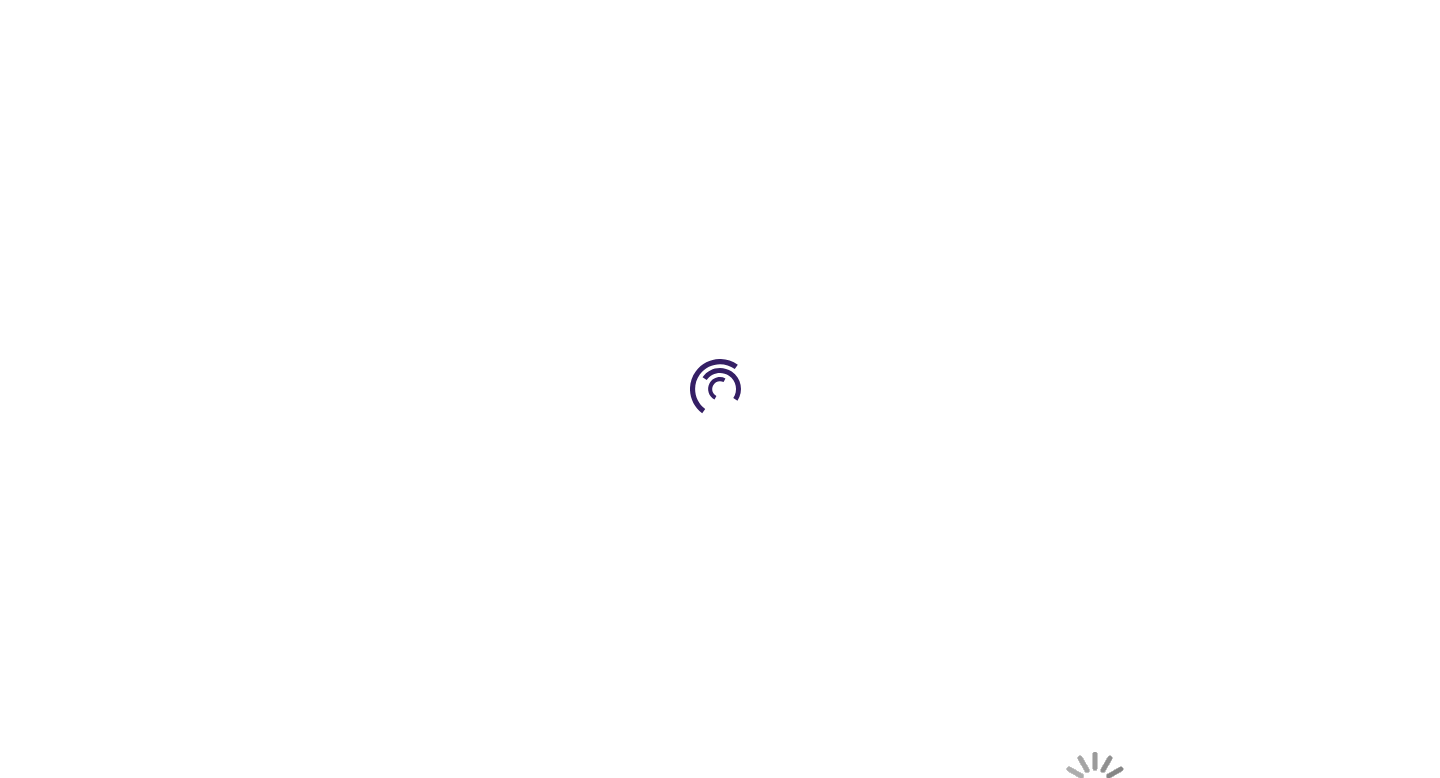 select on "12" 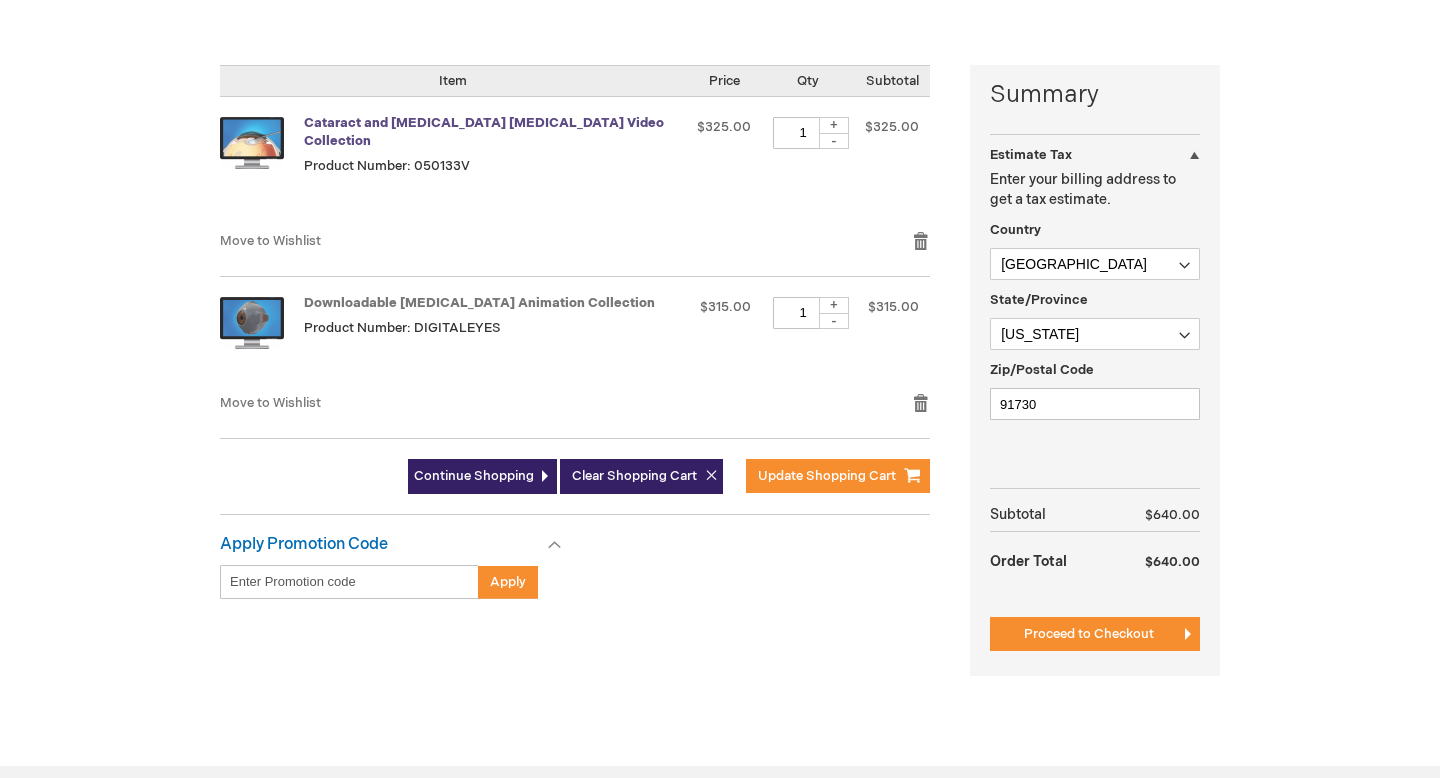 click on "Cataract and [MEDICAL_DATA] [MEDICAL_DATA] Video Collection" at bounding box center (484, 132) 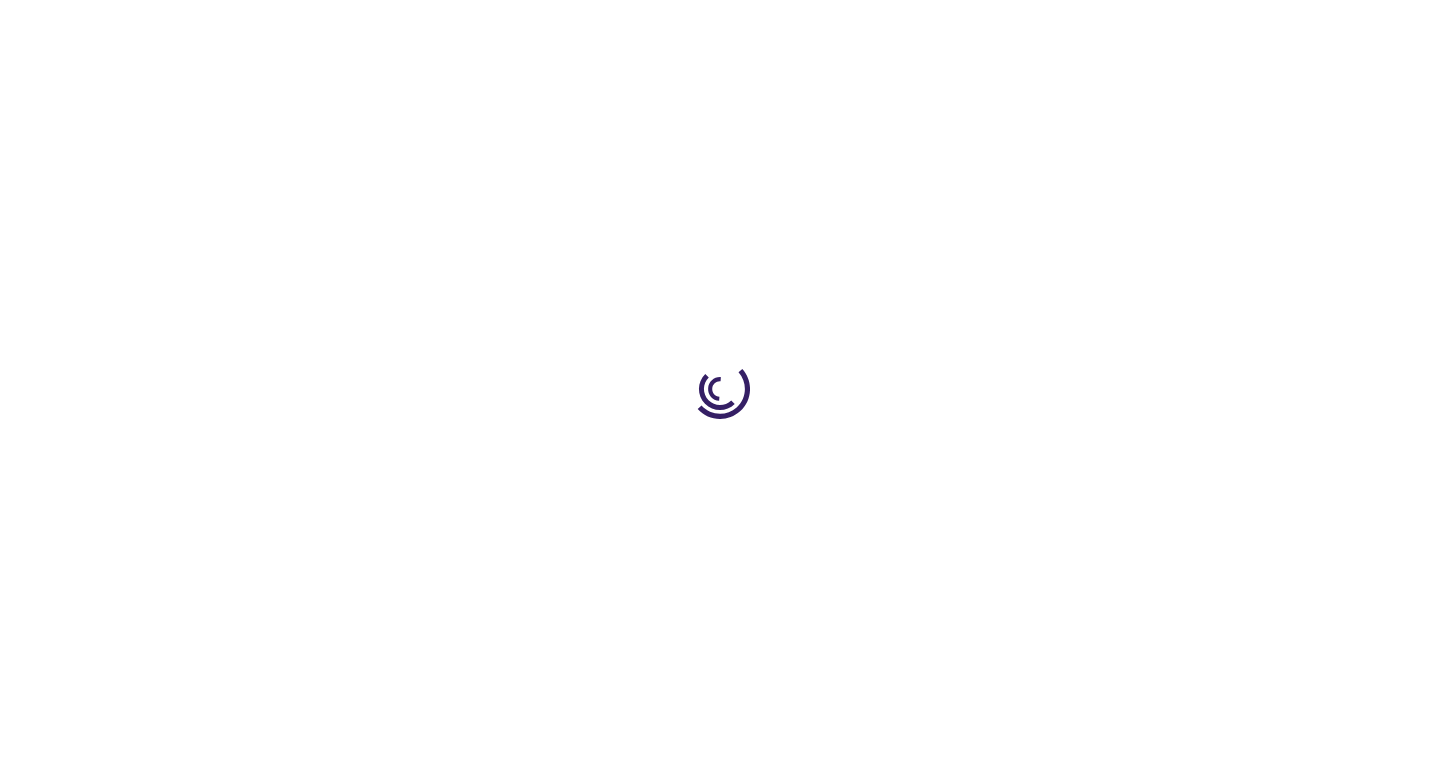 scroll, scrollTop: 0, scrollLeft: 0, axis: both 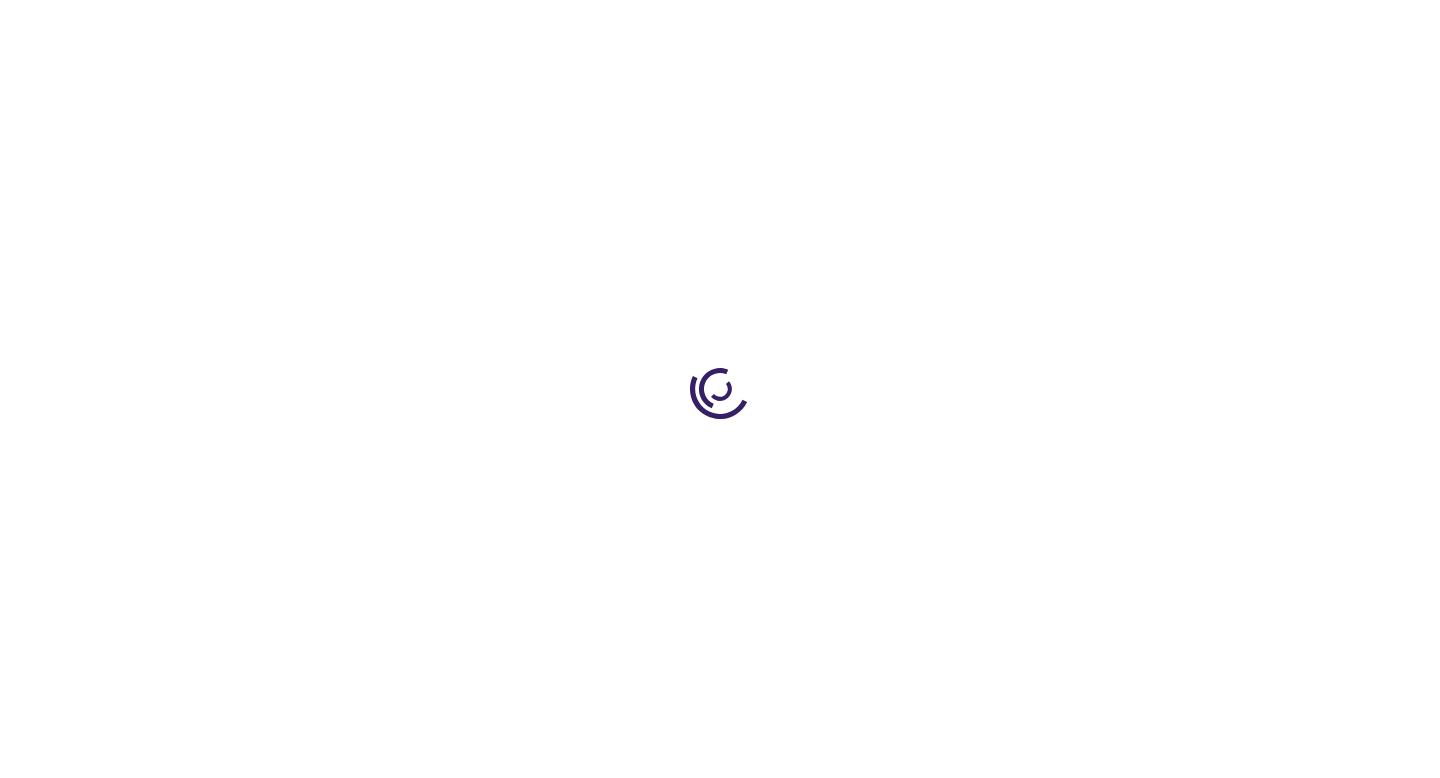 type on "1" 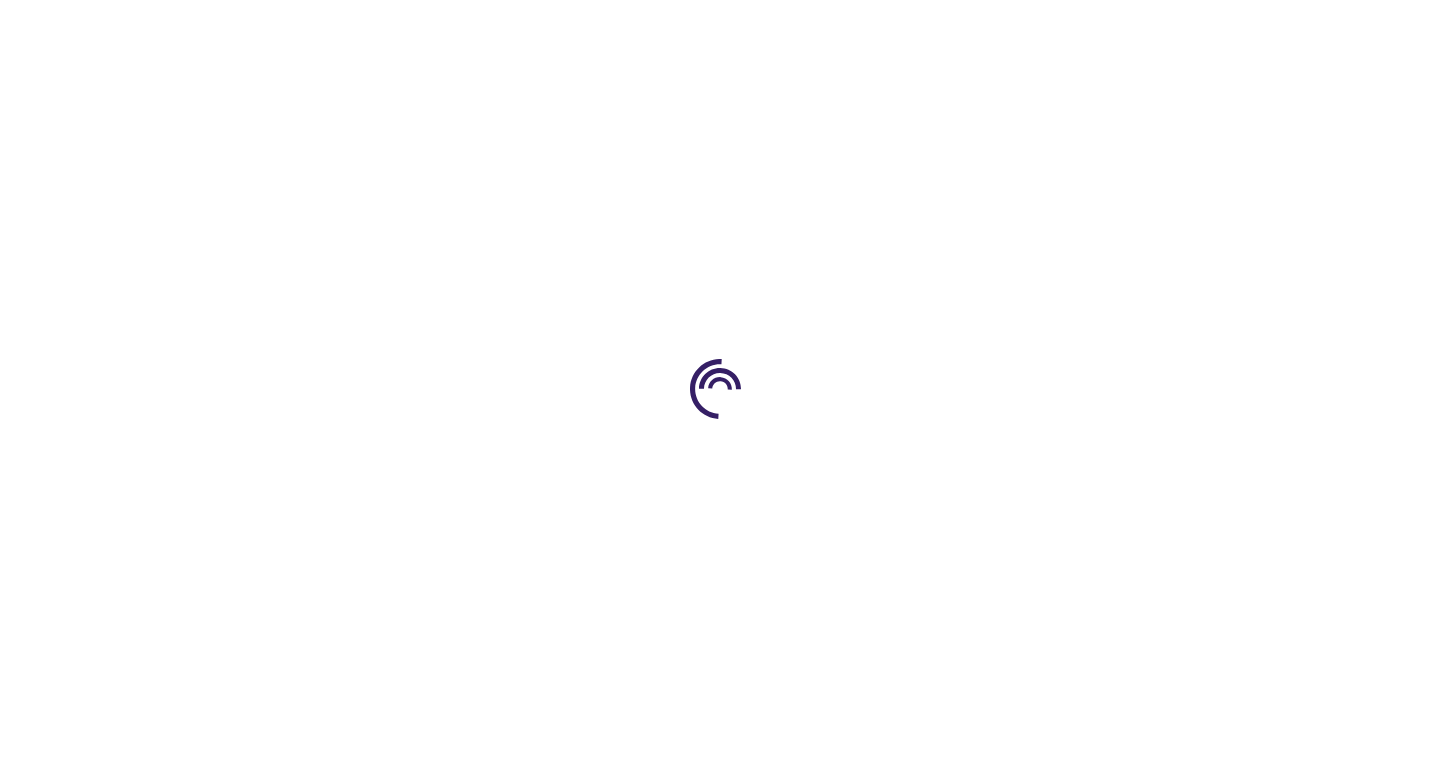scroll, scrollTop: 0, scrollLeft: 0, axis: both 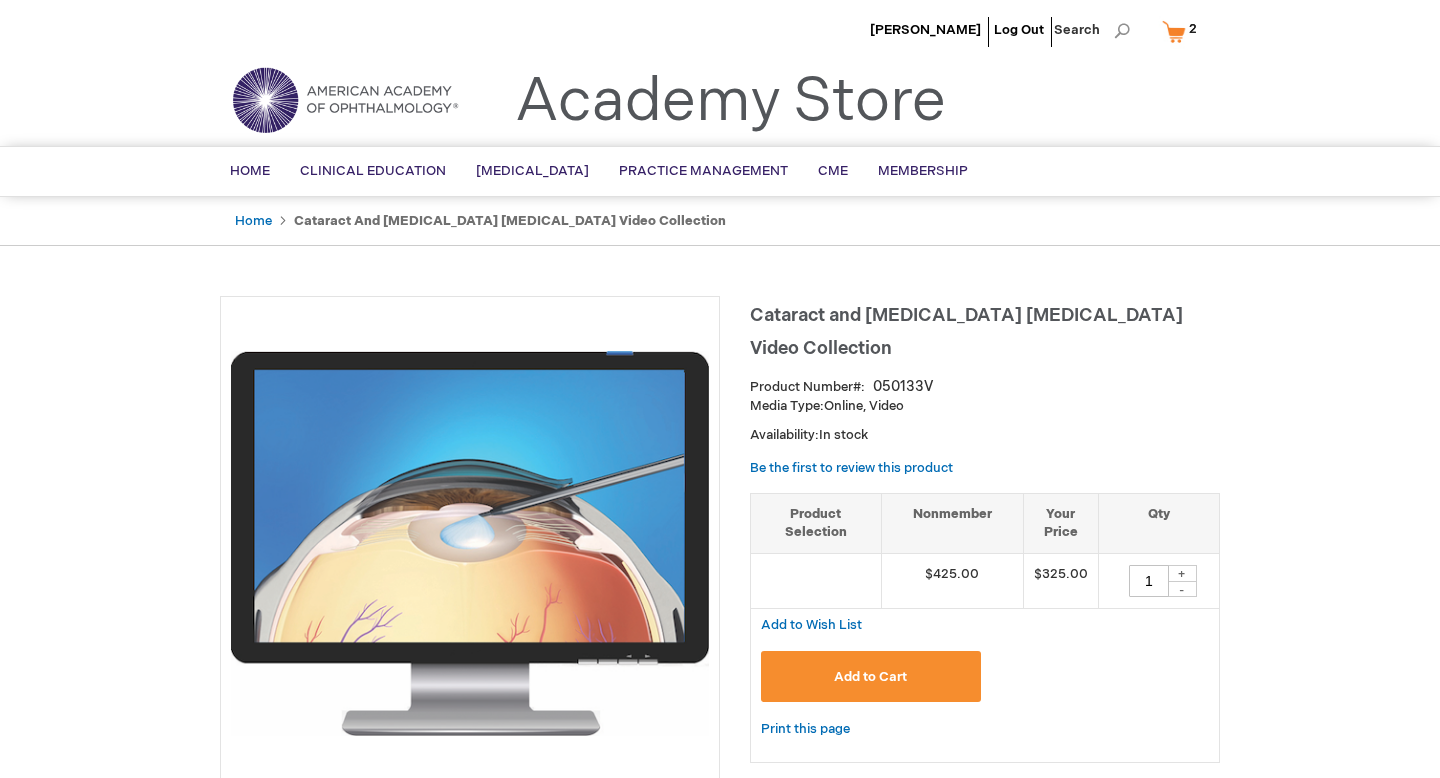 click on "My Cart
2
2
items" at bounding box center (1184, 31) 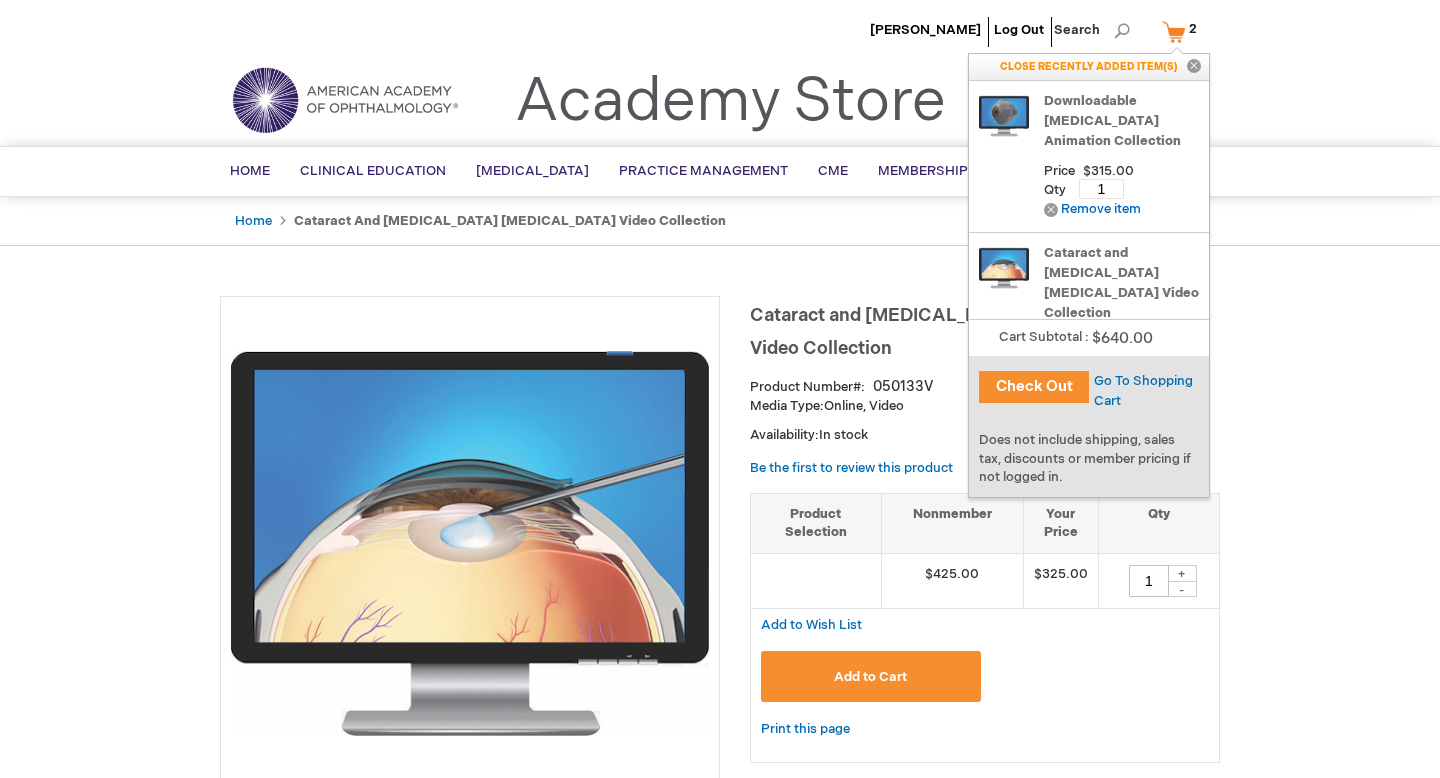 click on "Check Out" at bounding box center (1034, 387) 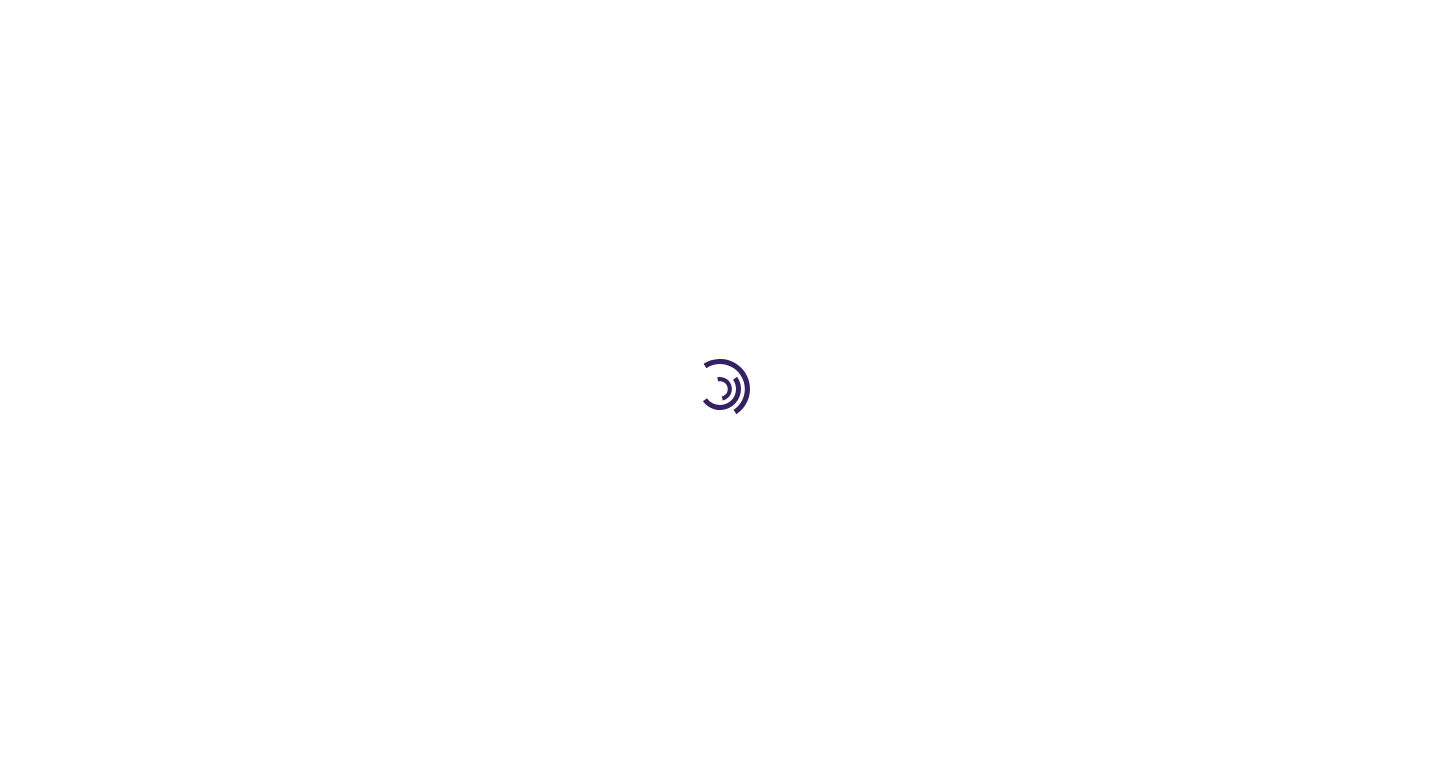 scroll, scrollTop: 0, scrollLeft: 0, axis: both 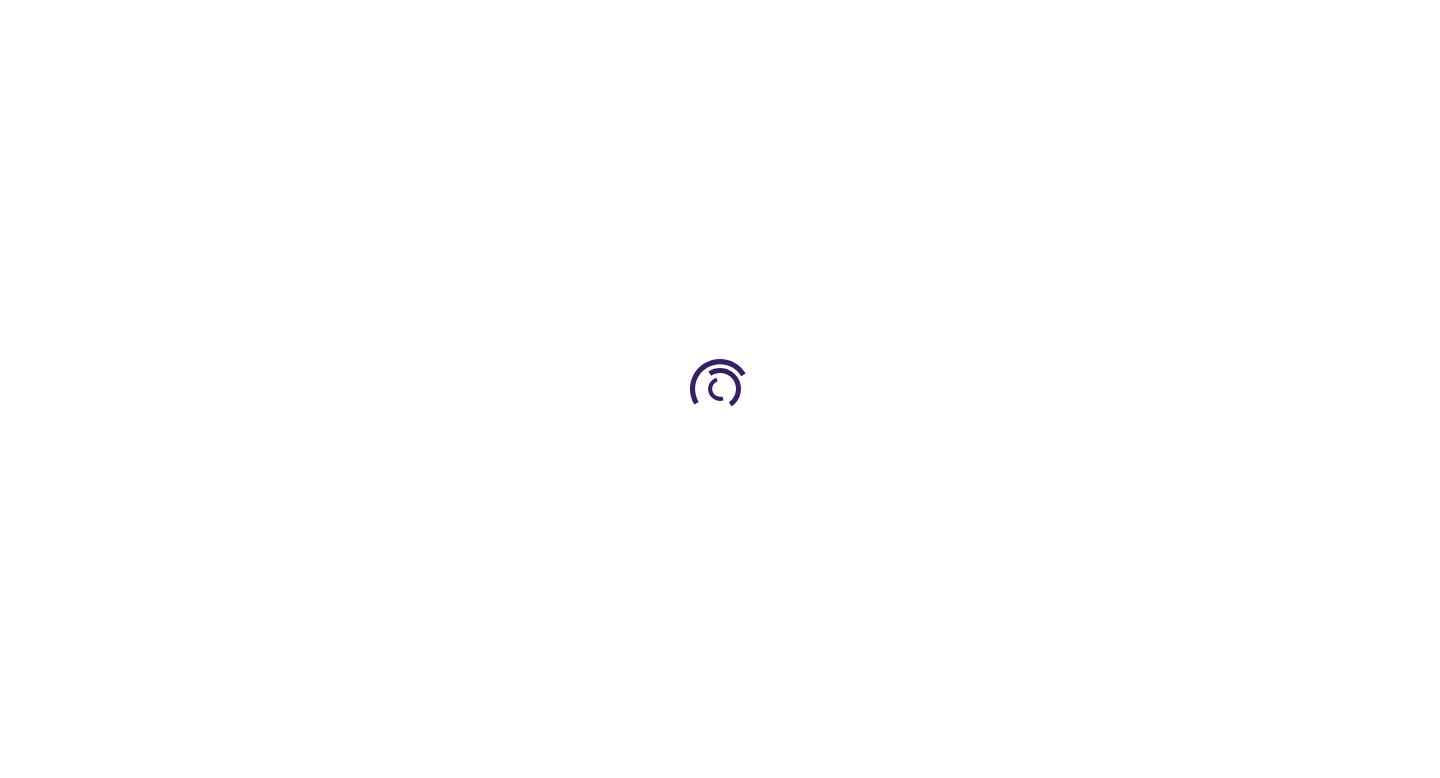 select on "US" 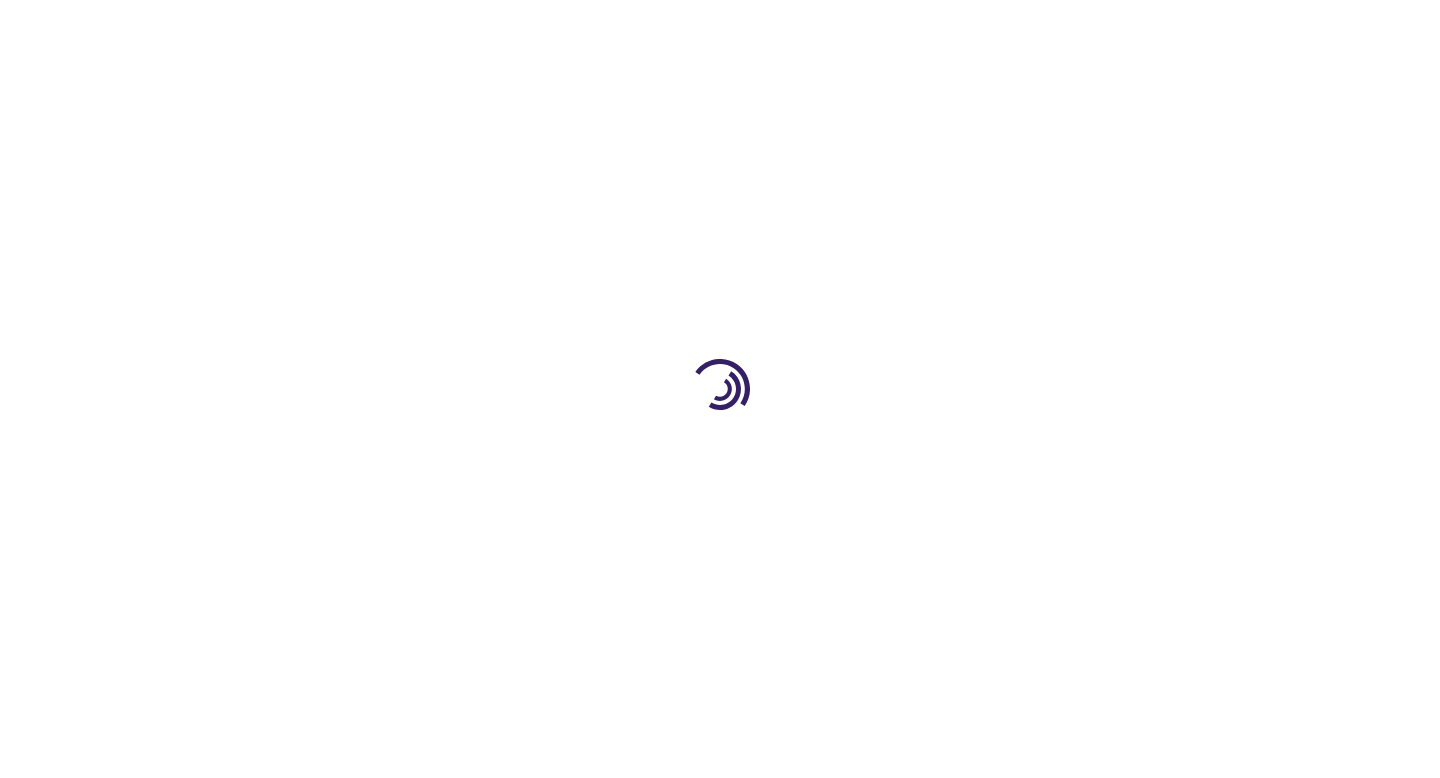 select on "12" 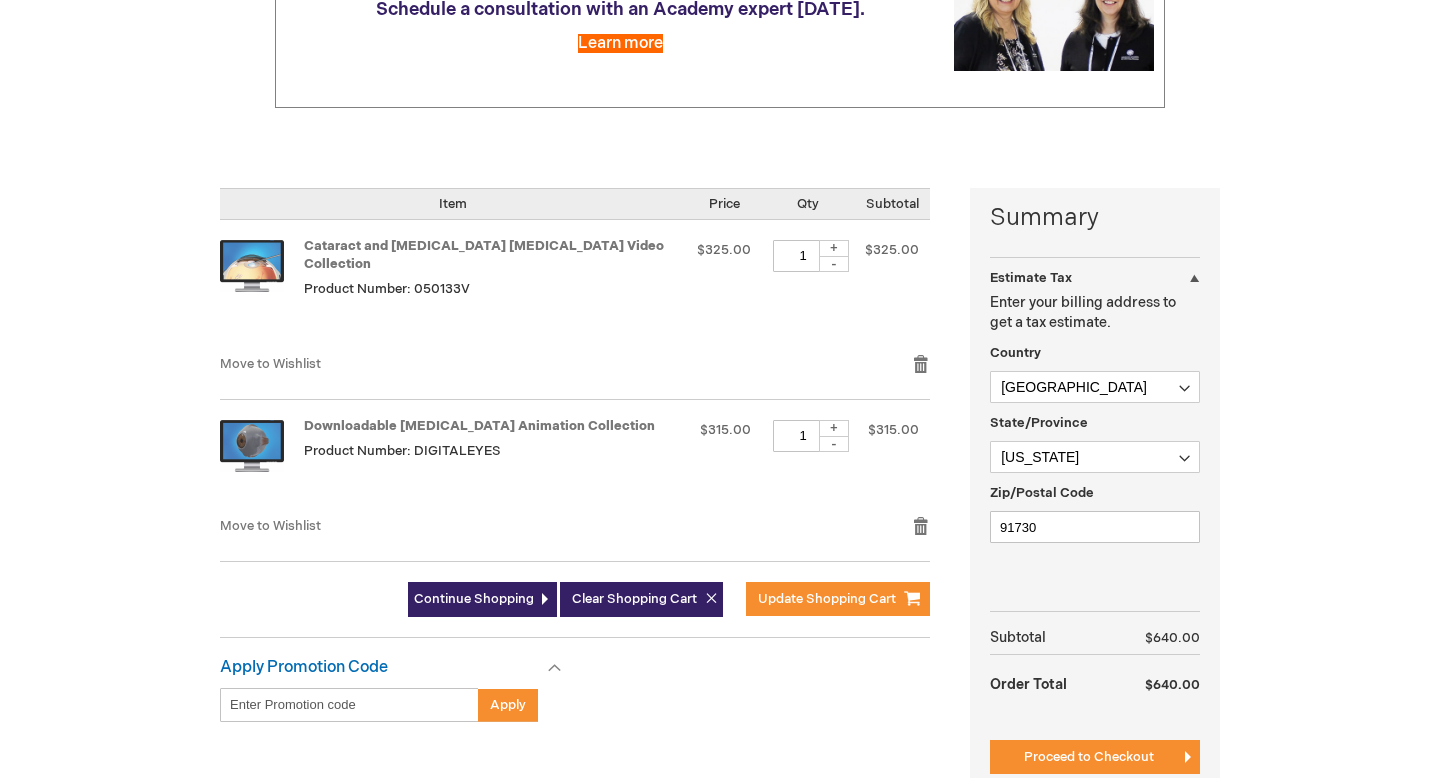 scroll, scrollTop: 330, scrollLeft: 0, axis: vertical 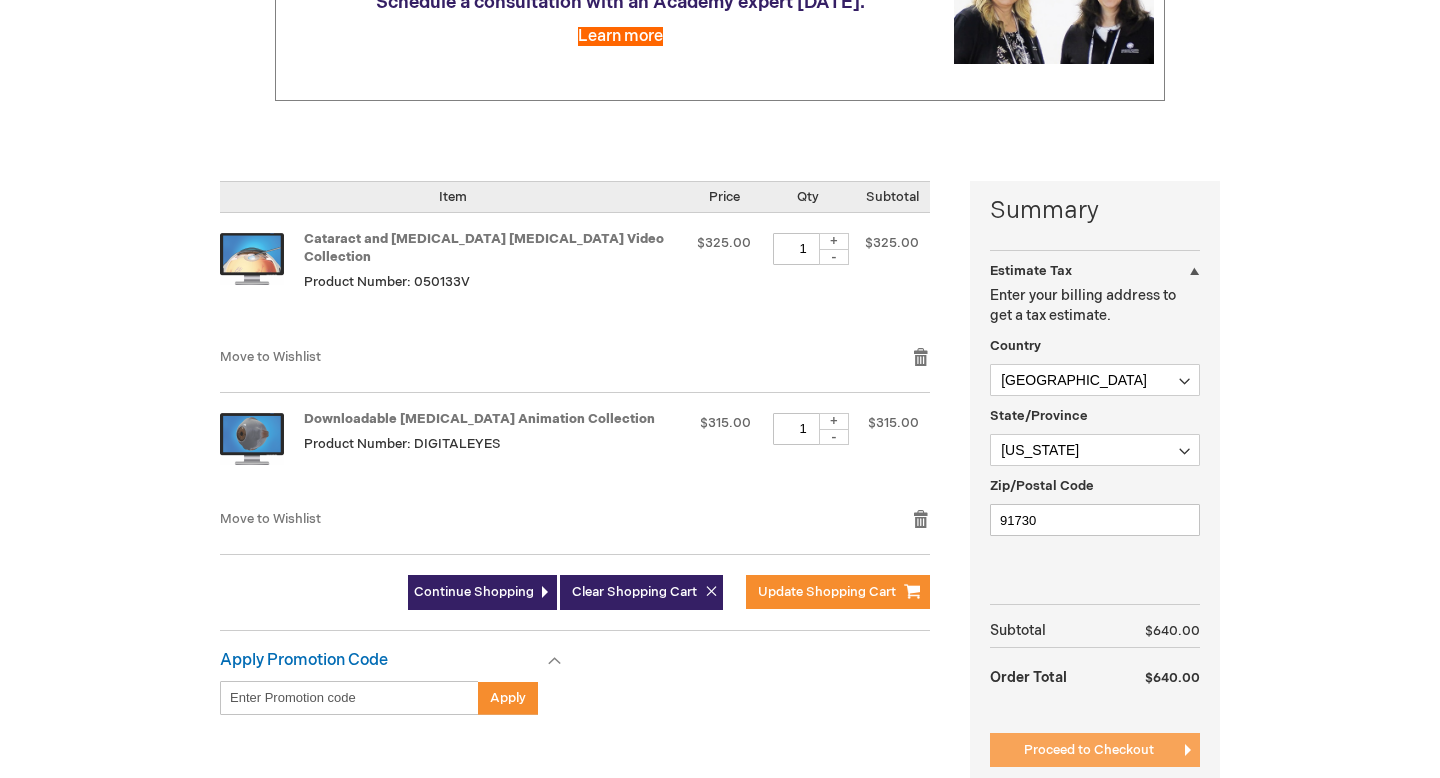 click on "Proceed to Checkout" at bounding box center (1089, 750) 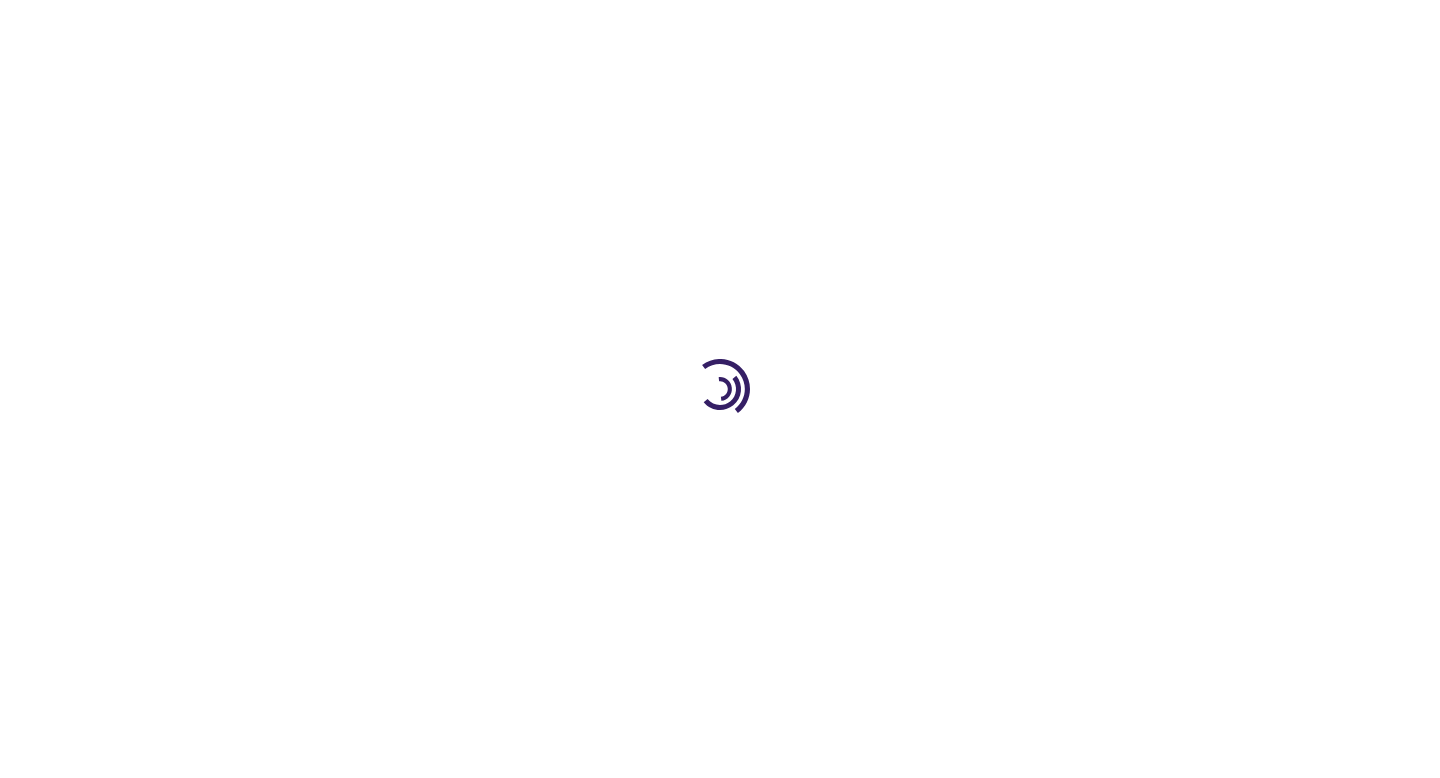 scroll, scrollTop: 0, scrollLeft: 0, axis: both 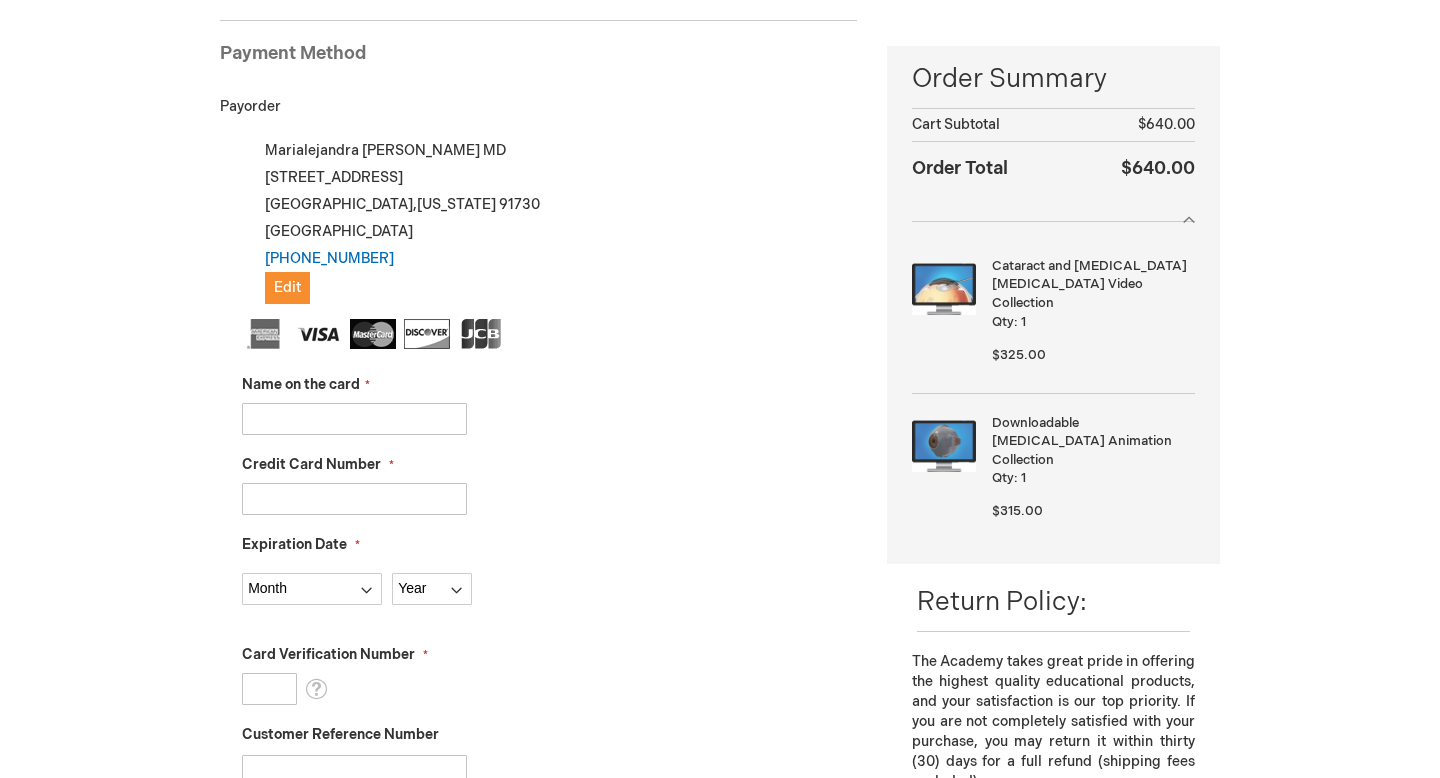 click on "Name on the card" at bounding box center [354, 419] 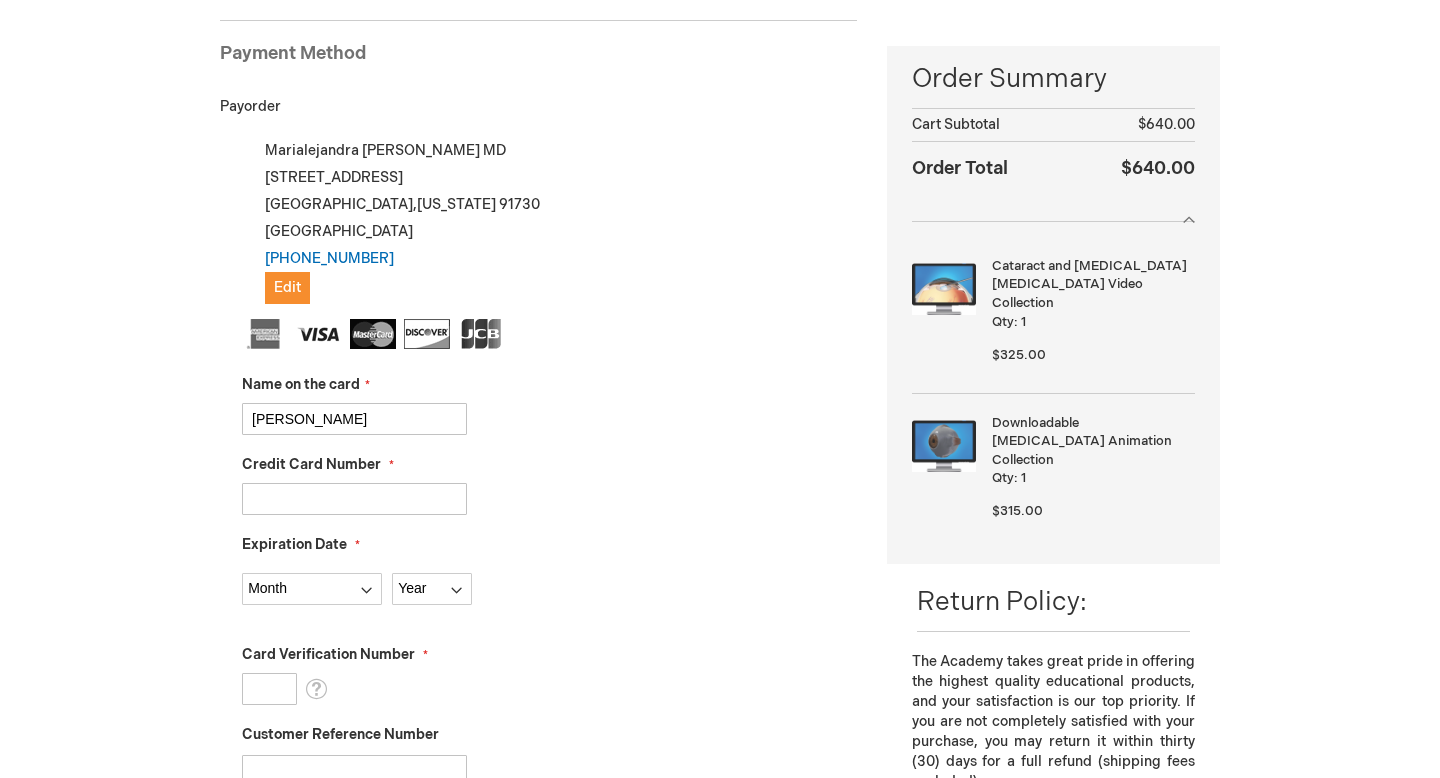 type on "[PERSON_NAME]" 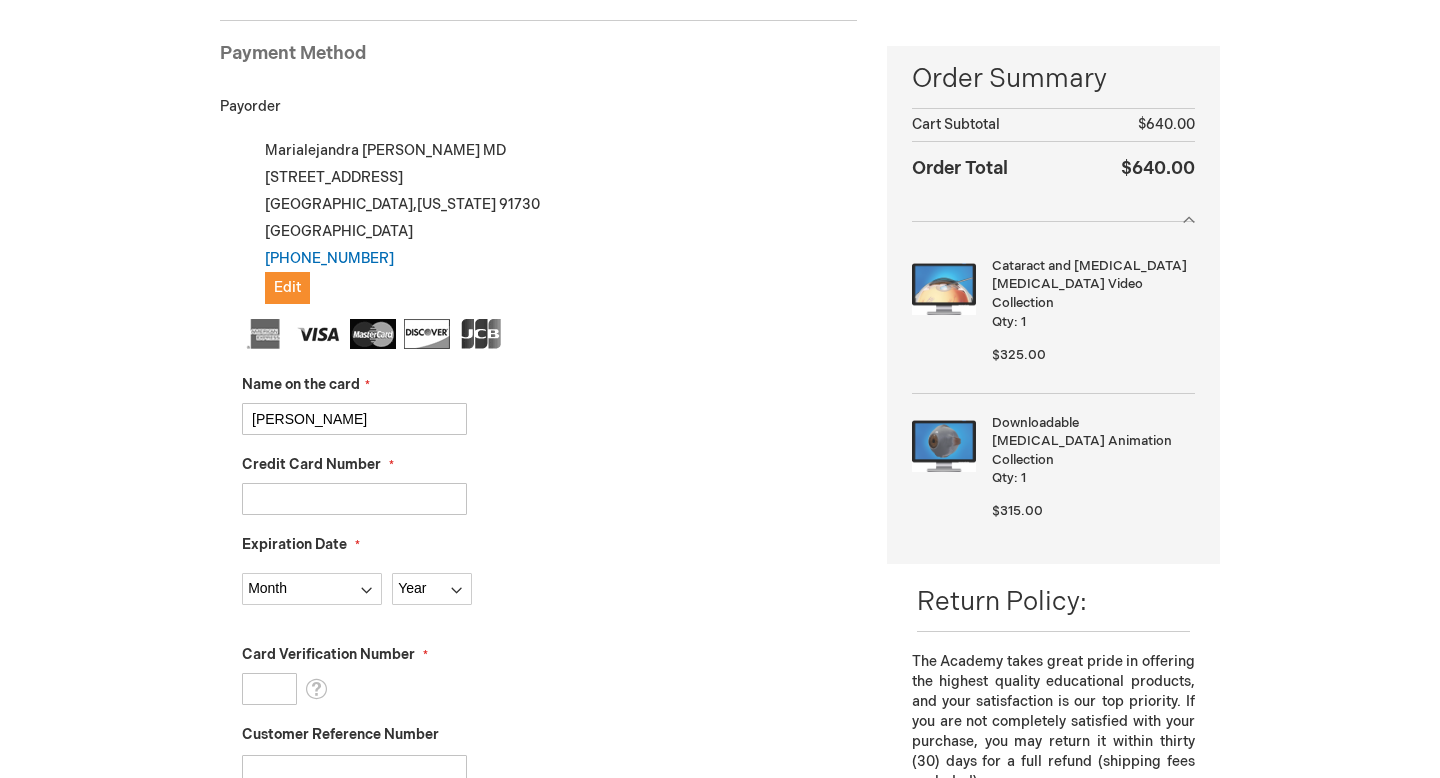 click on "Credit Card Number" at bounding box center (354, 499) 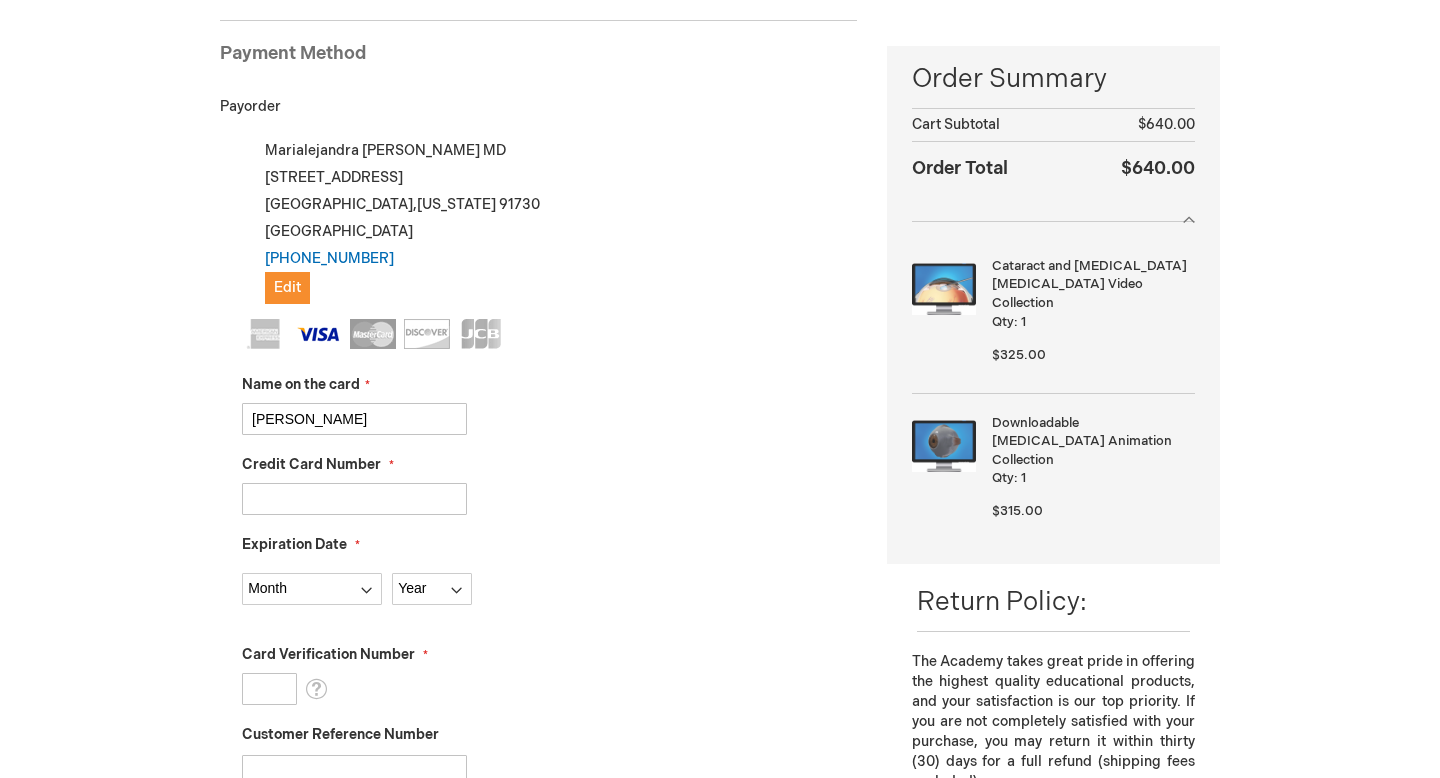 type on "4400666941189876" 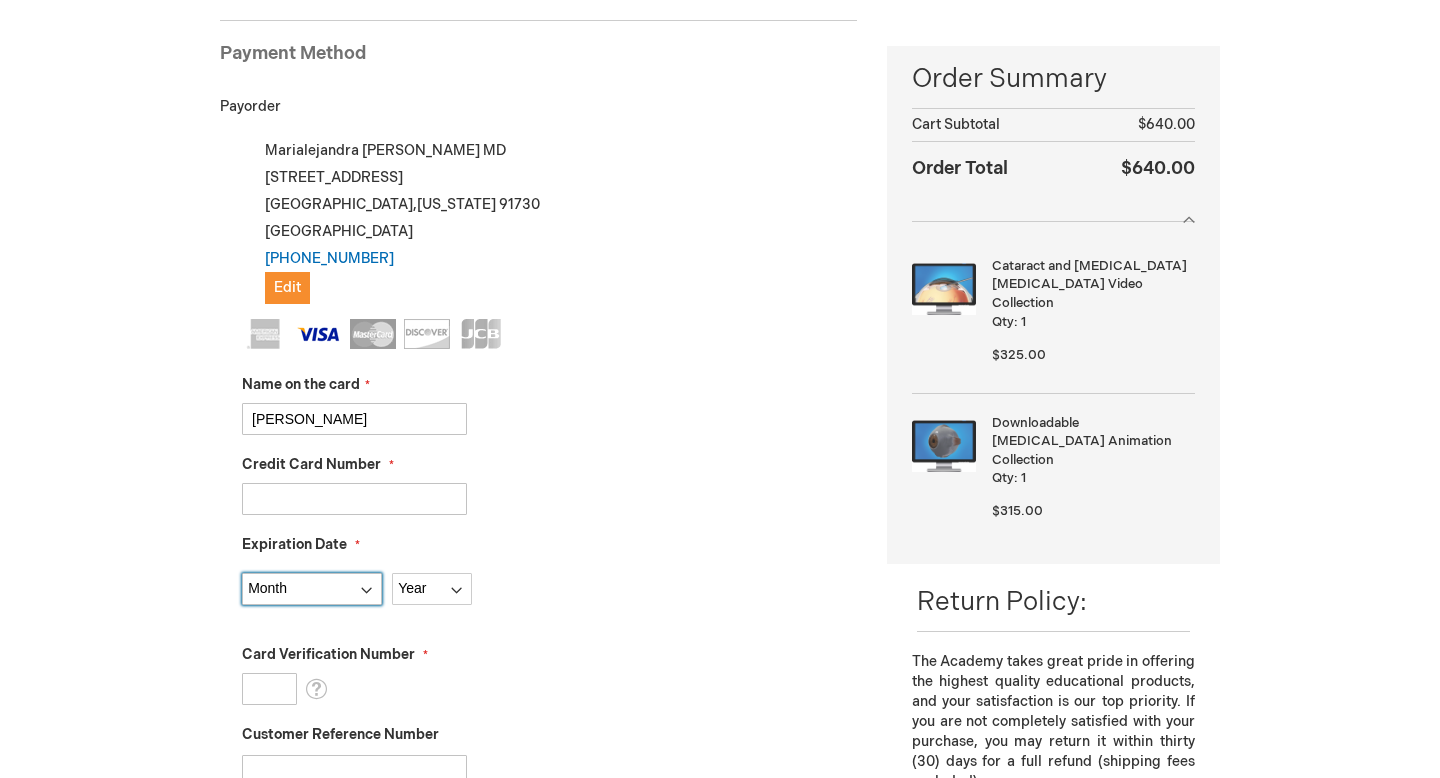 click on "Month 01 - January 02 - February 03 - March 04 - April 05 - May 06 - June 07 - July 08 - August 09 - September 10 - October 11 - November 12 - December" at bounding box center (312, 589) 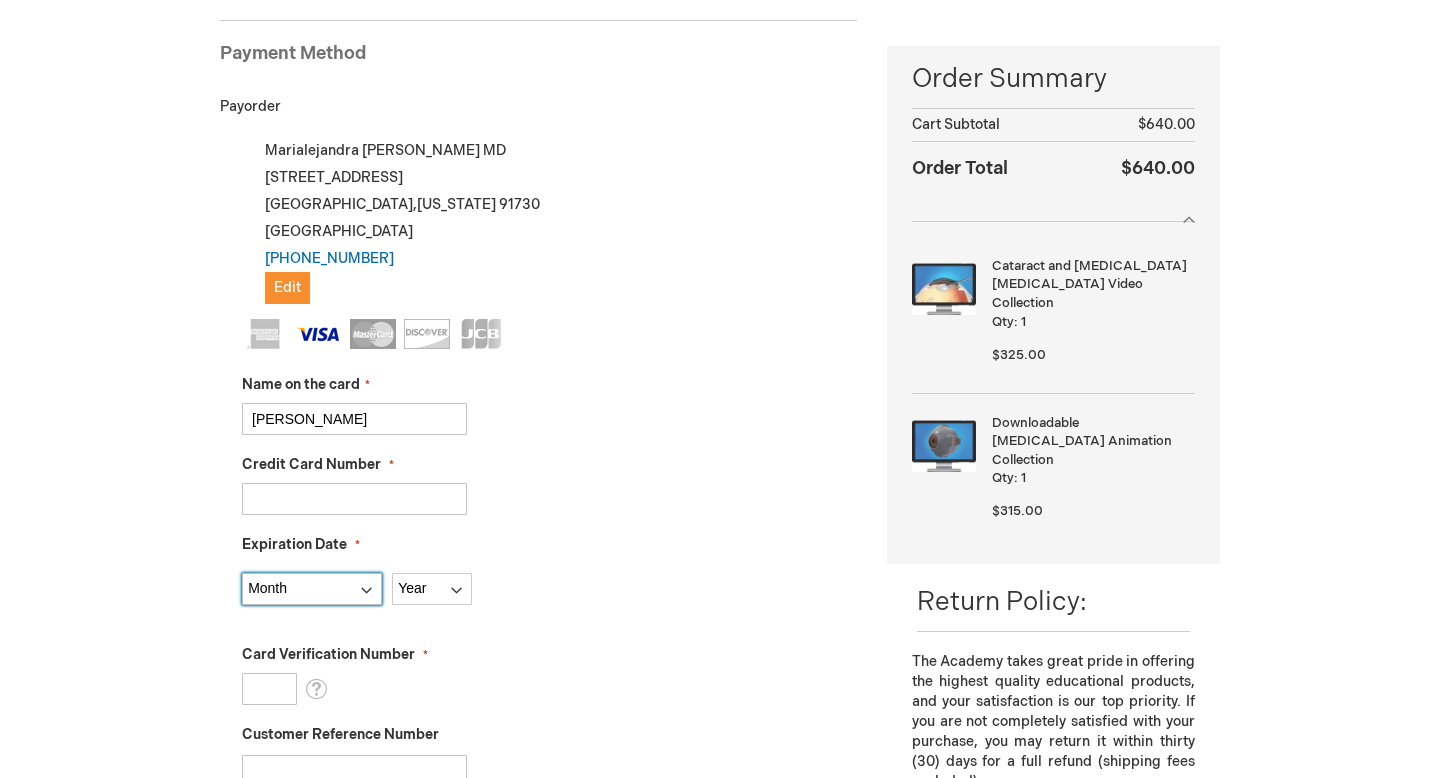 select on "3" 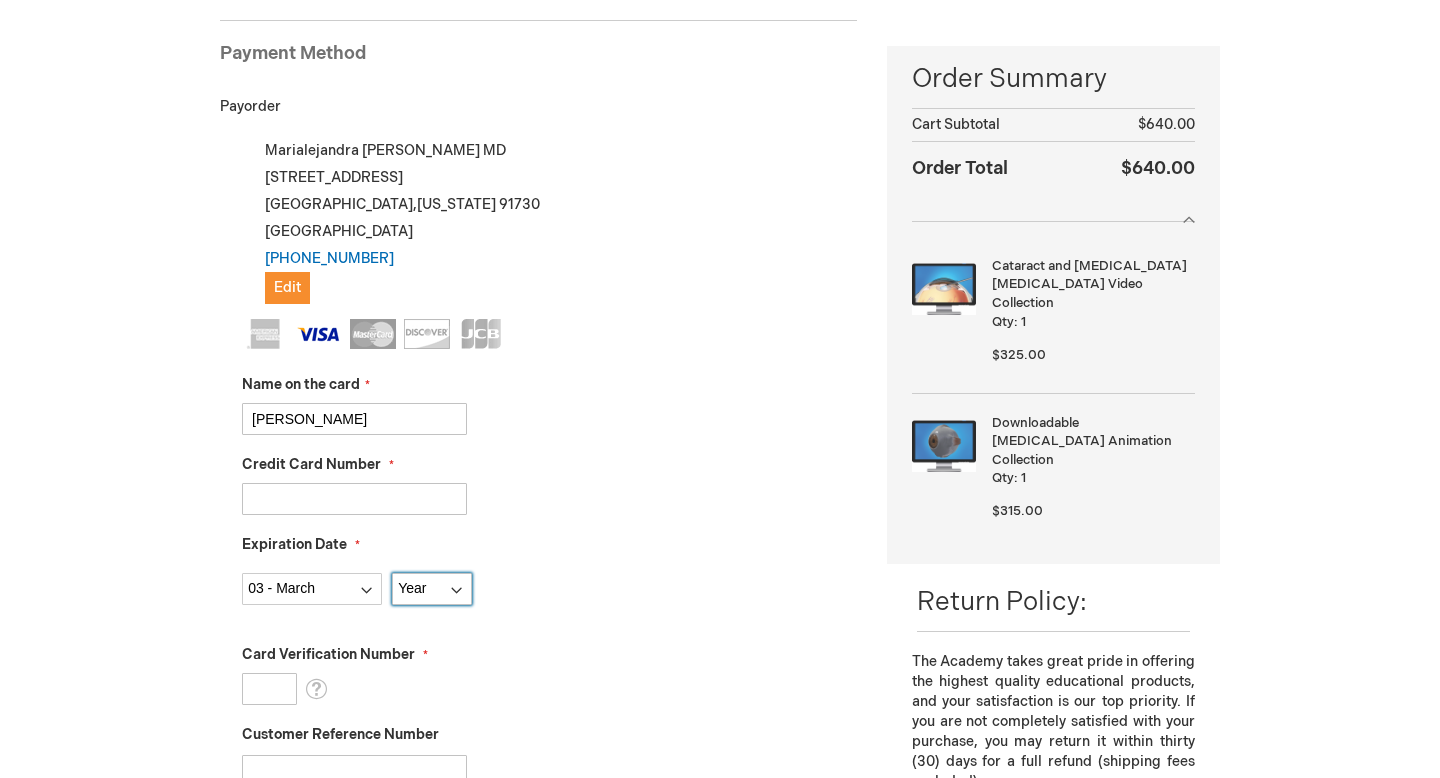 click on "Year 2025 2026 2027 2028 2029 2030 2031 2032 2033 2034 2035" at bounding box center (432, 589) 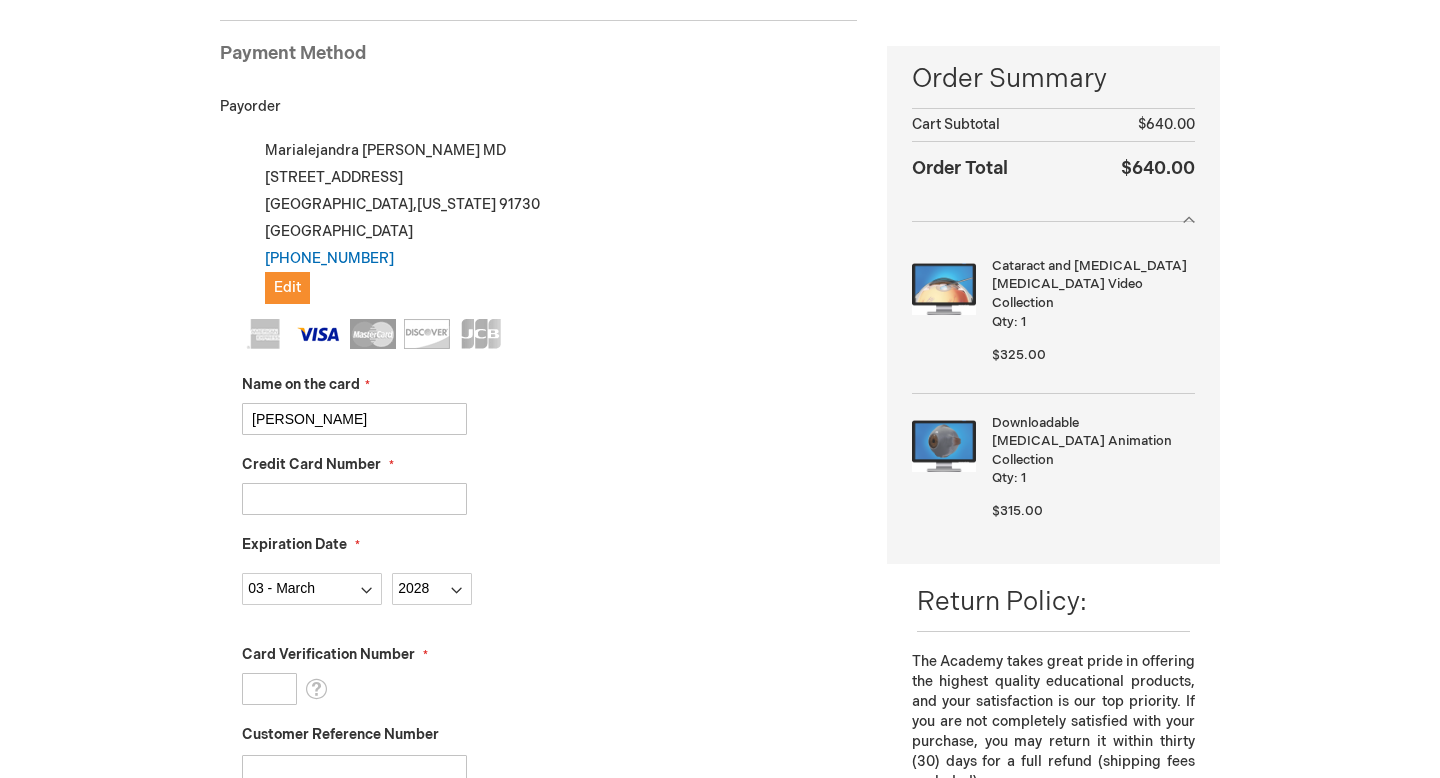 click on "Card Verification Number" at bounding box center [269, 689] 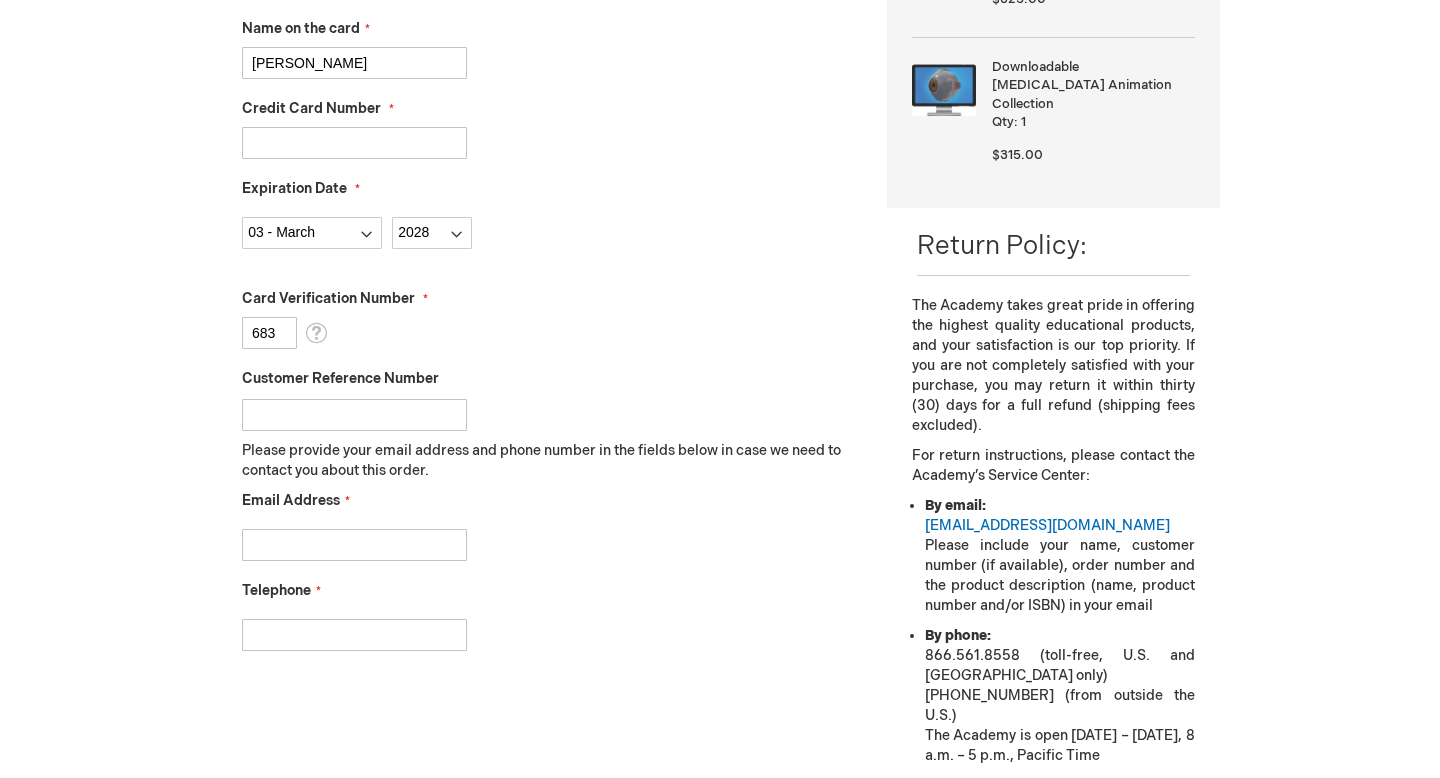 scroll, scrollTop: 634, scrollLeft: 0, axis: vertical 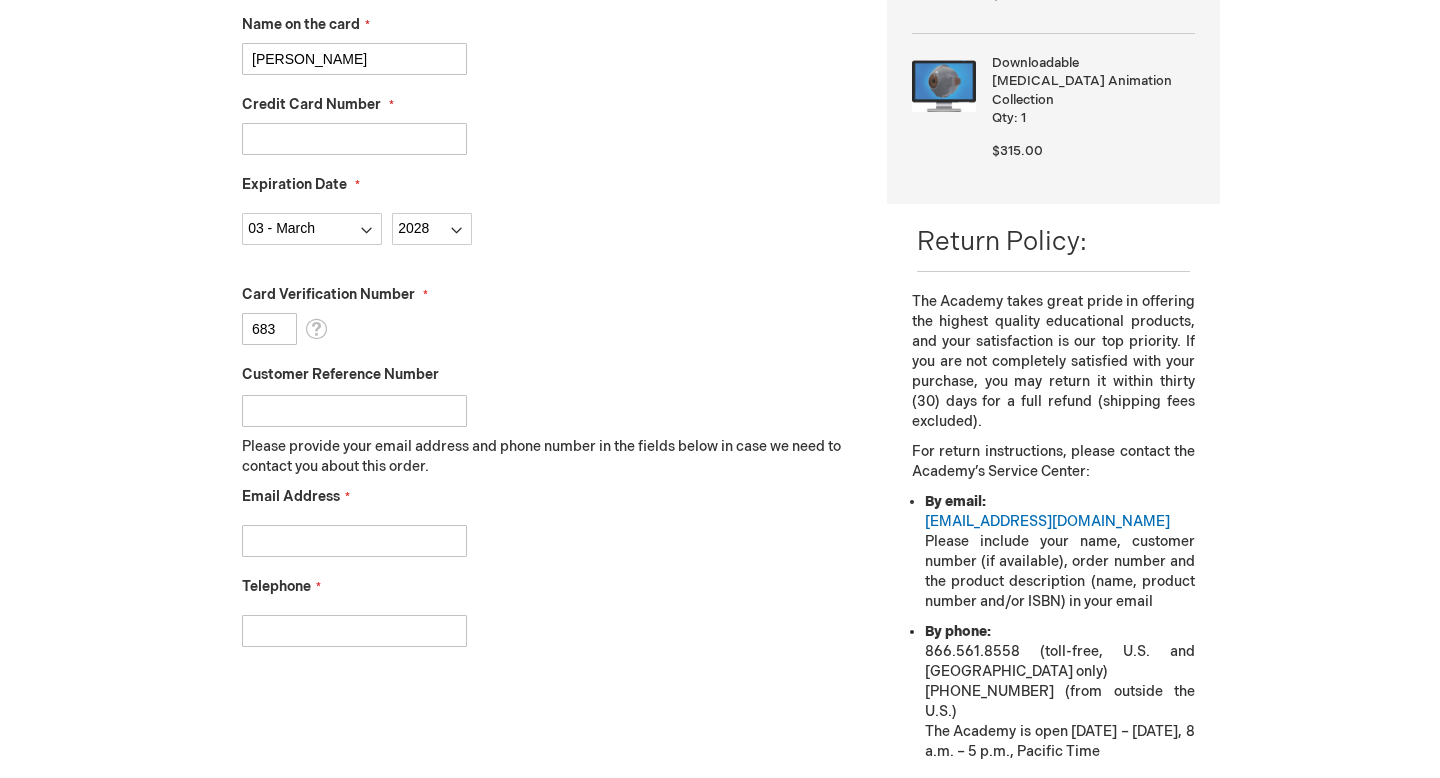 type on "683" 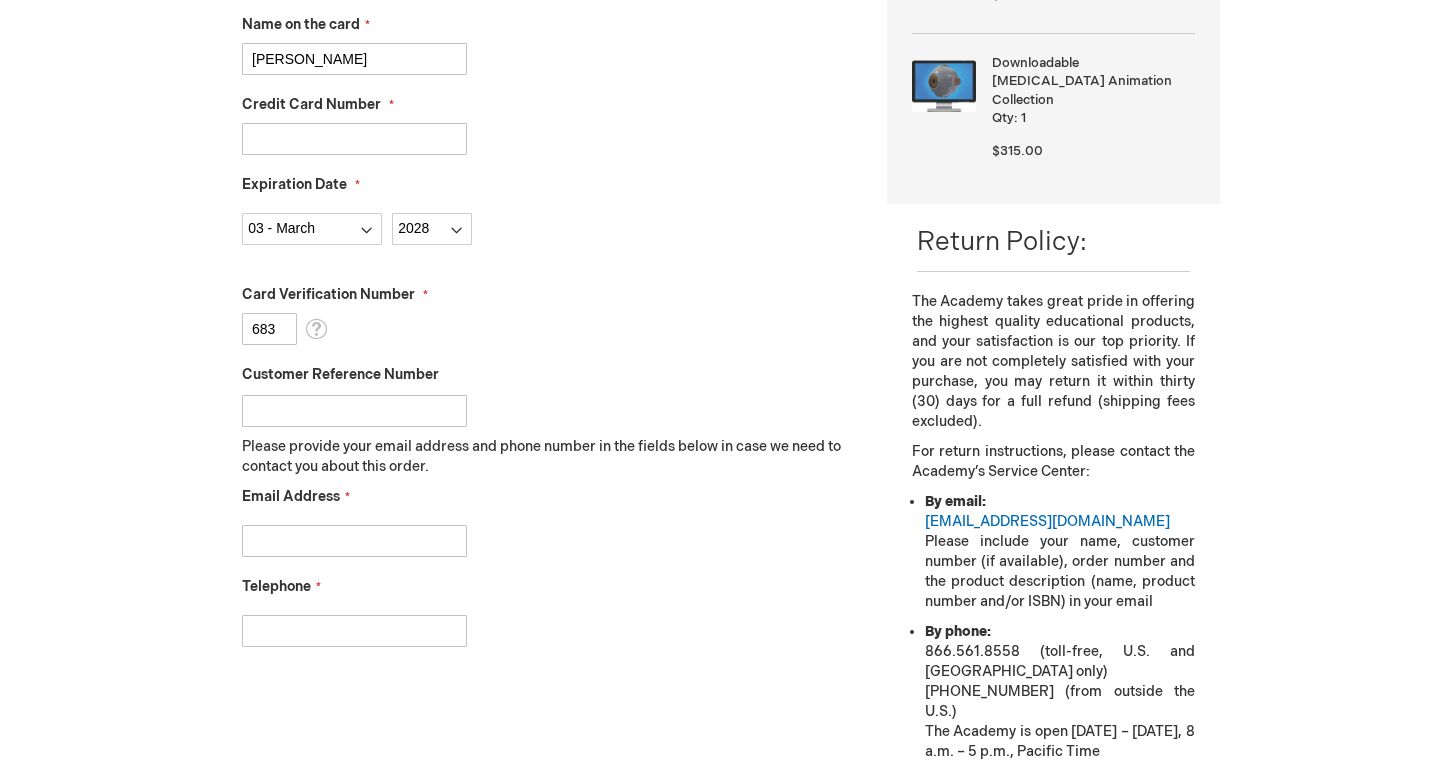 click on "Email Address" at bounding box center [354, 541] 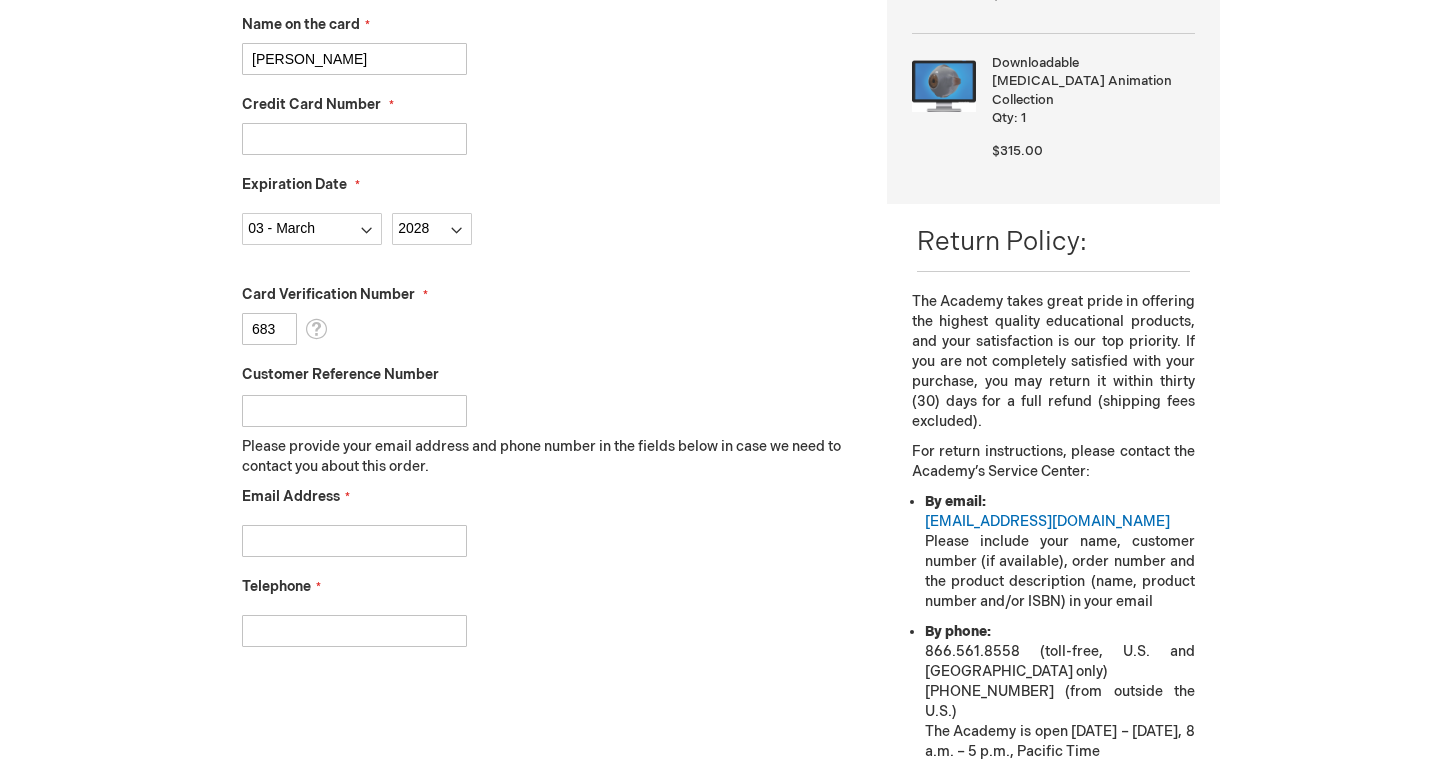 type on "marialejandradiaz@gmail.com" 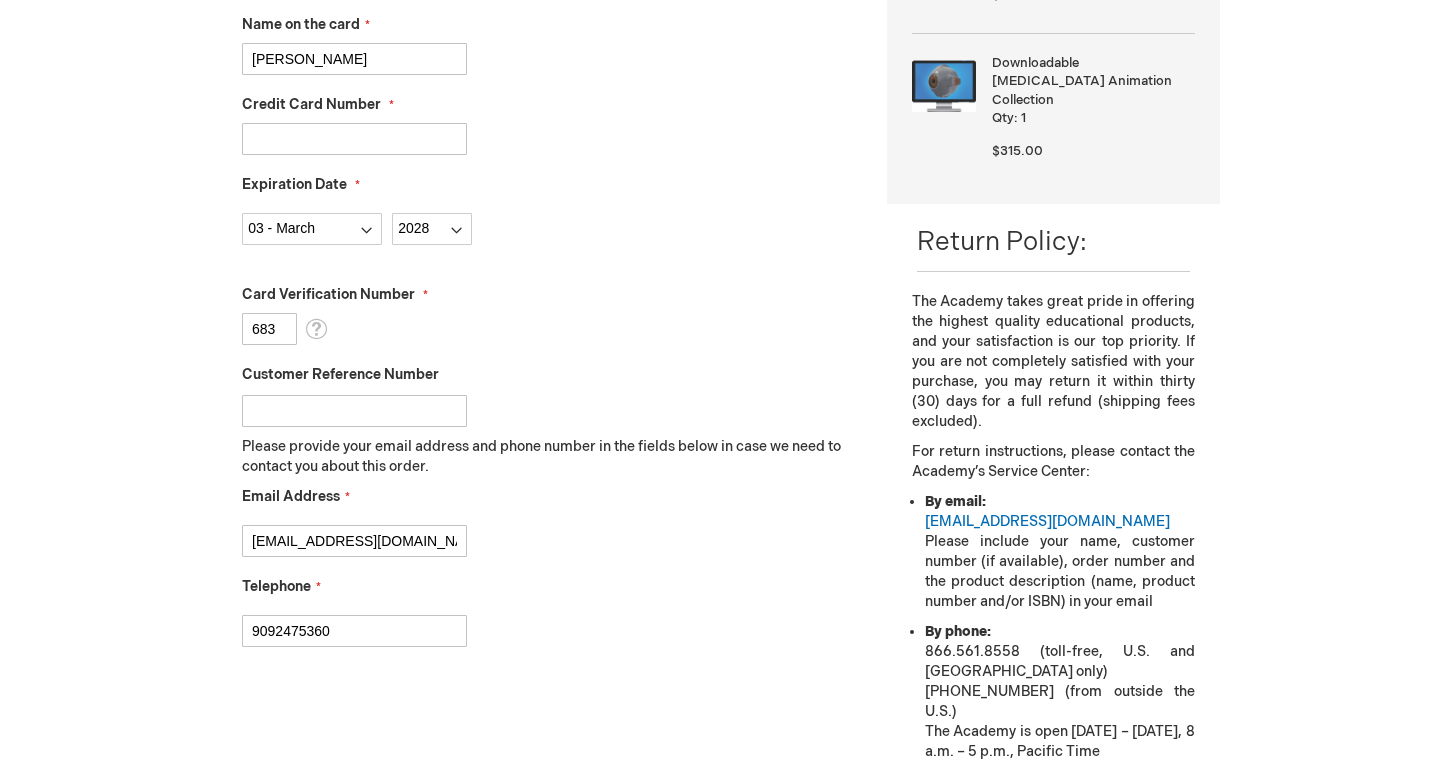 click on "9092475360" at bounding box center (354, 631) 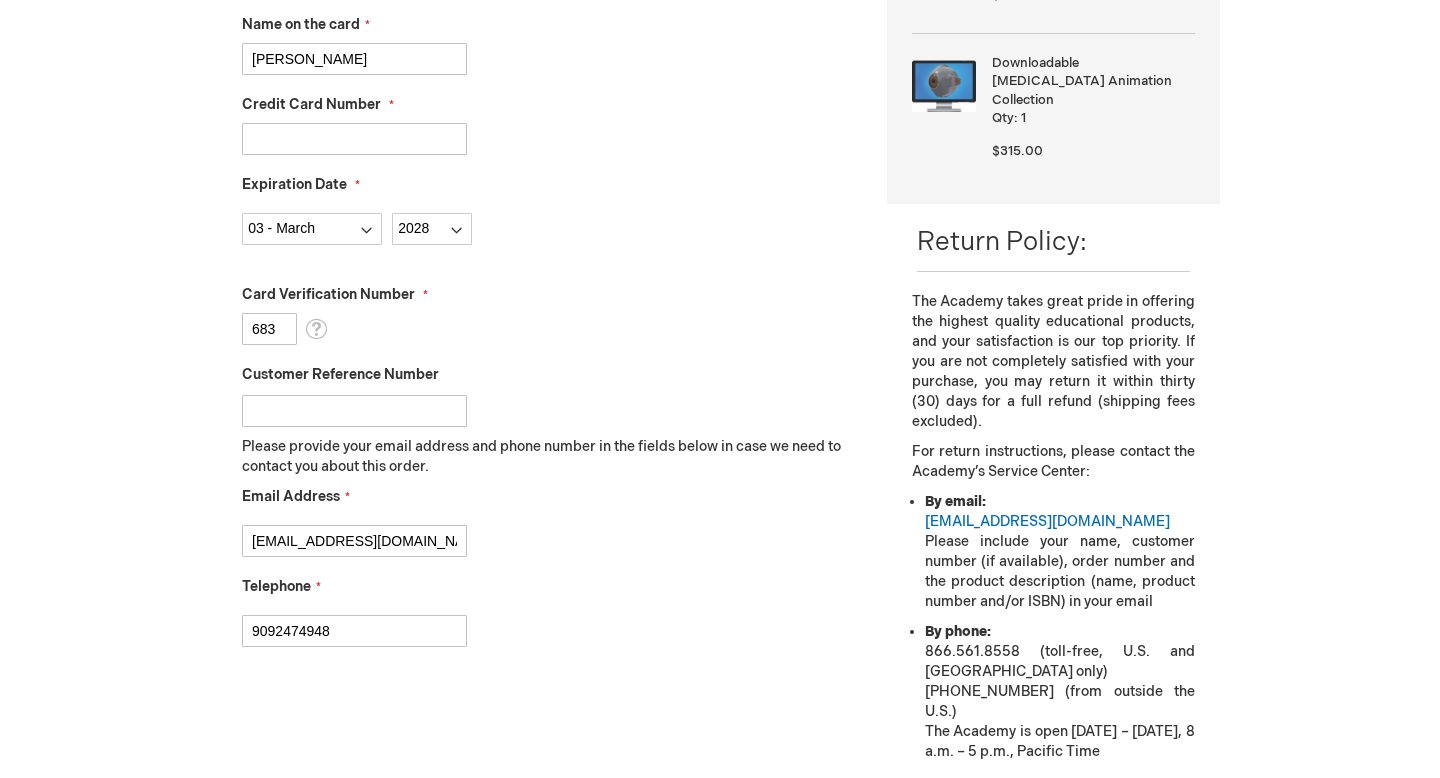 type on "9092474948" 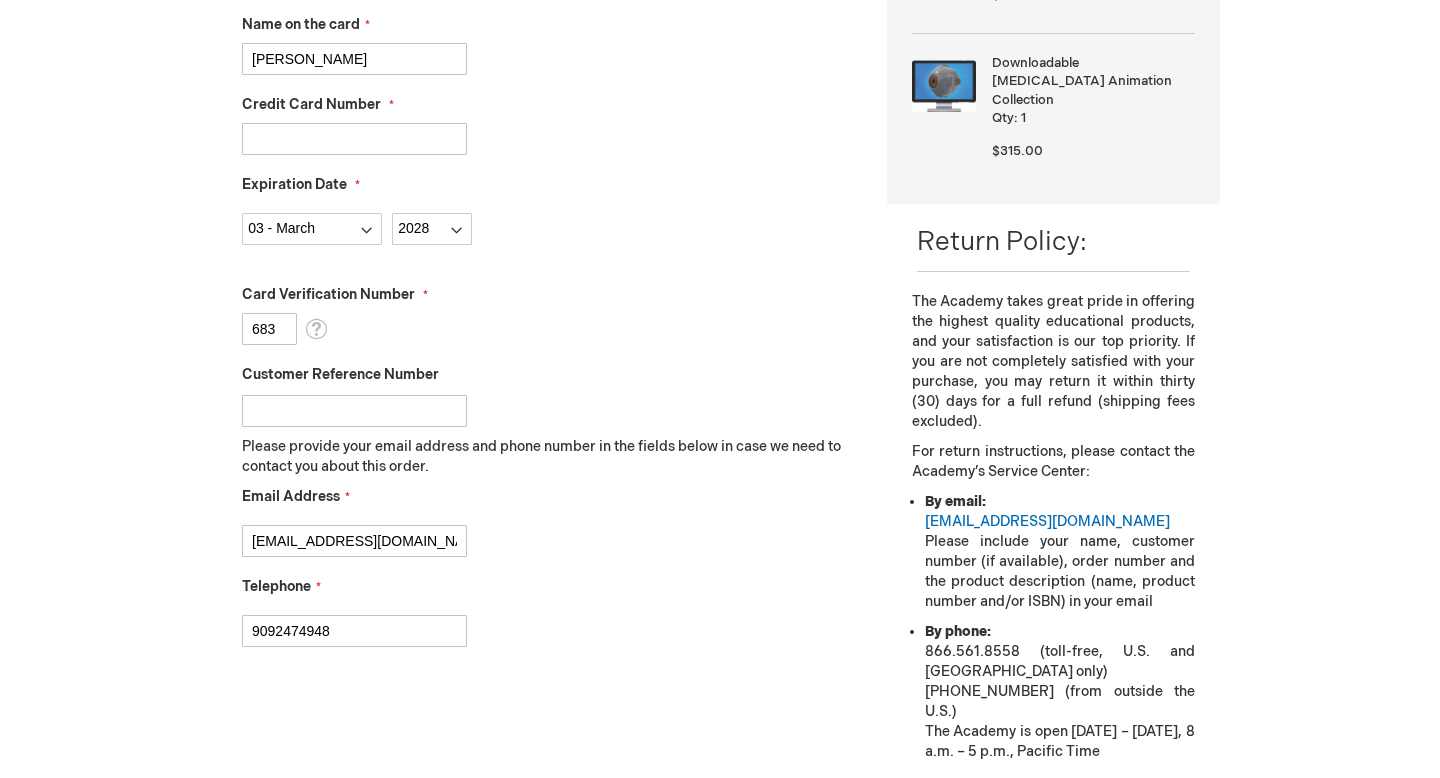 checkbox on "true" 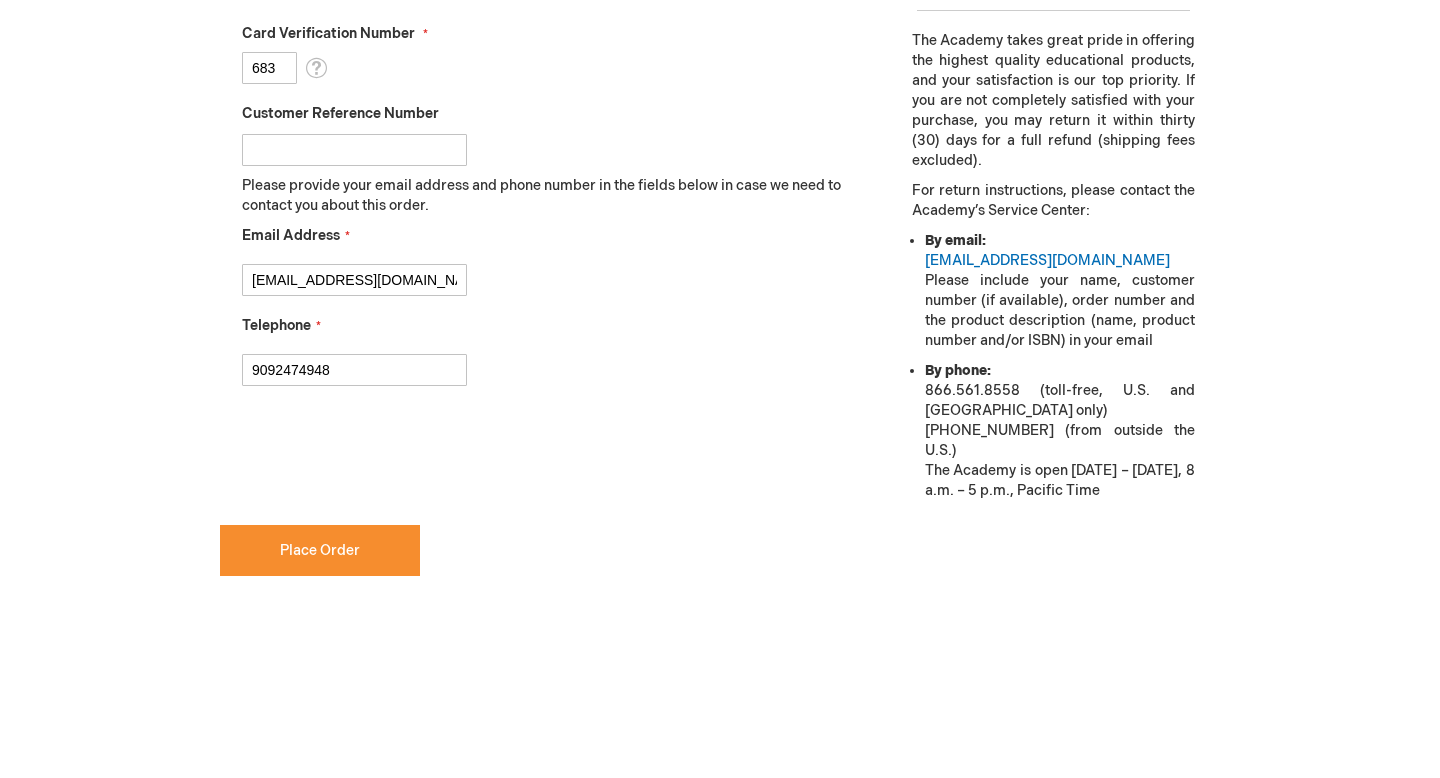 scroll, scrollTop: 898, scrollLeft: 0, axis: vertical 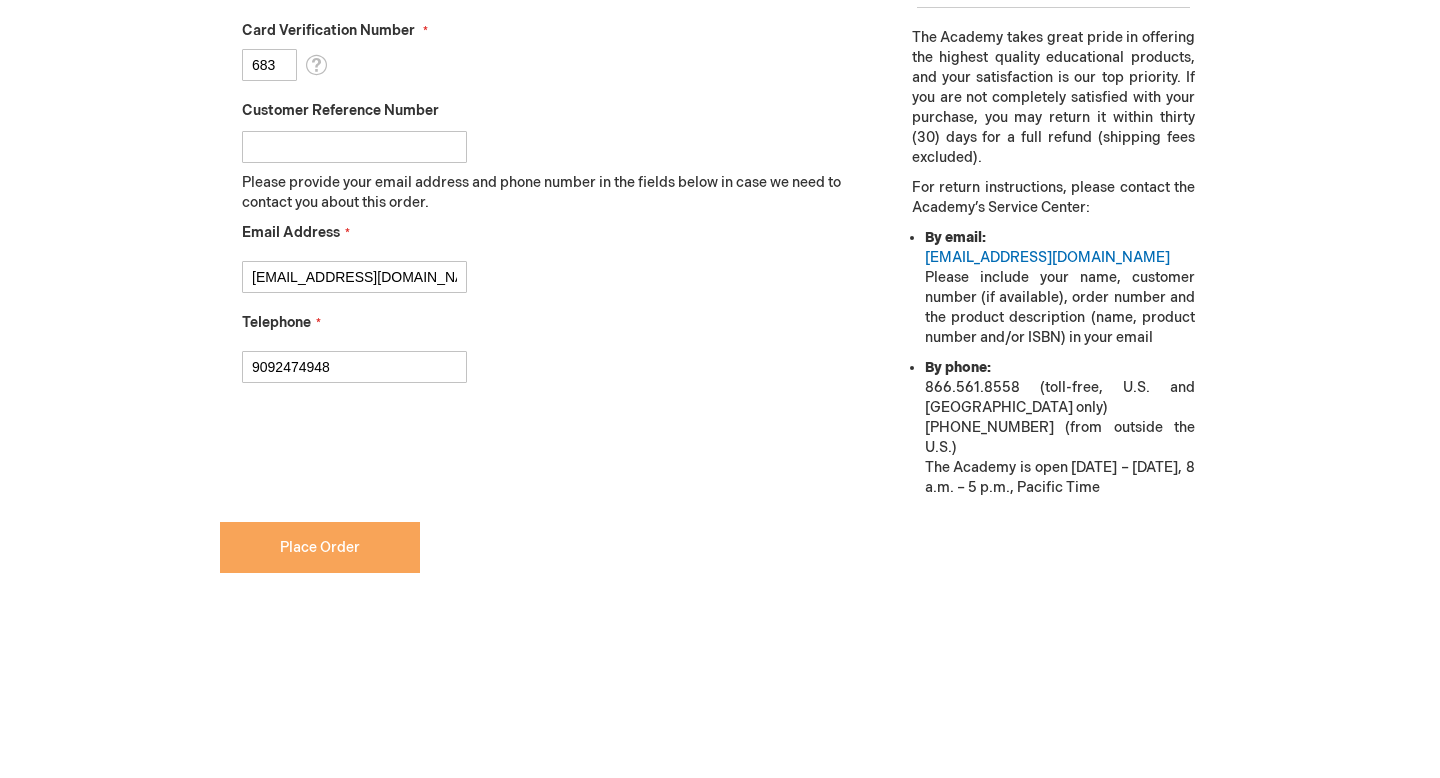 click on "Place Order" at bounding box center (320, 547) 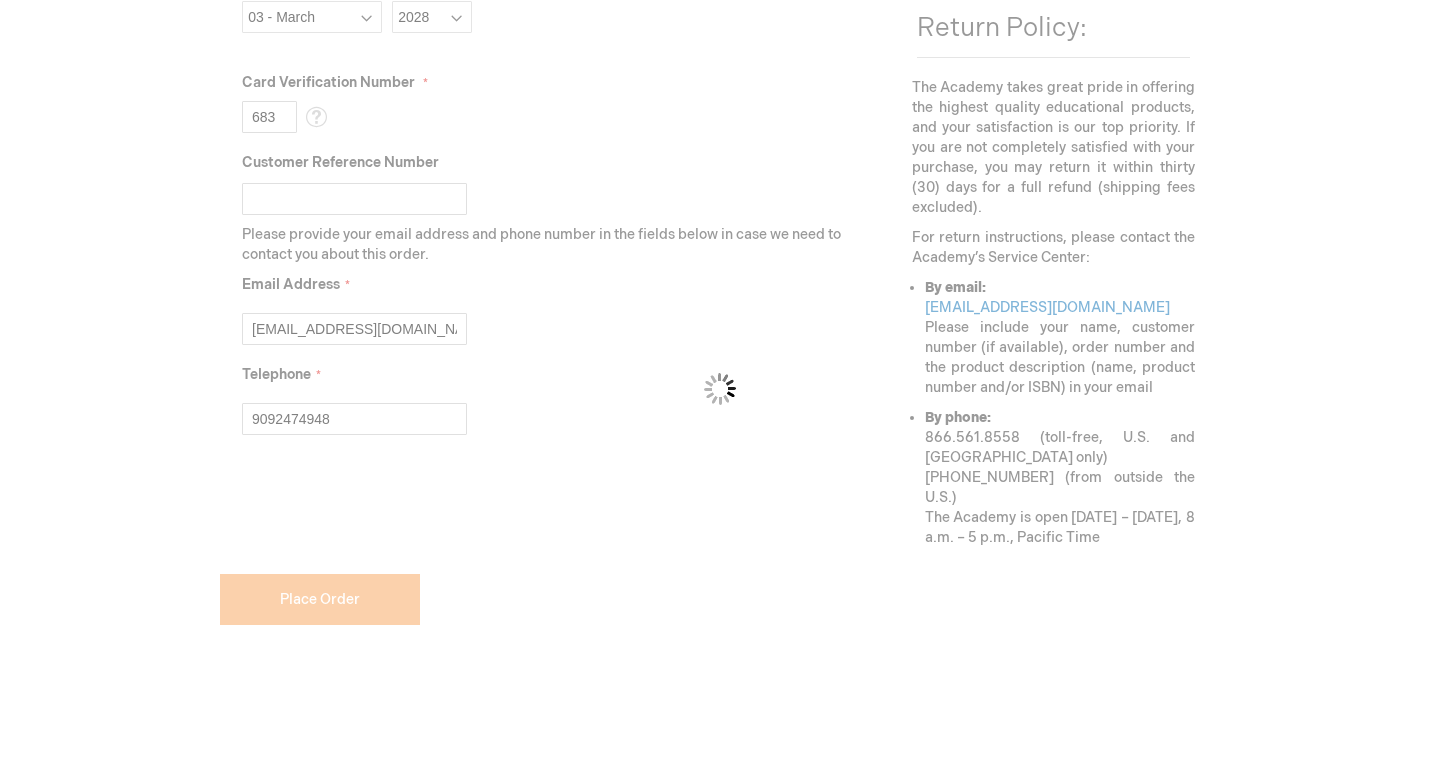 scroll, scrollTop: 951, scrollLeft: 0, axis: vertical 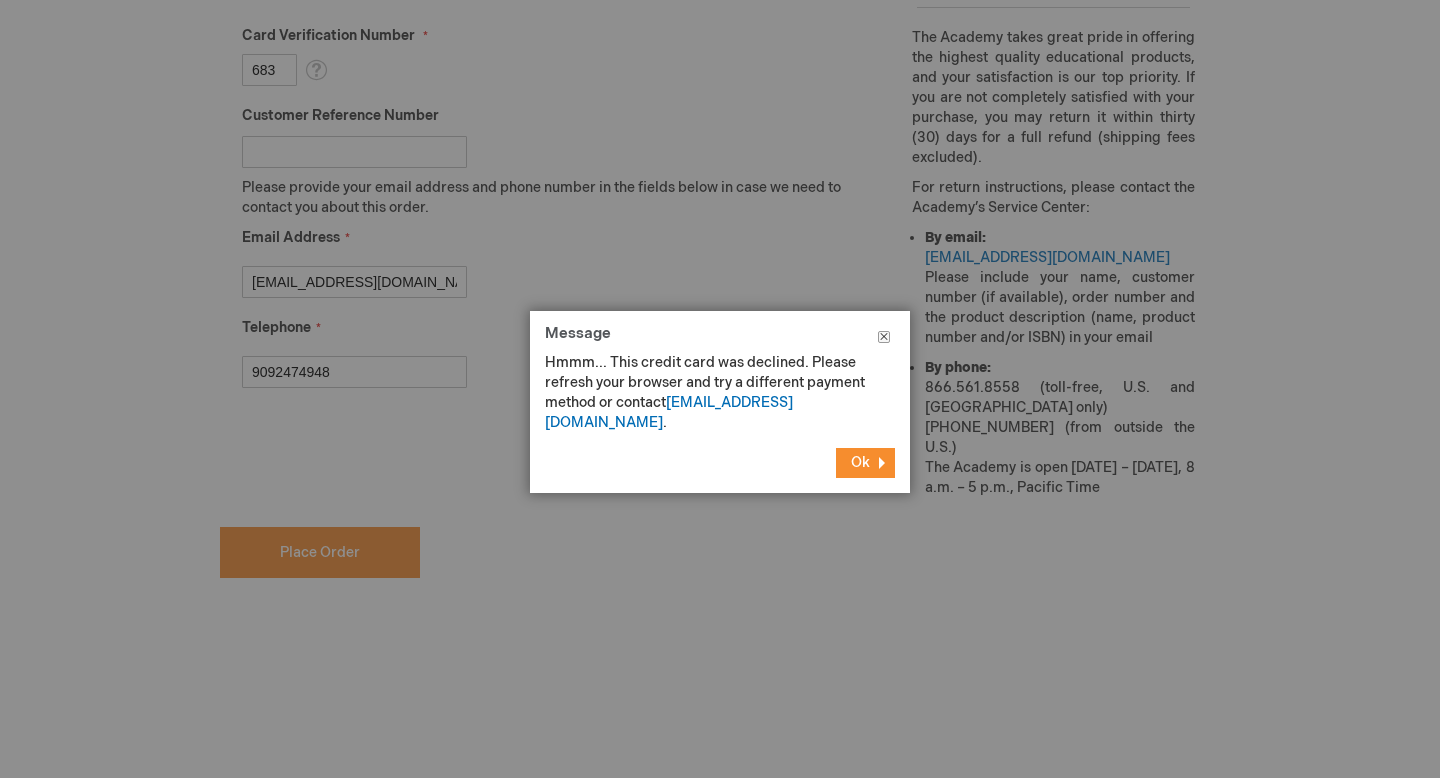 click on "Close" at bounding box center [884, 341] 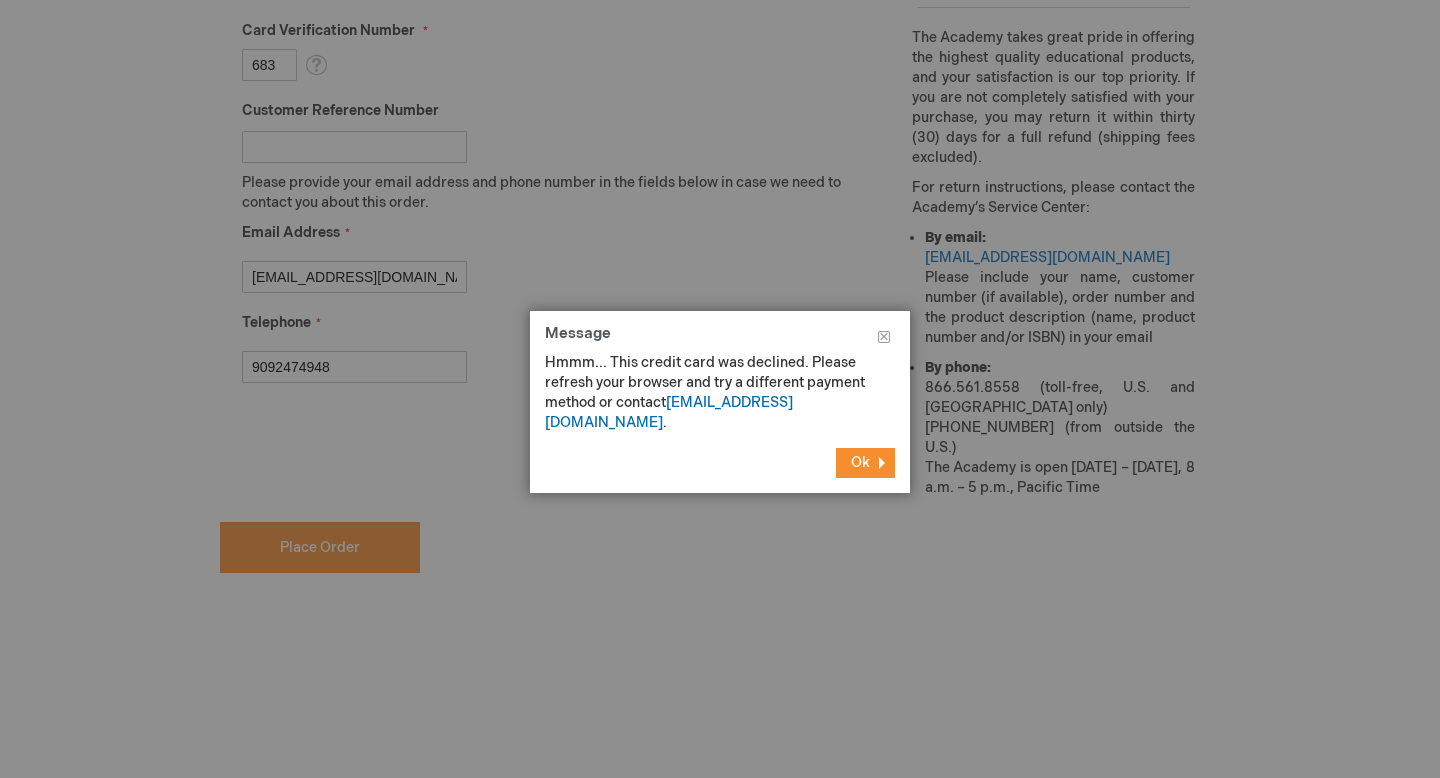 click on "Ok" at bounding box center (860, 462) 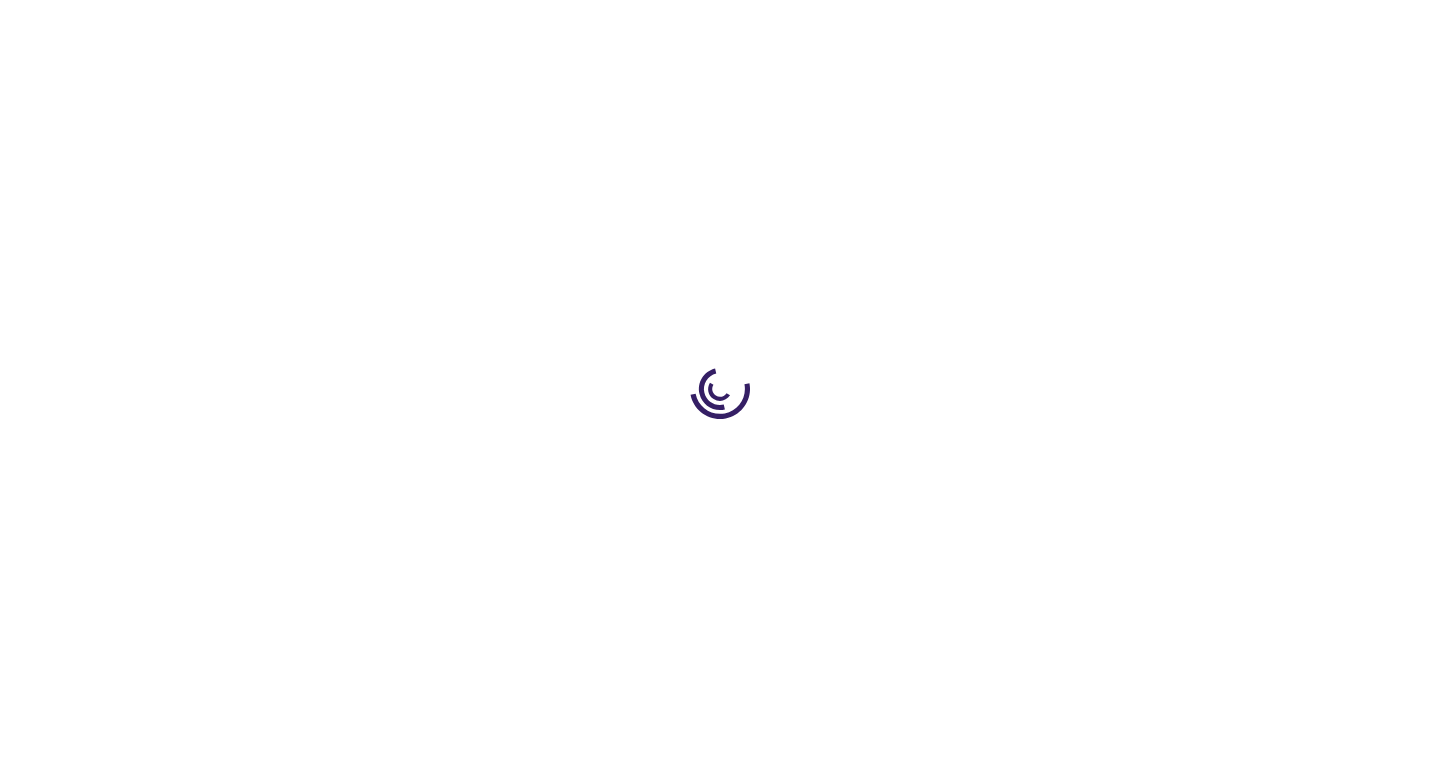 scroll, scrollTop: 0, scrollLeft: 0, axis: both 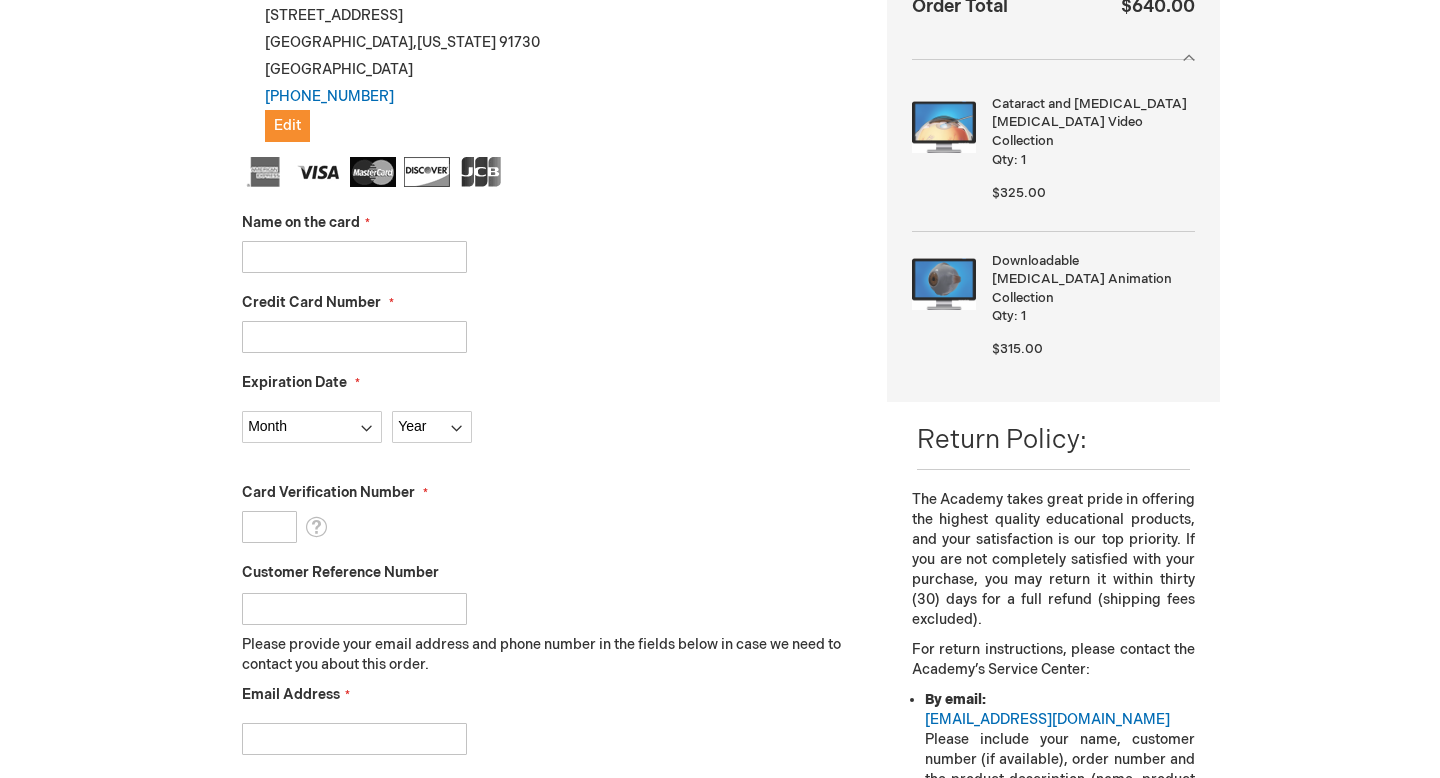 click on "Name on the card" at bounding box center [354, 257] 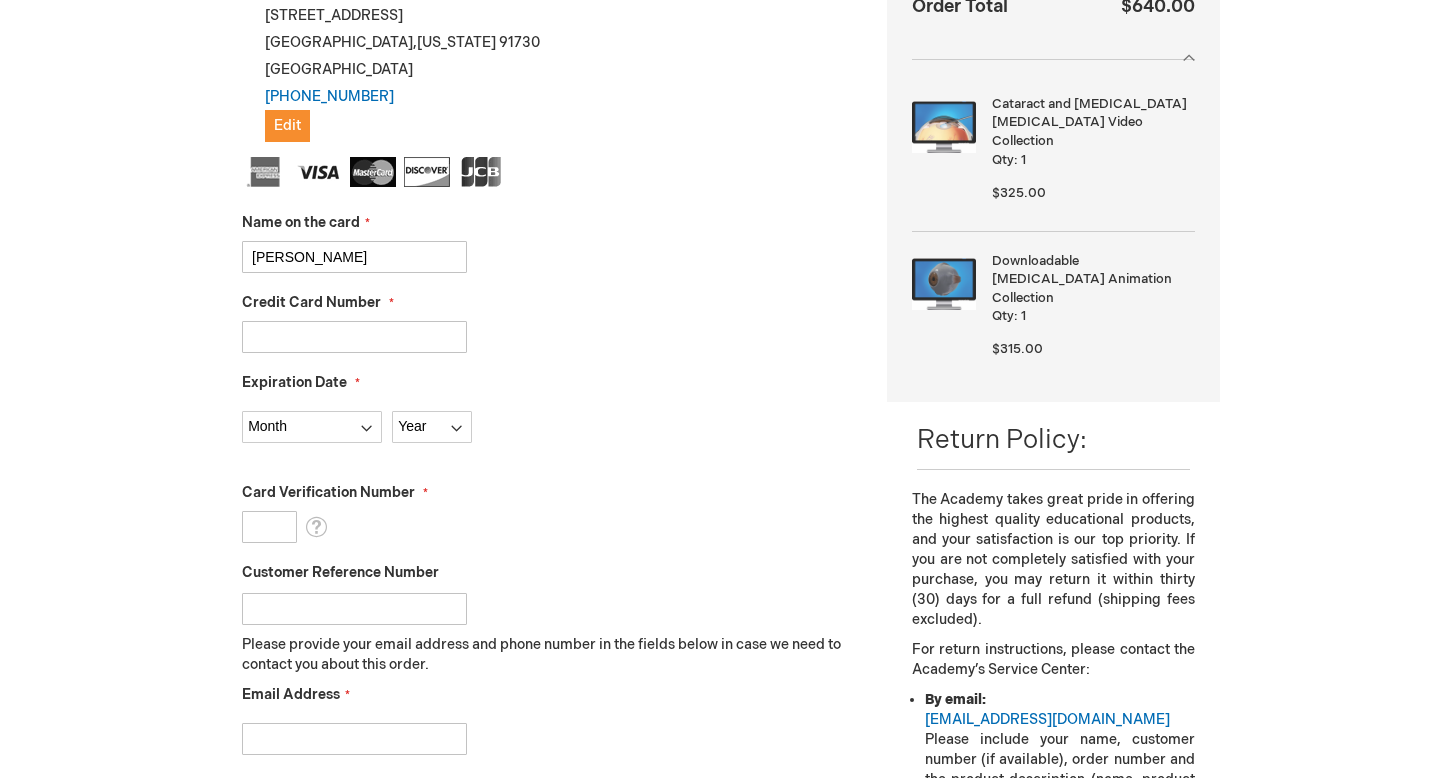 type on "4400668978046227" 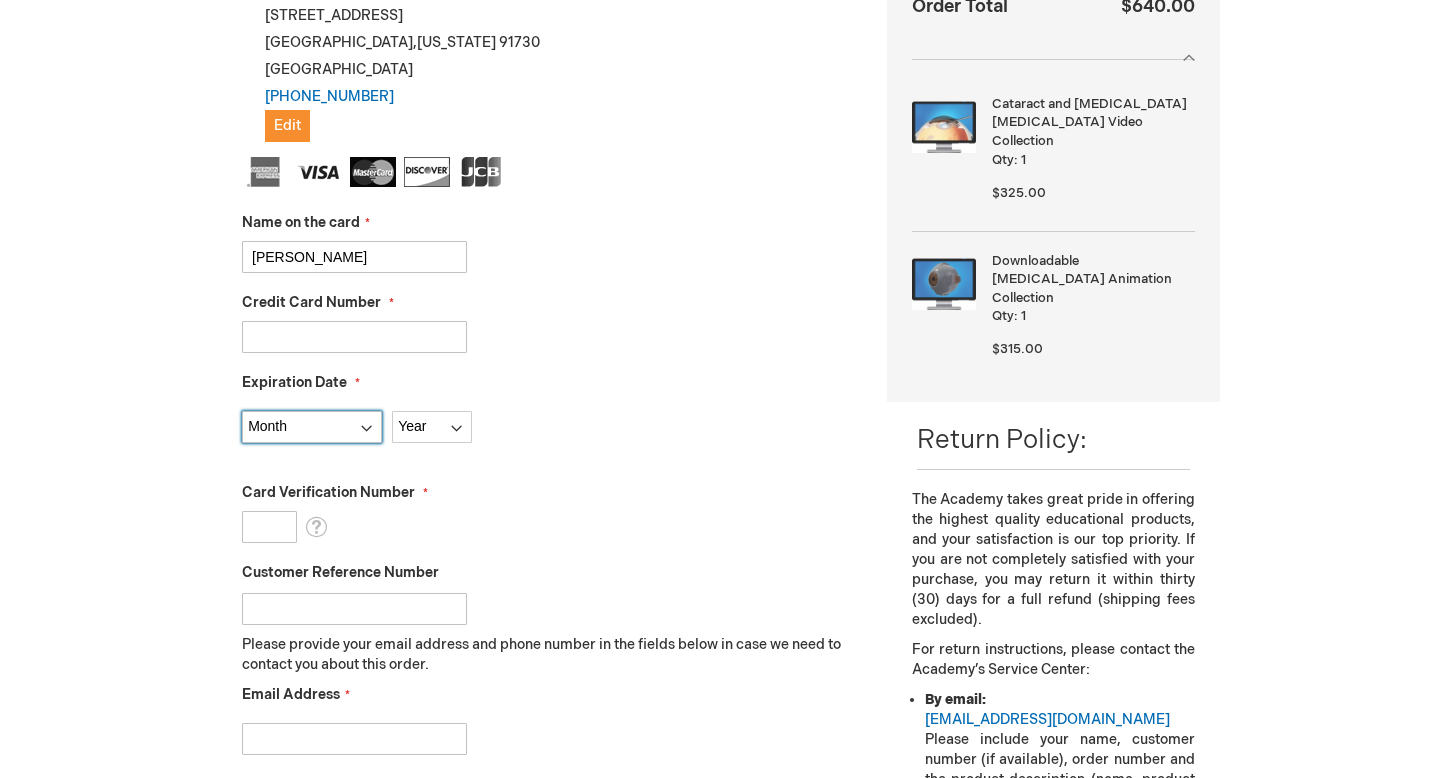 select on "6" 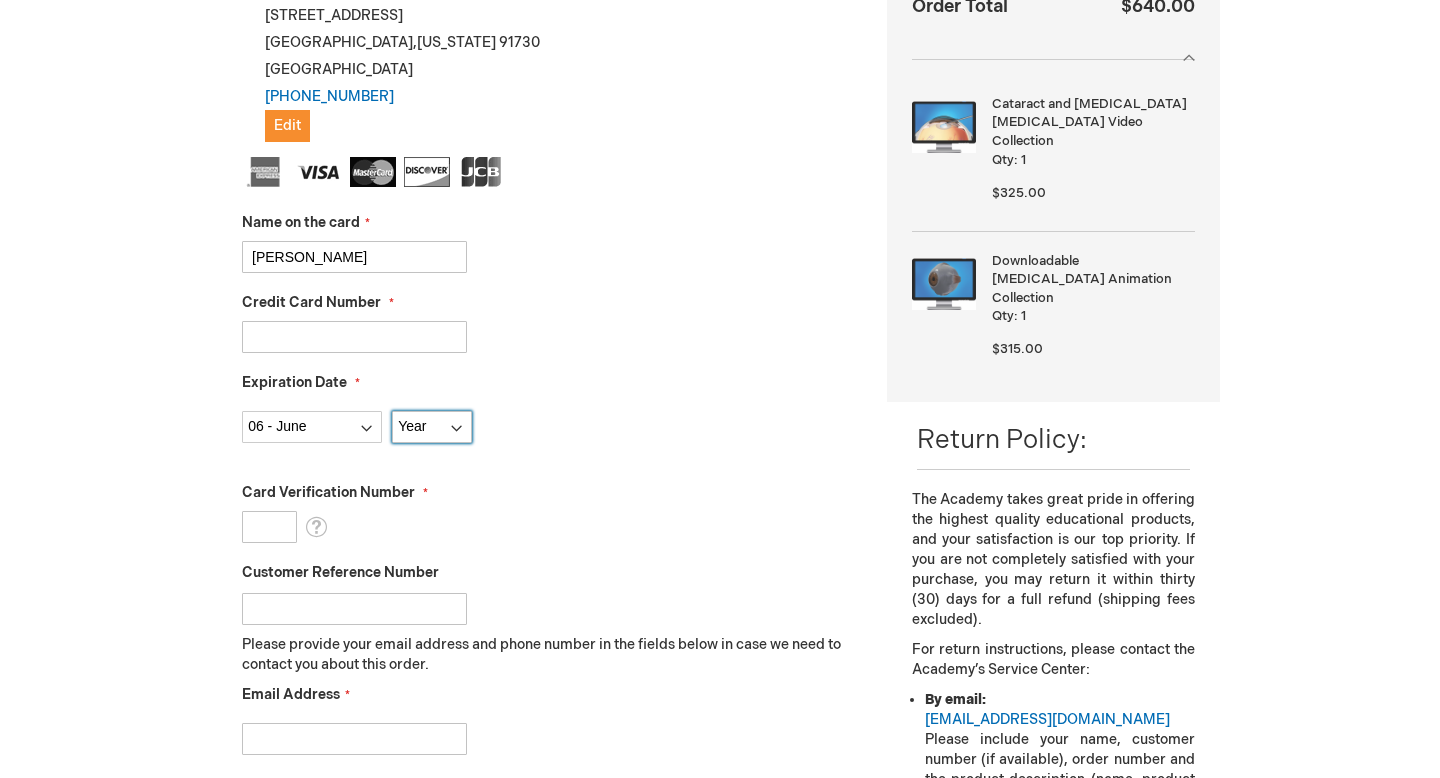select on "2030" 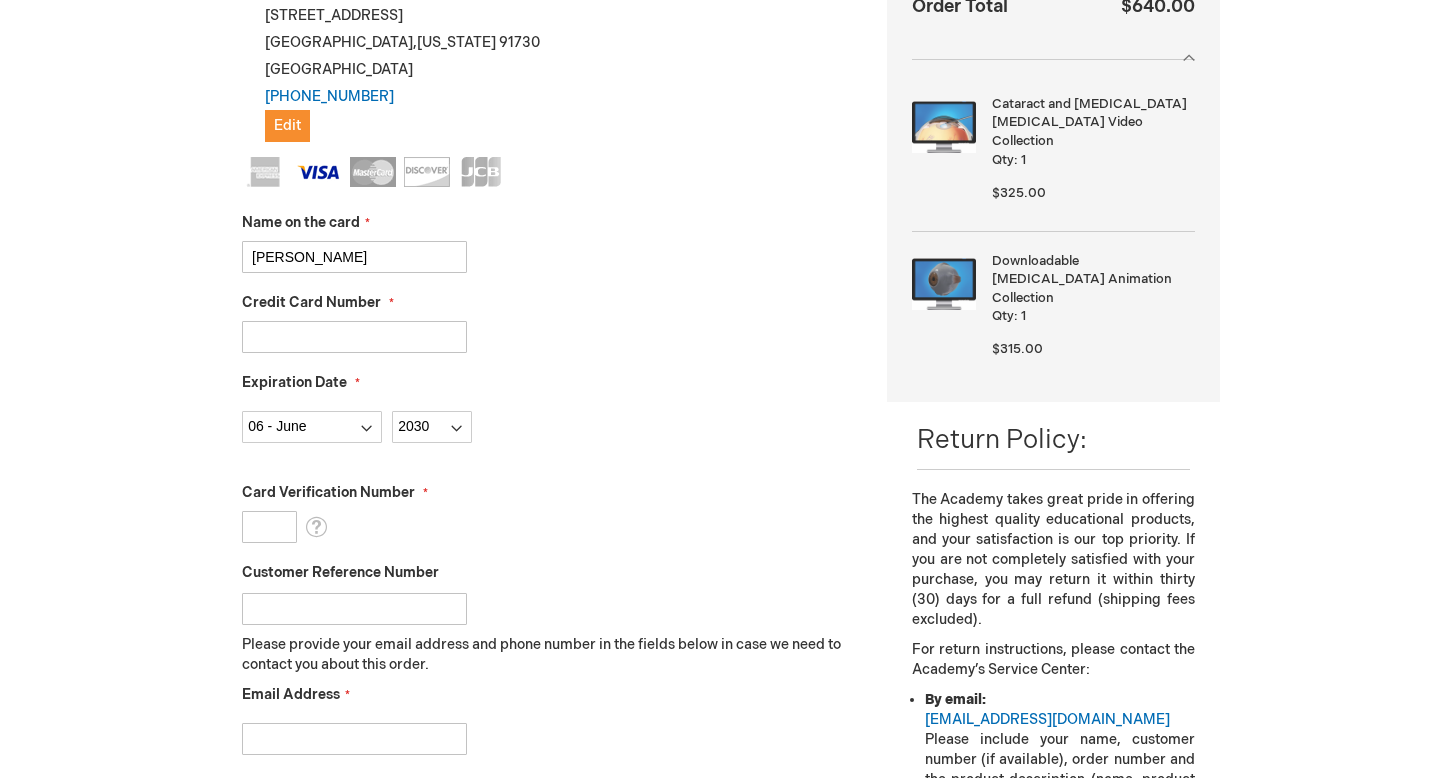click on "Card Verification Number" at bounding box center (269, 527) 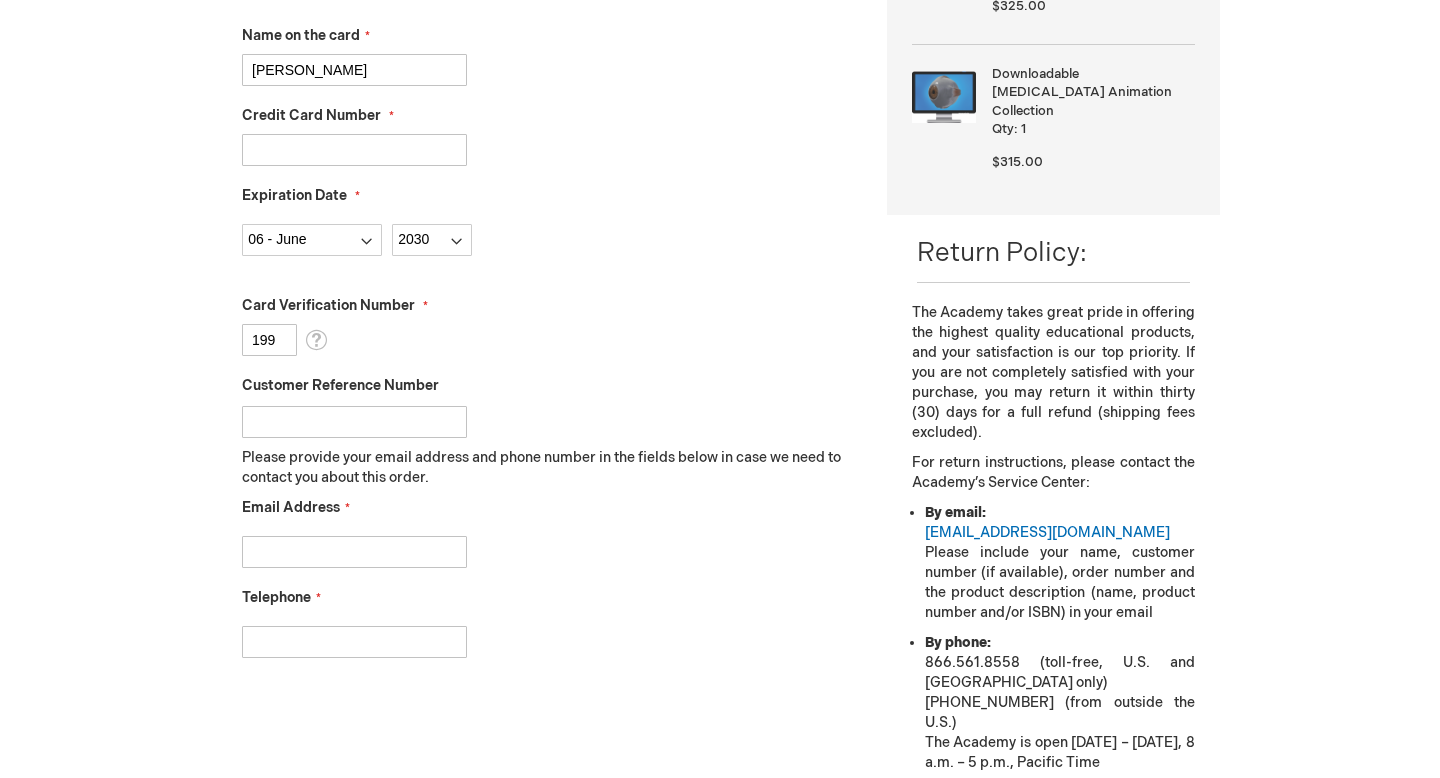 scroll, scrollTop: 628, scrollLeft: 0, axis: vertical 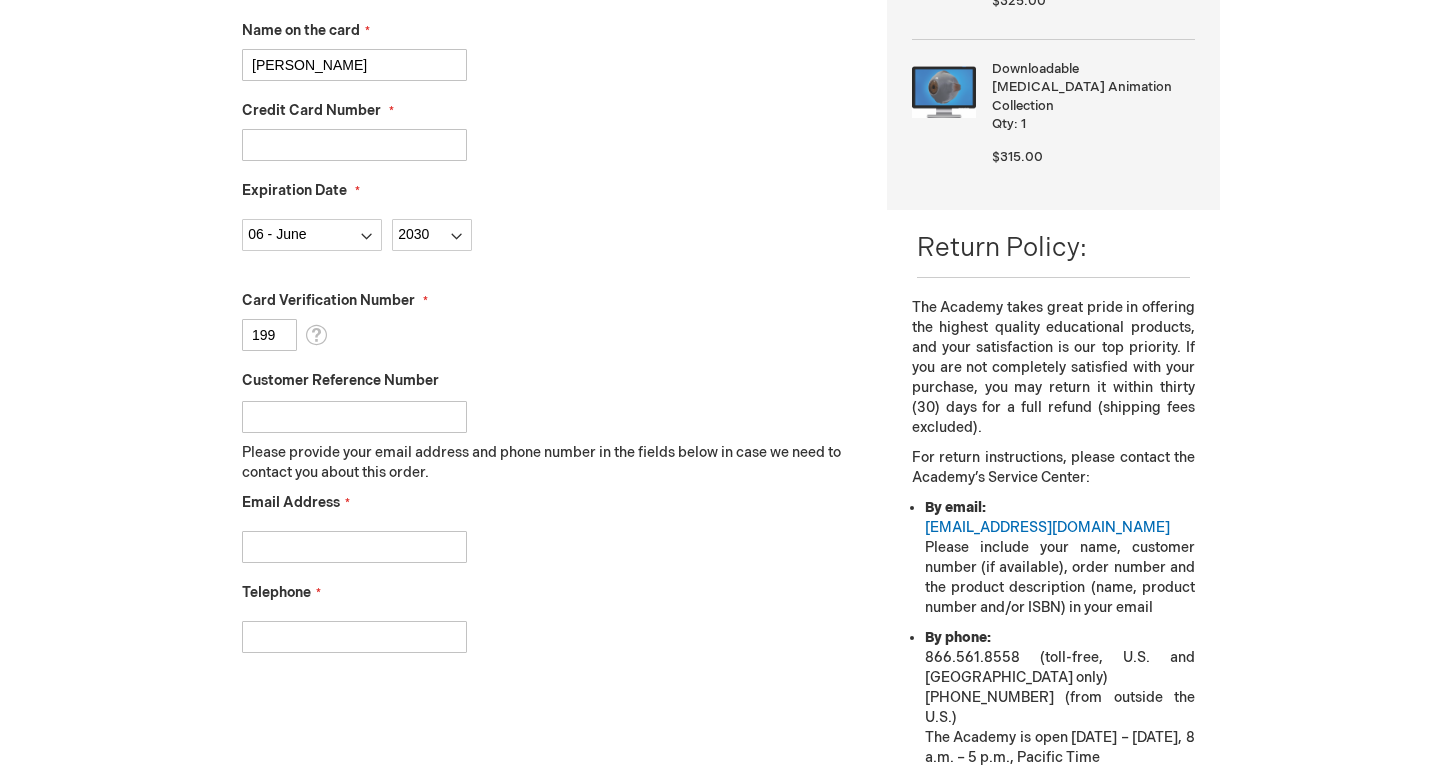 type on "199" 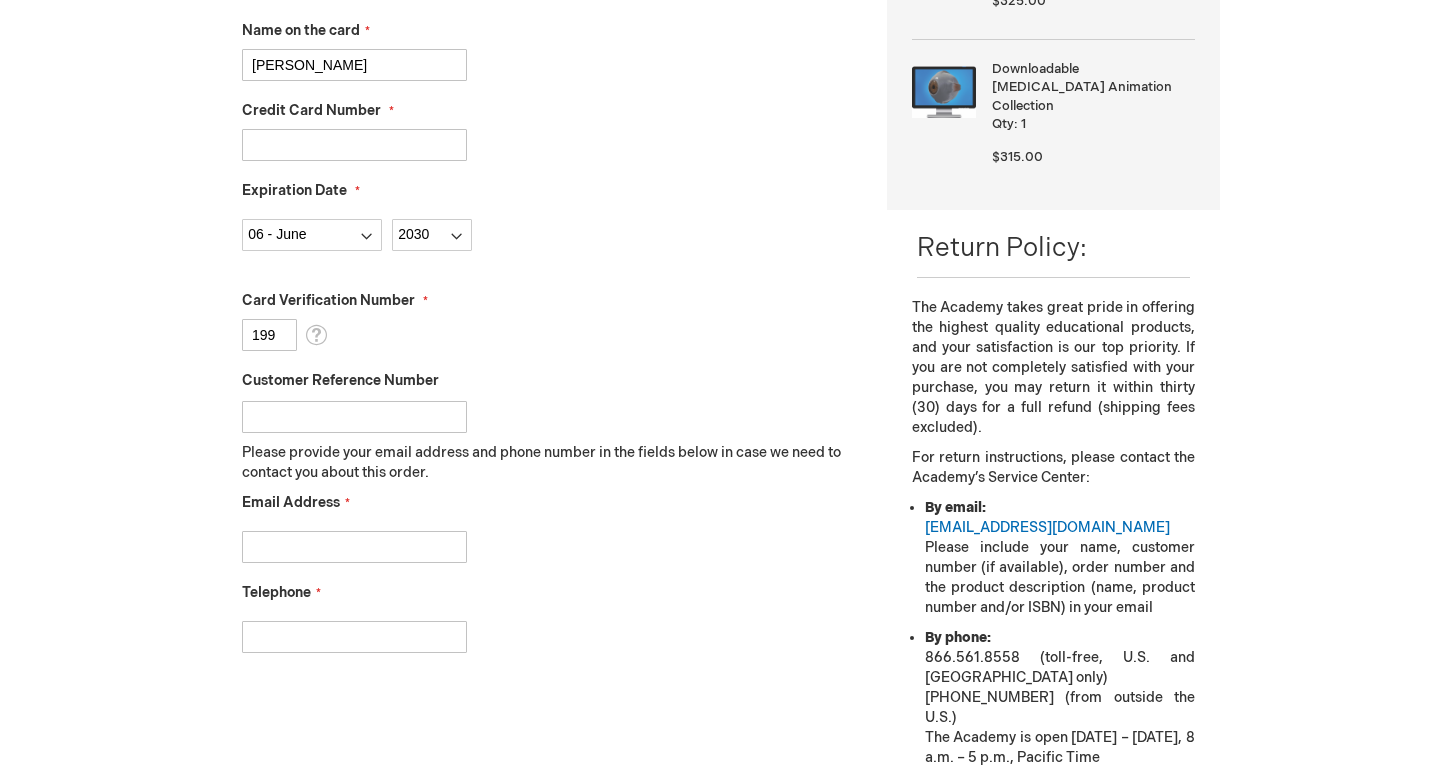 click on "Email Address" at bounding box center [354, 547] 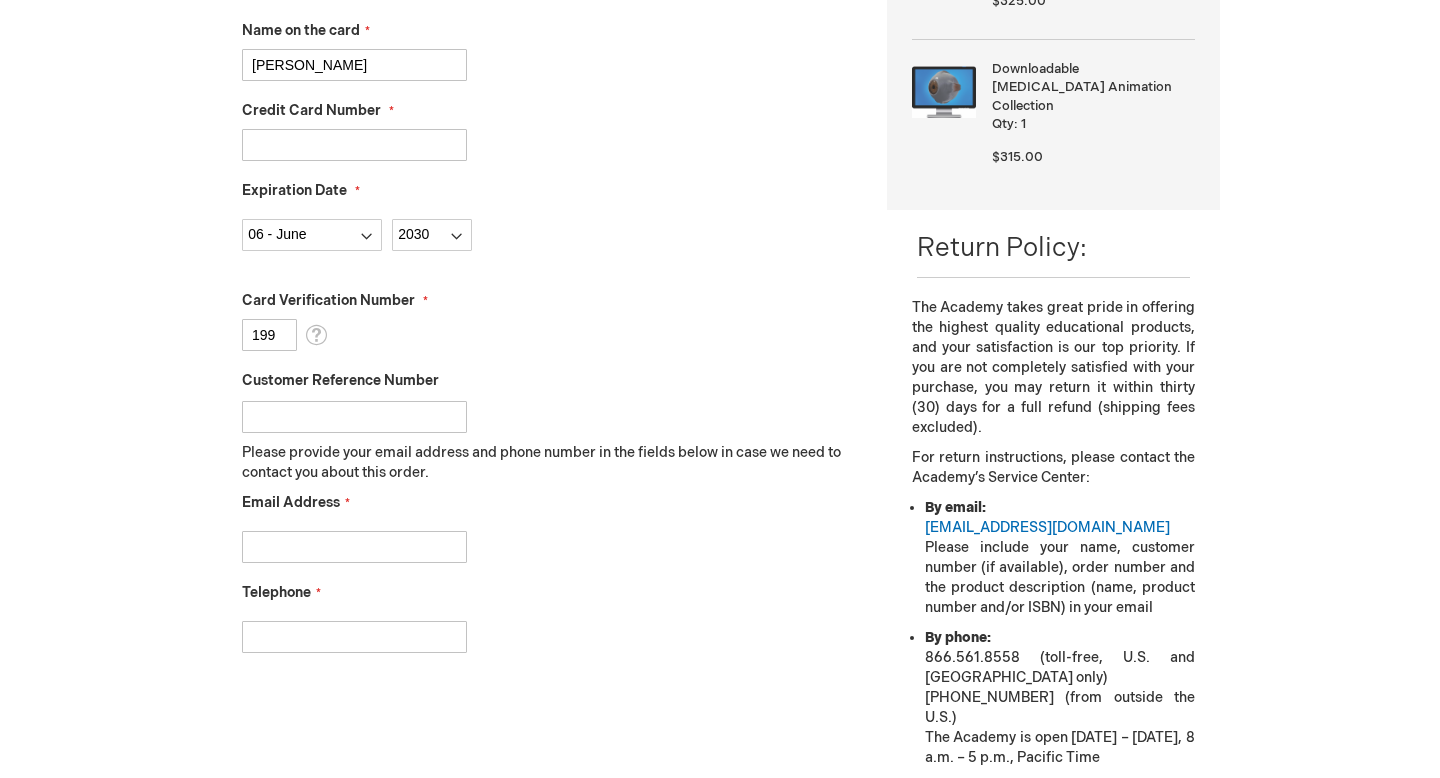 type on "marialejandradiaz@gmail.com" 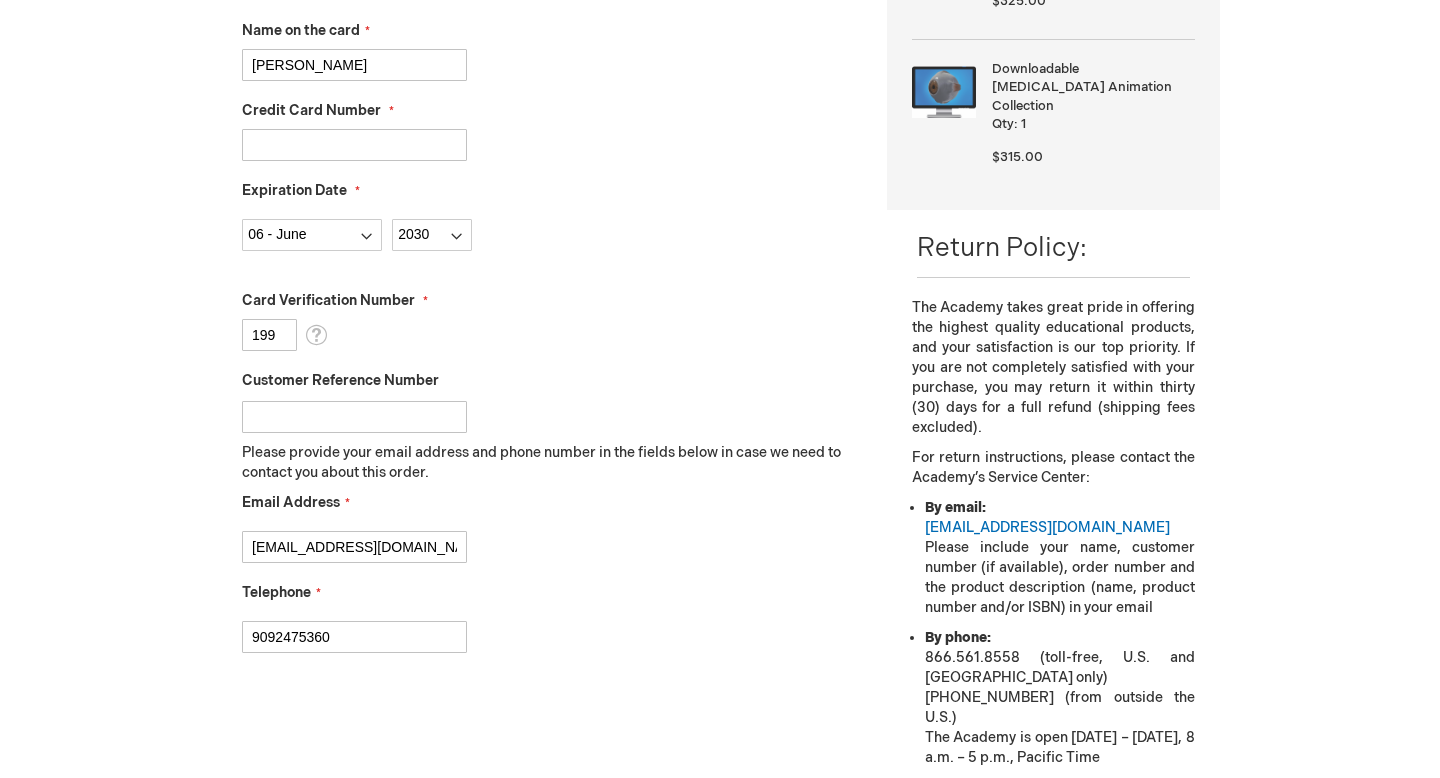 click on "9092475360" at bounding box center [354, 637] 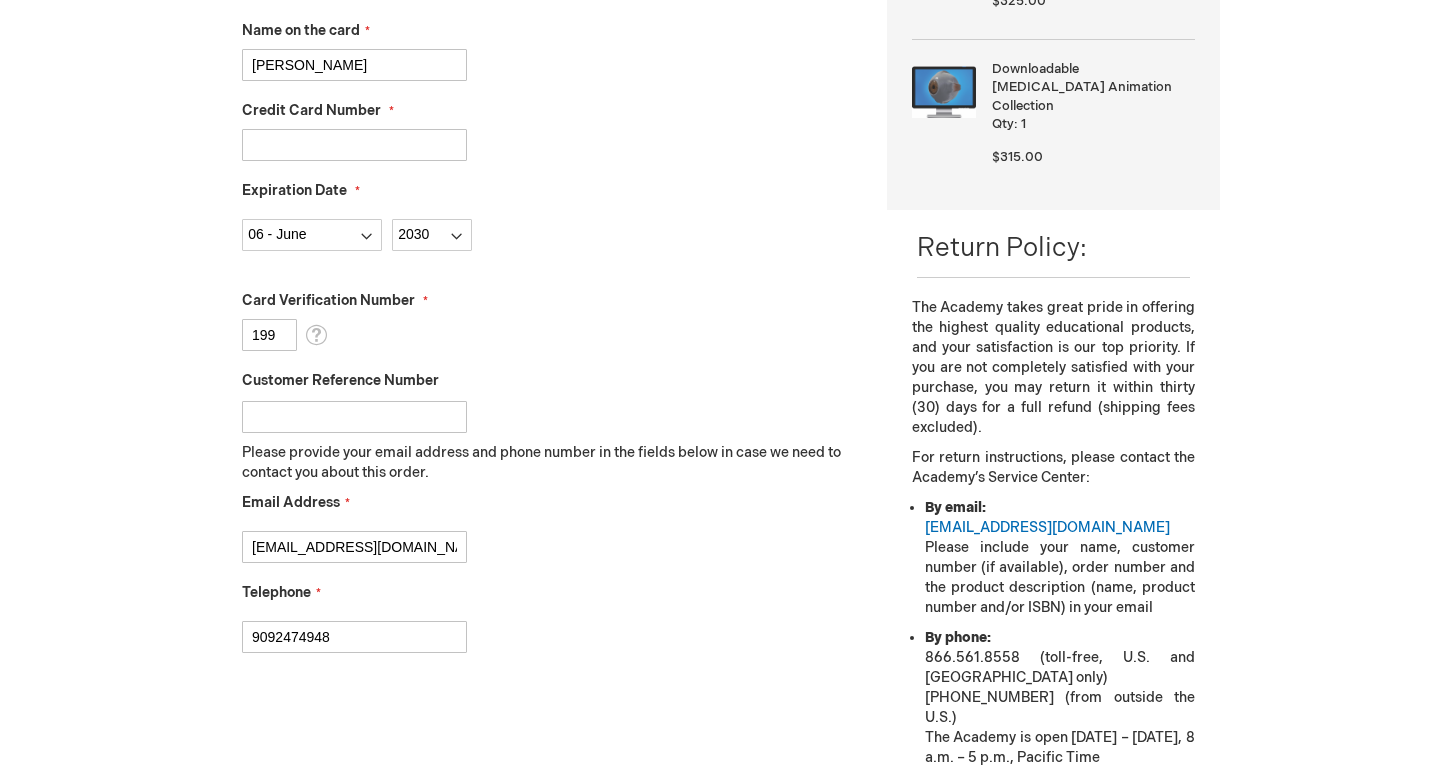 type on "9092474948" 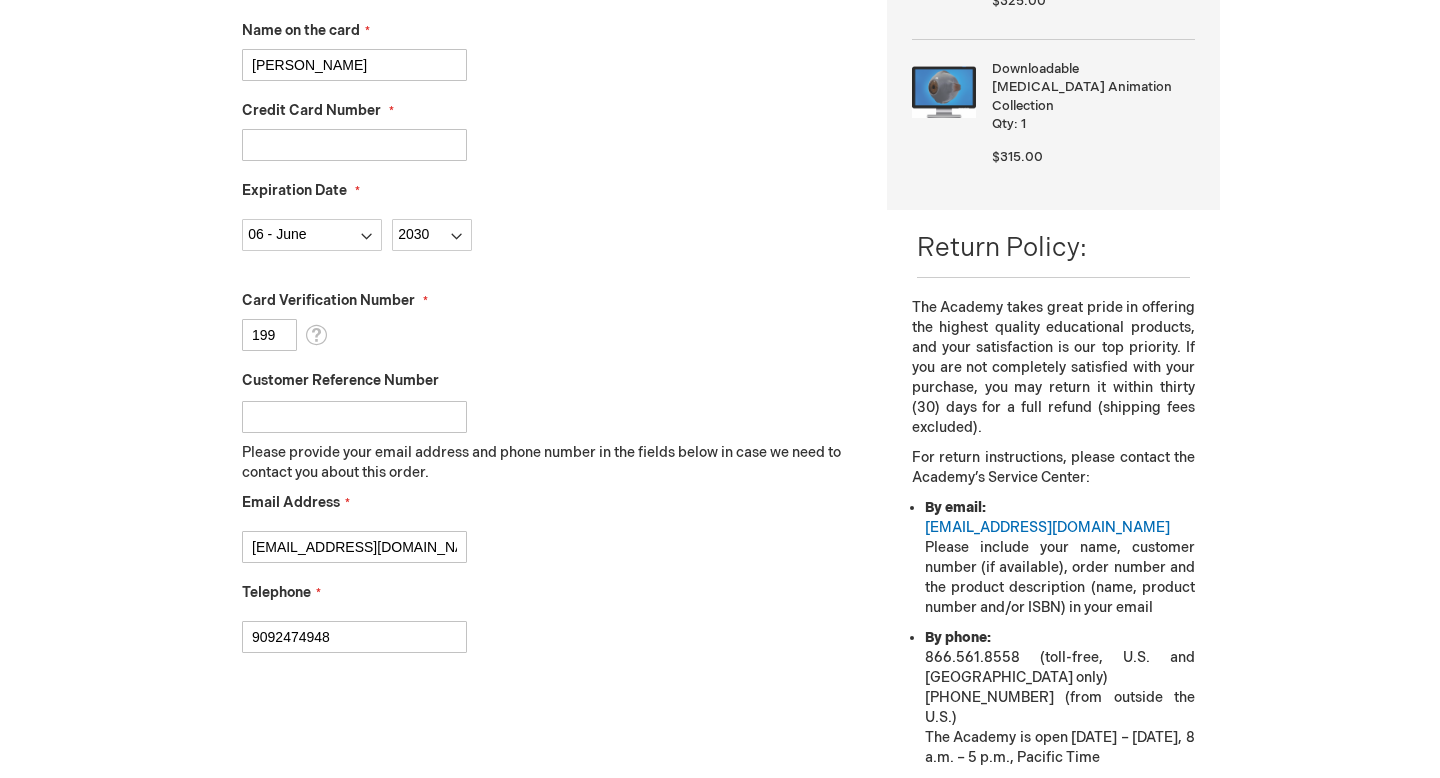 checkbox on "true" 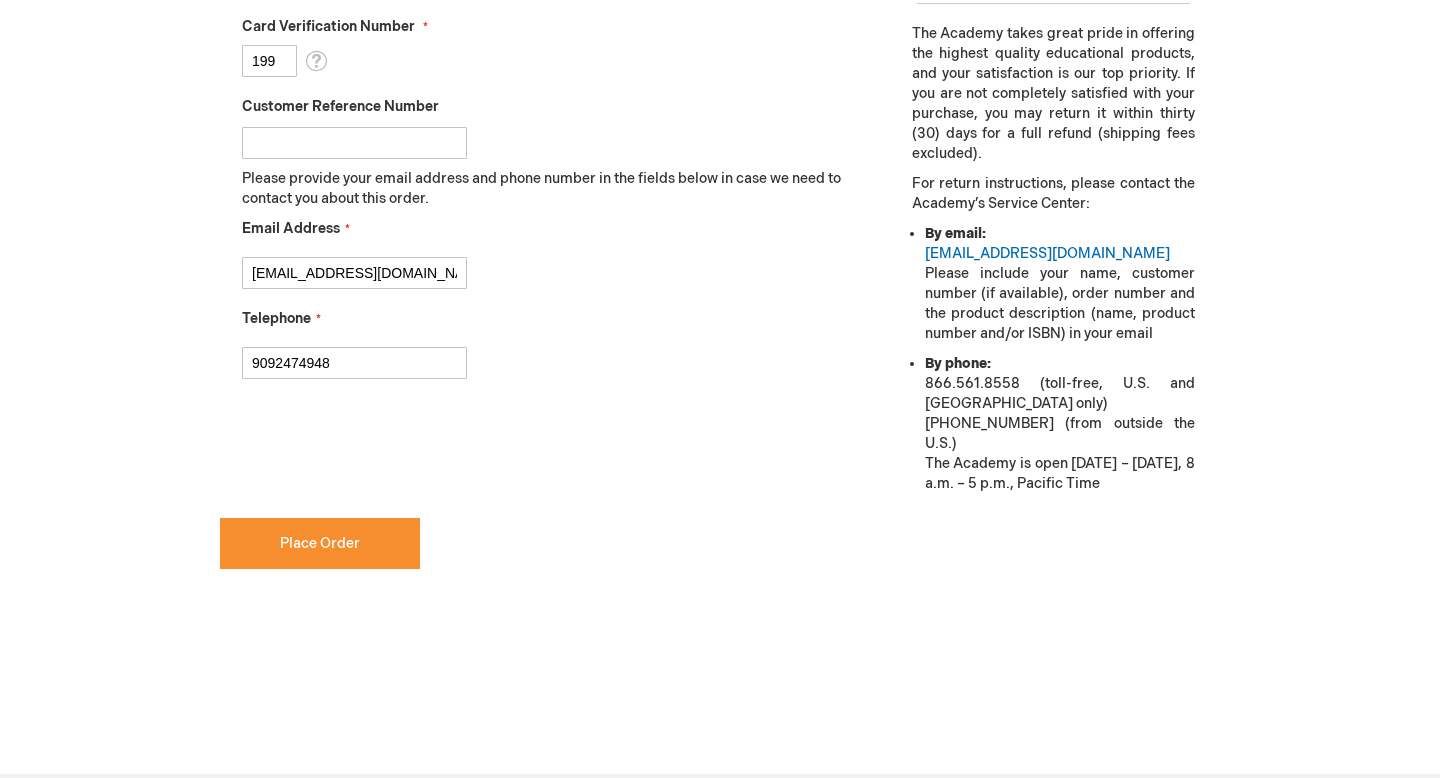 scroll, scrollTop: 921, scrollLeft: 0, axis: vertical 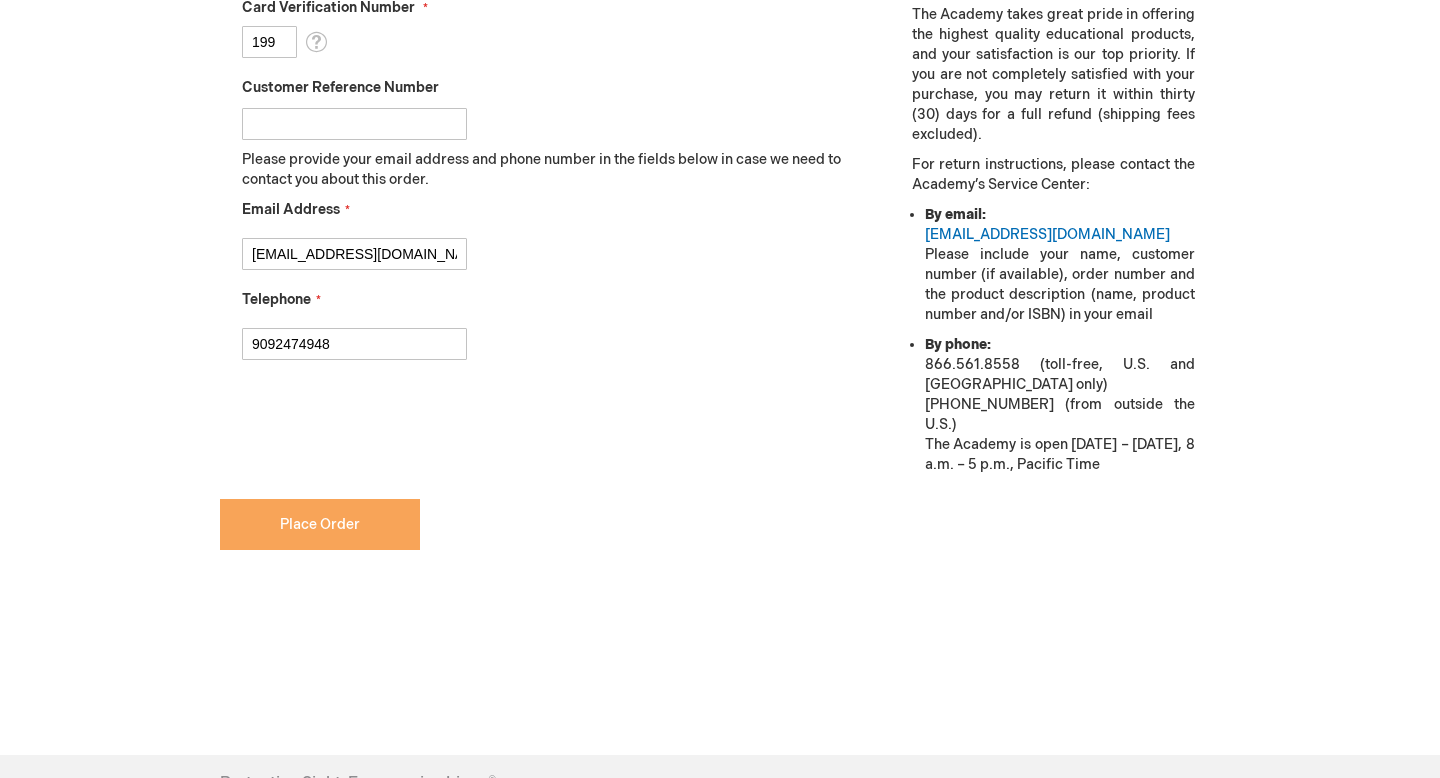 click on "Place Order" at bounding box center [320, 524] 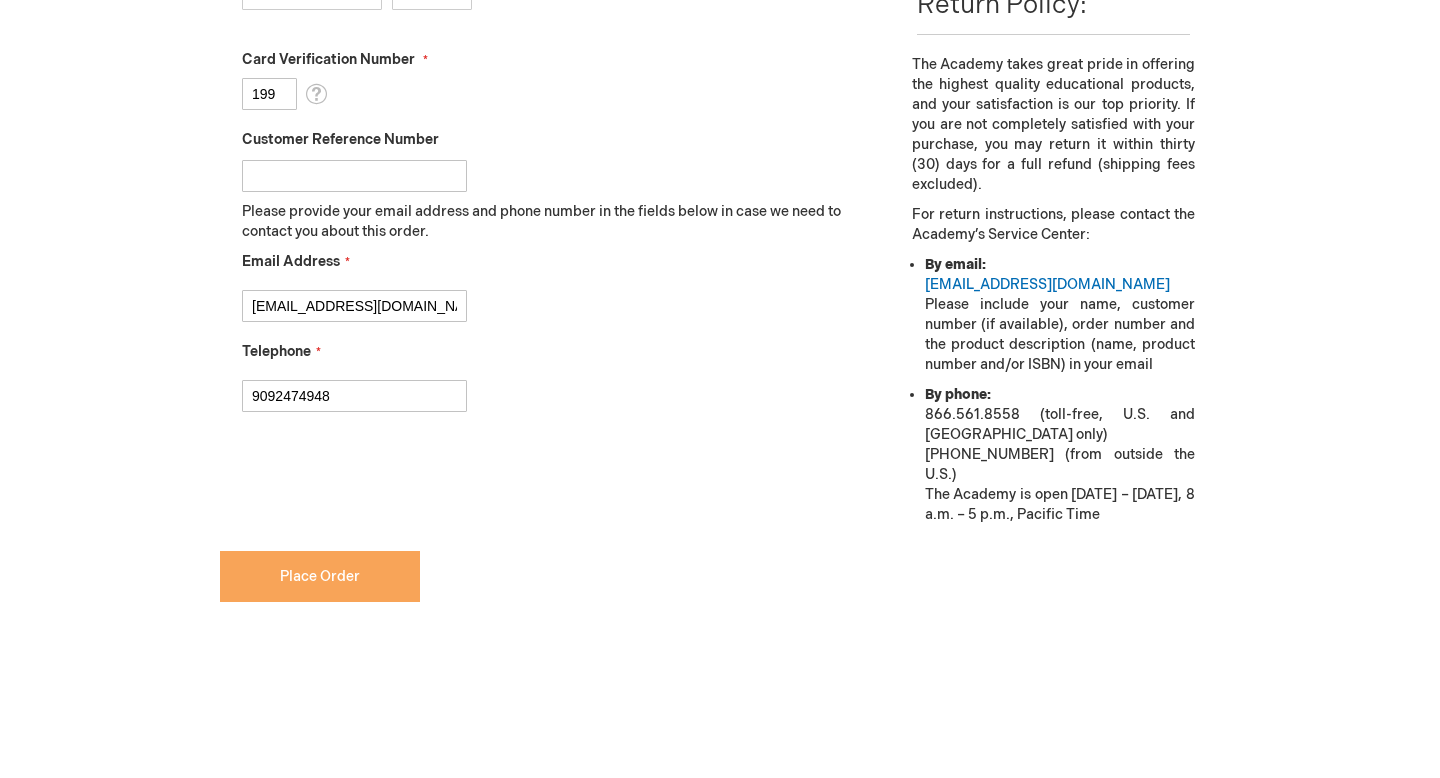 scroll, scrollTop: 974, scrollLeft: 0, axis: vertical 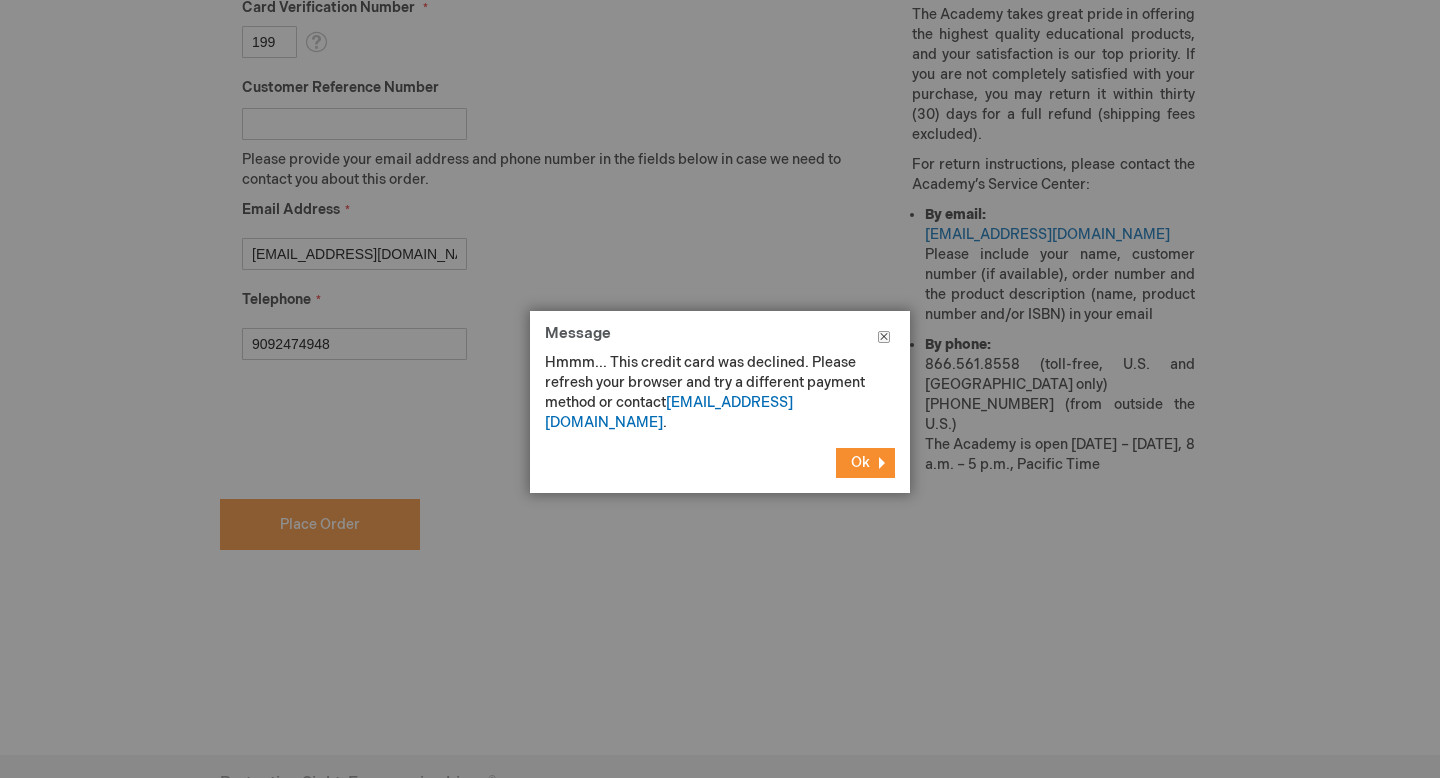 click on "Close" at bounding box center [884, 341] 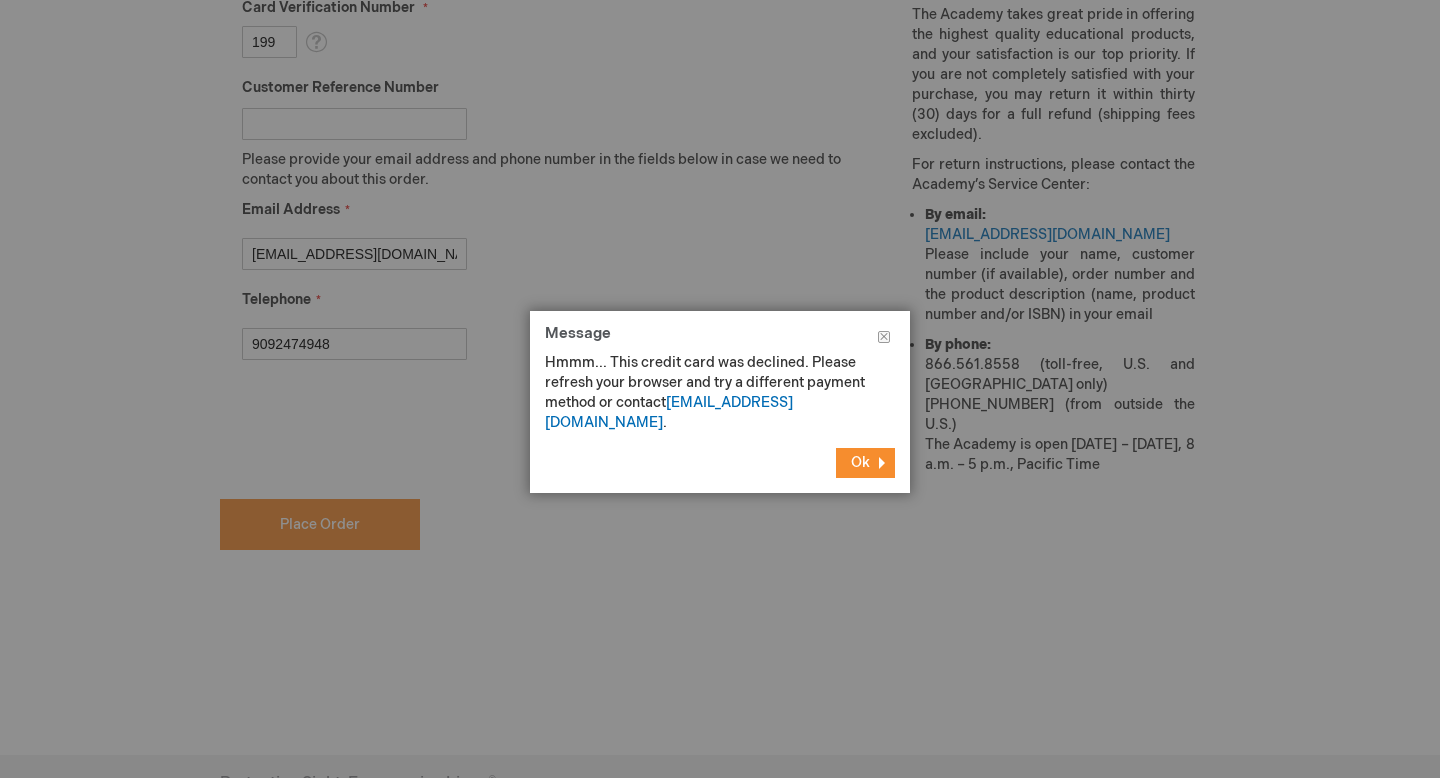 click on "Ok" at bounding box center [860, 462] 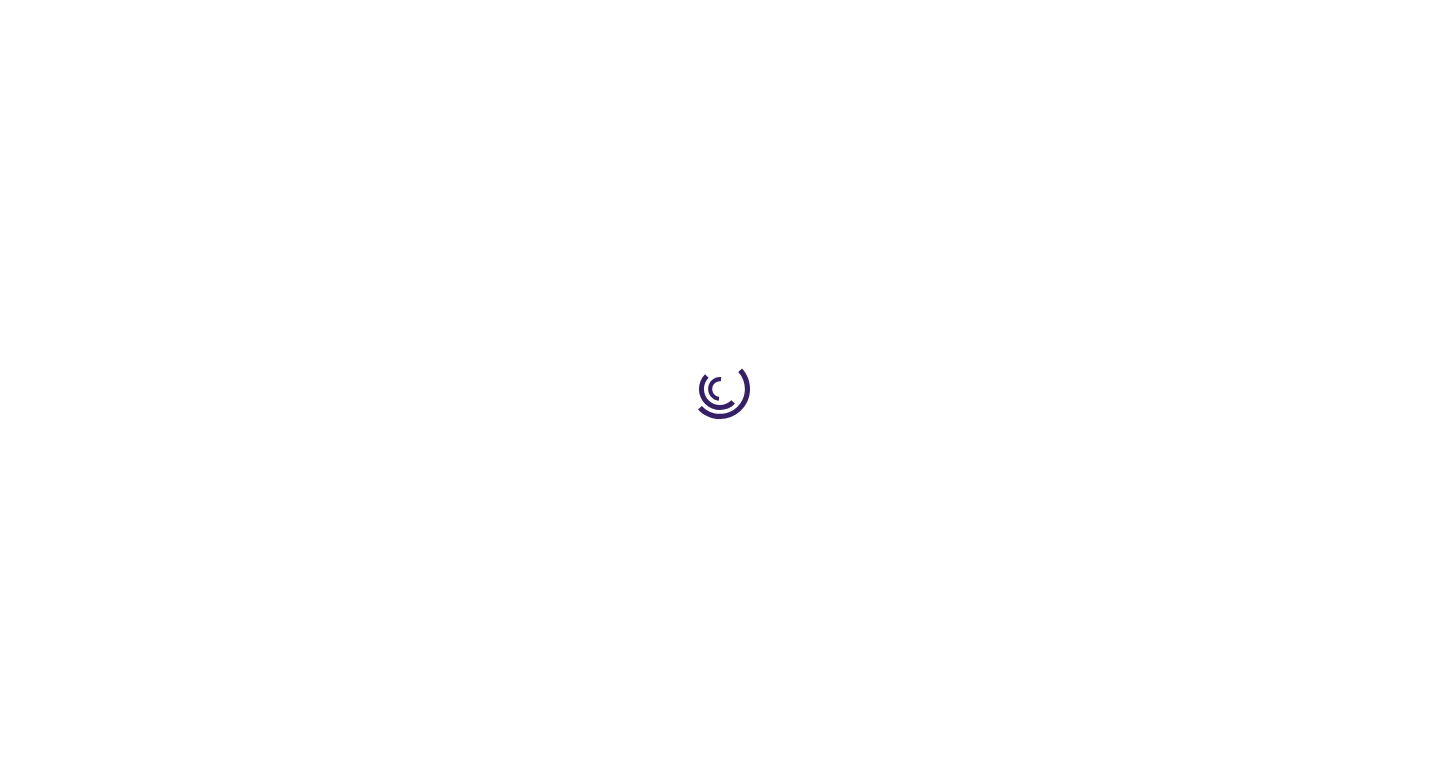 scroll, scrollTop: 0, scrollLeft: 0, axis: both 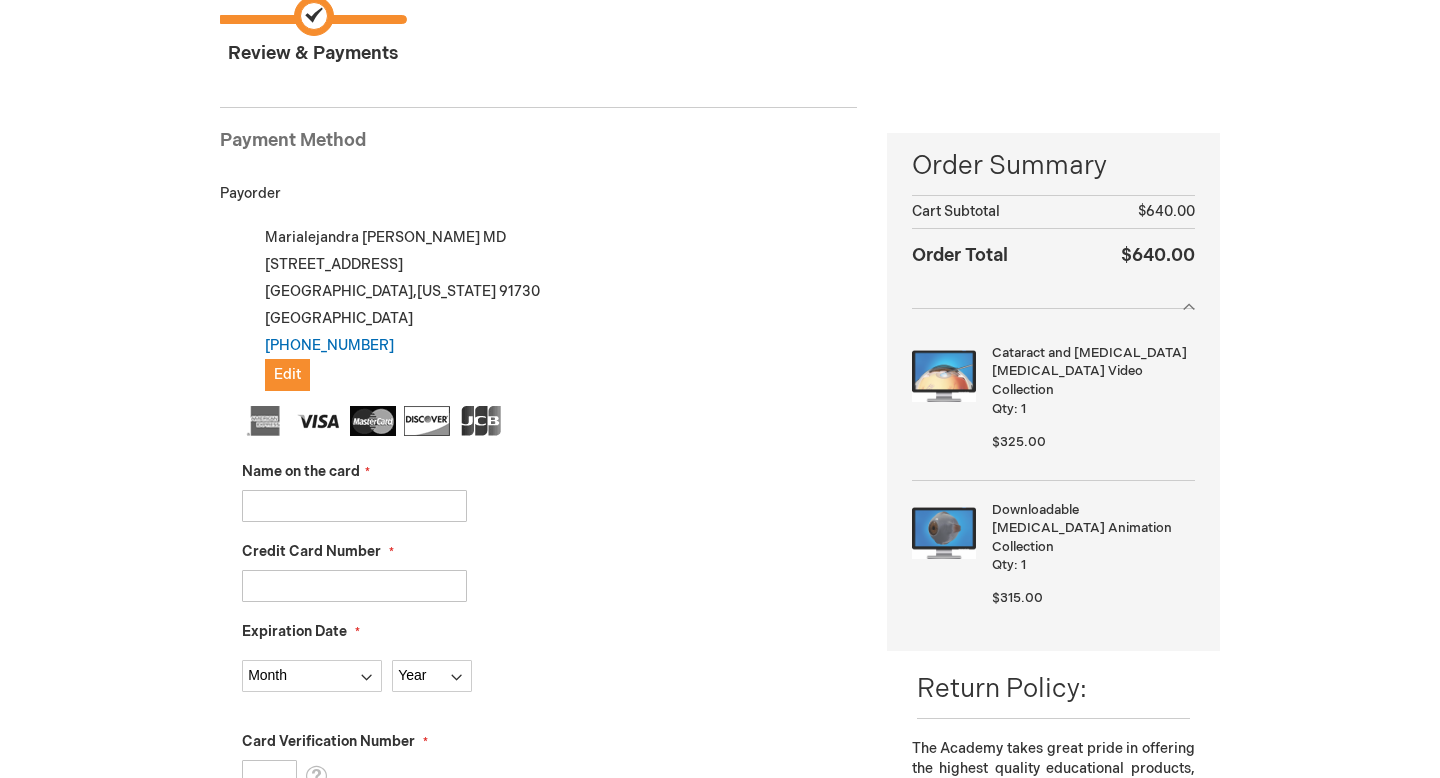 click on "Name on the card" at bounding box center (354, 506) 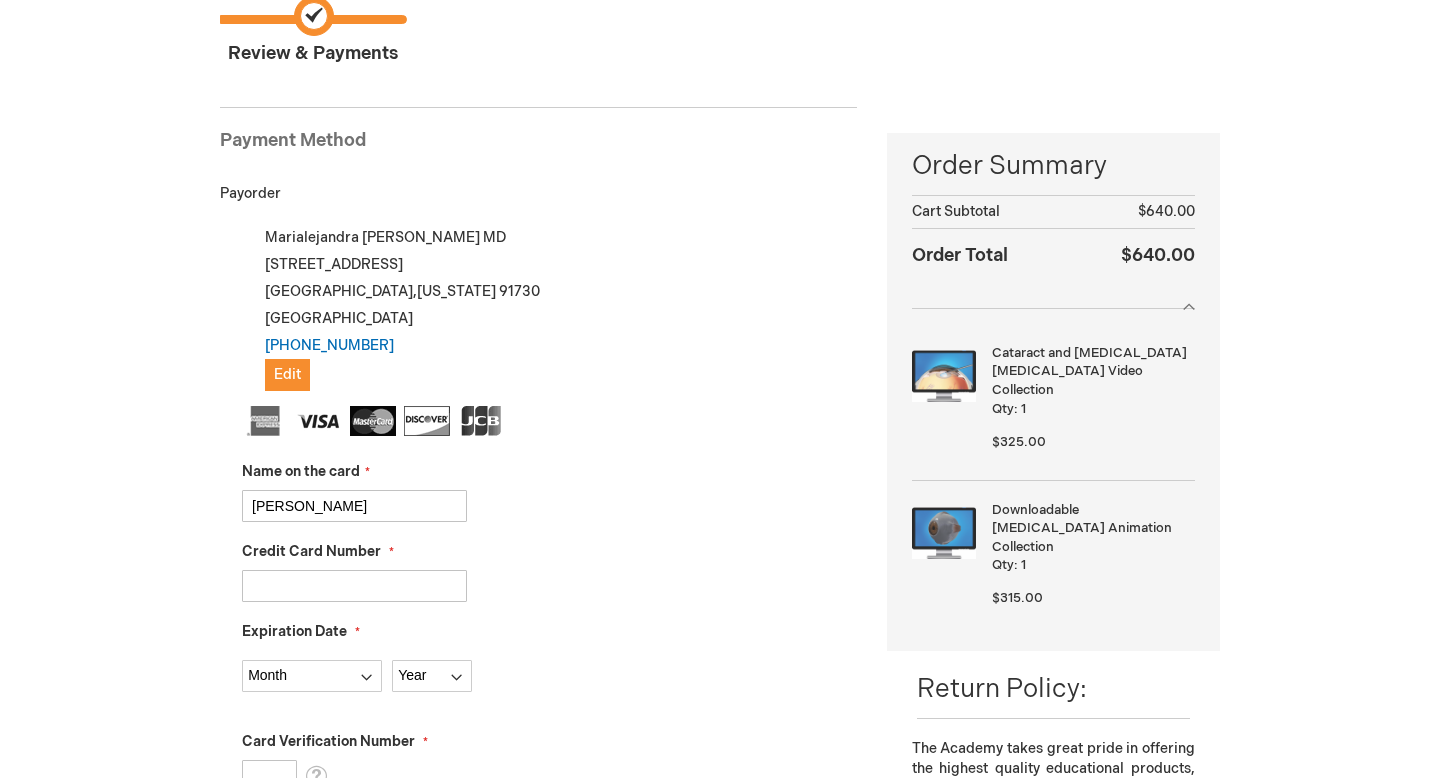 type on "Marialejandra Diaz" 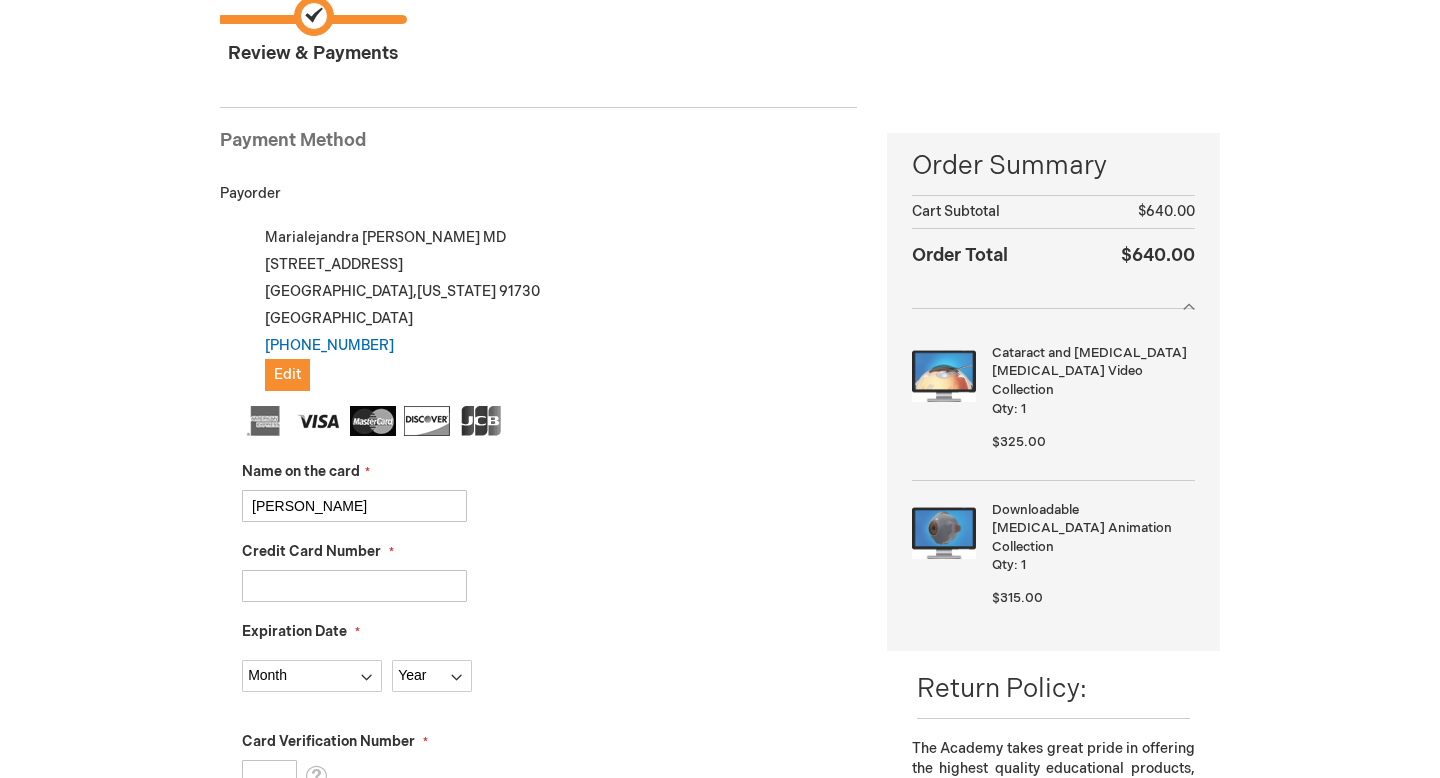 click on "Credit Card Number" at bounding box center [354, 586] 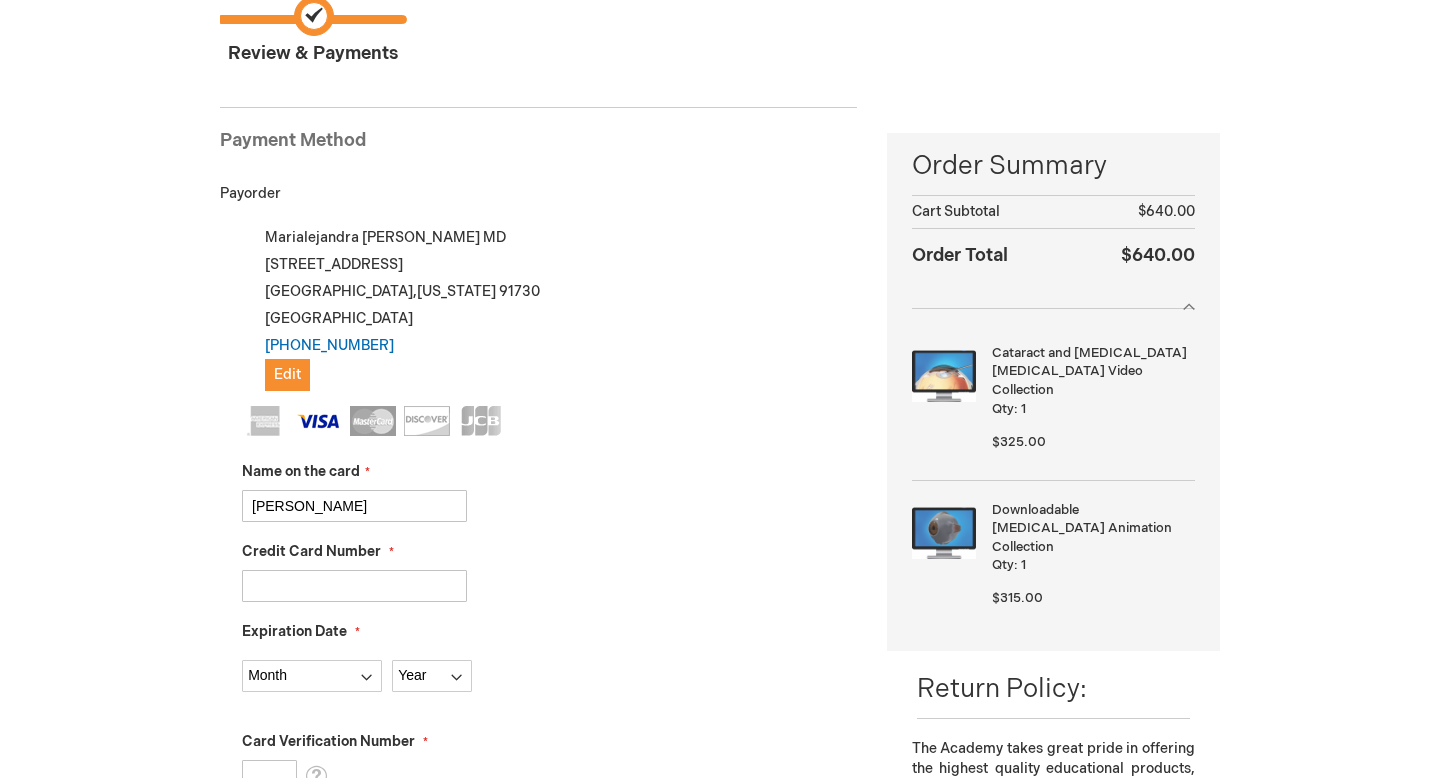 type on "4400668978046227" 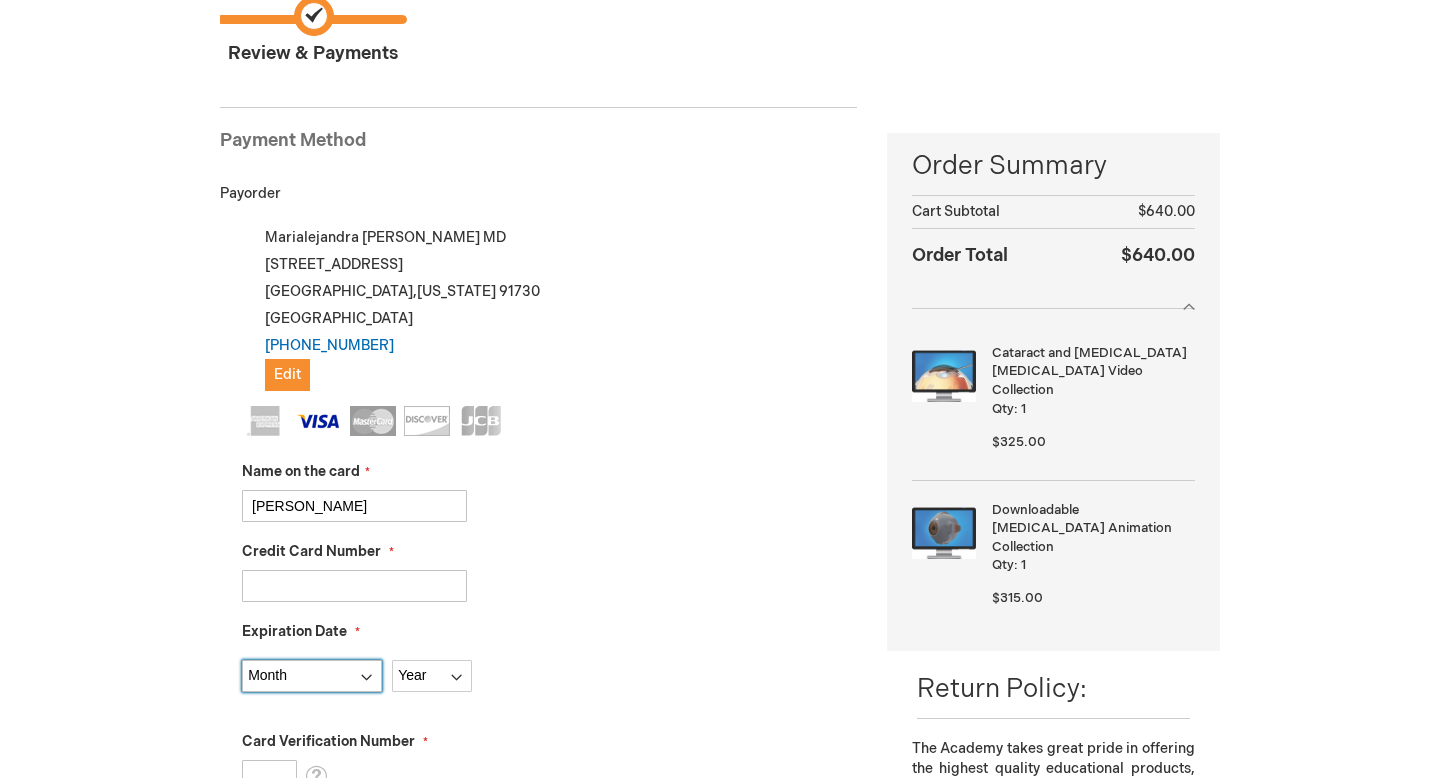 click on "Month 01 - January 02 - February 03 - March 04 - April 05 - May 06 - June 07 - July 08 - August 09 - September 10 - October 11 - November 12 - December" at bounding box center (312, 676) 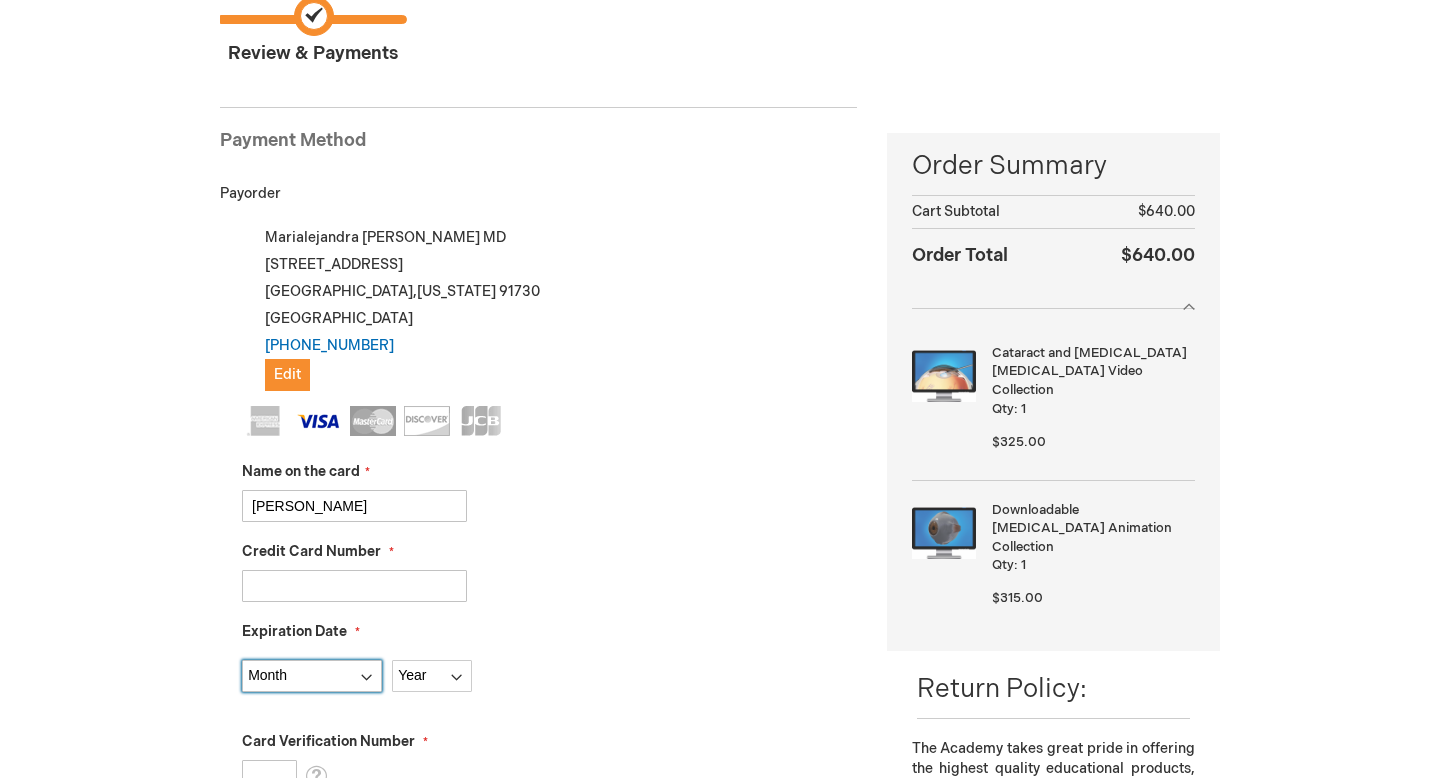 select on "6" 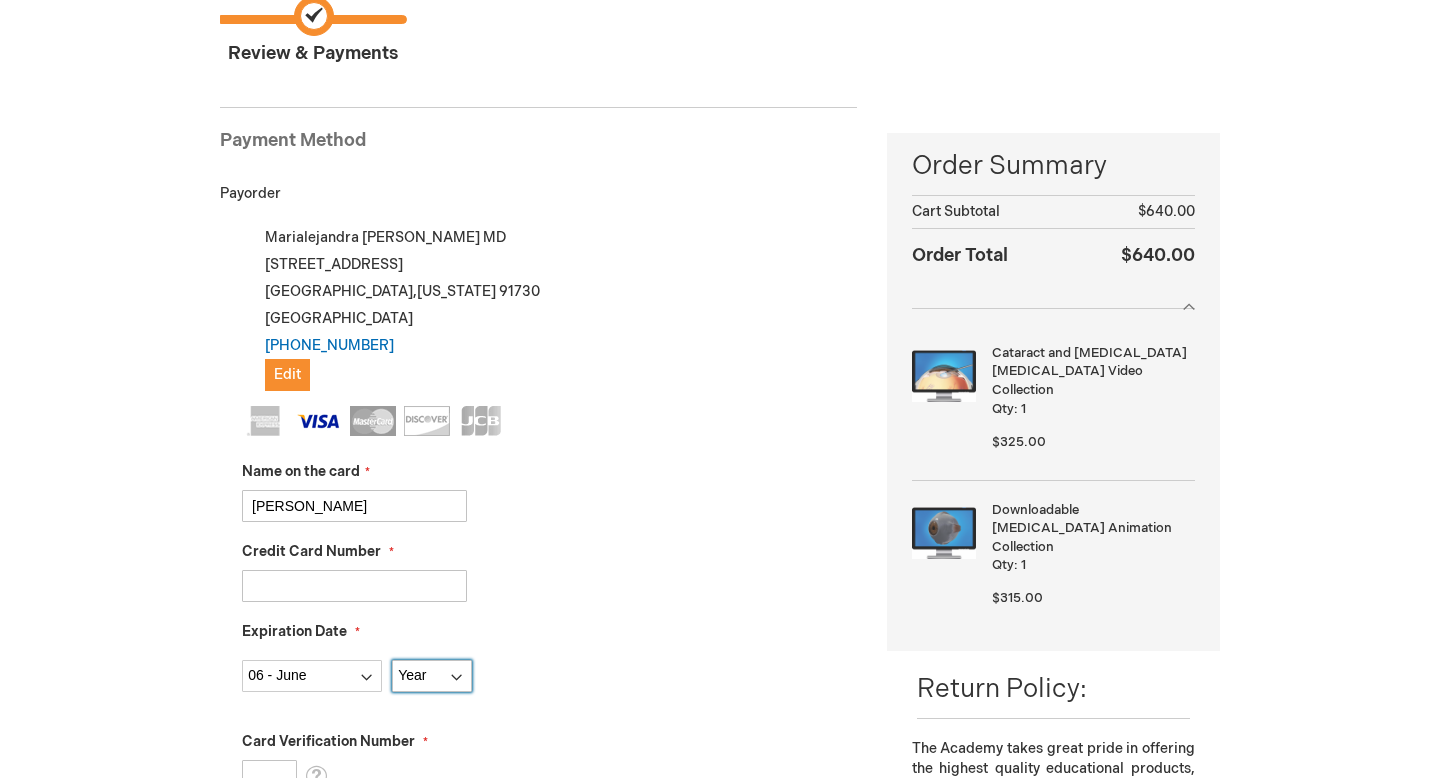 click on "Year 2025 2026 2027 2028 2029 2030 2031 2032 2033 2034 2035" at bounding box center [432, 676] 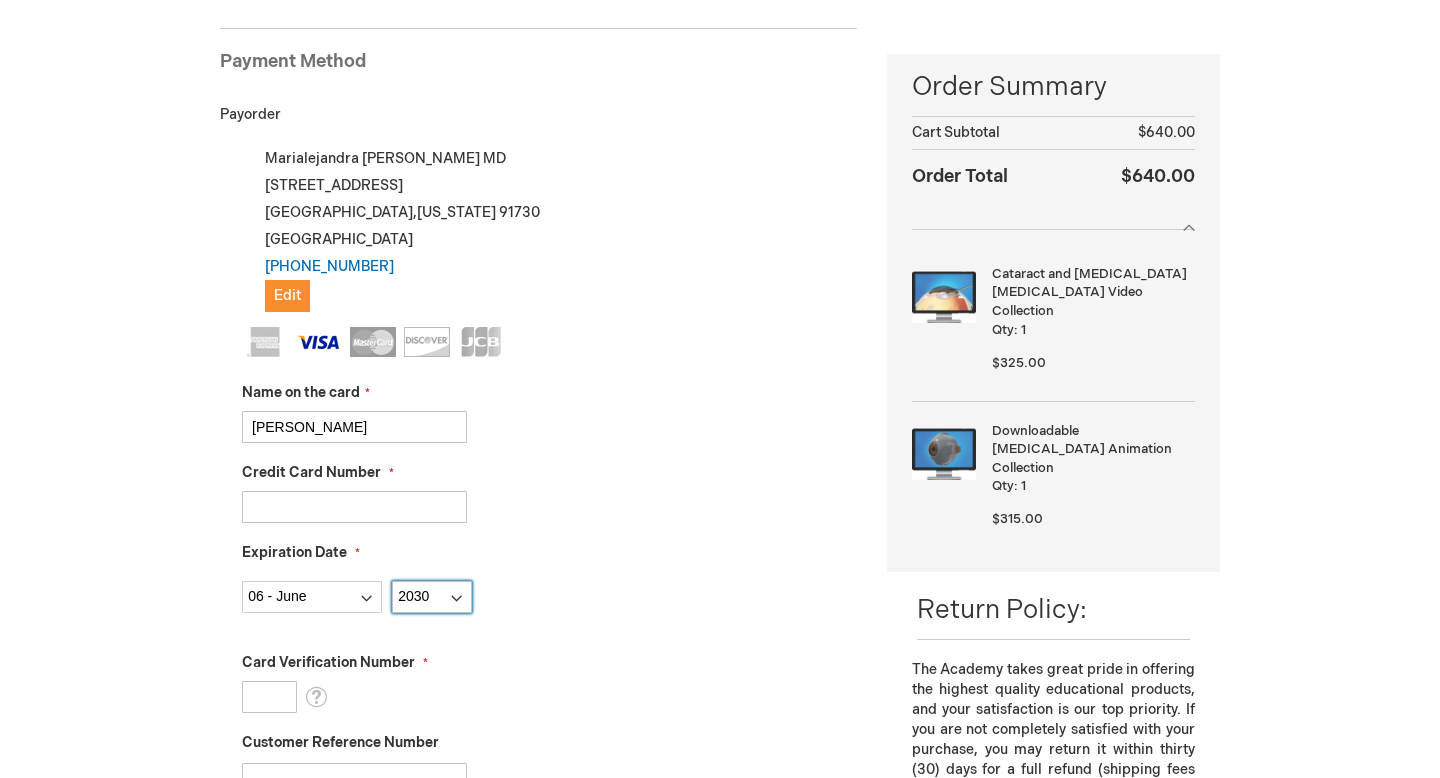 scroll, scrollTop: 271, scrollLeft: 0, axis: vertical 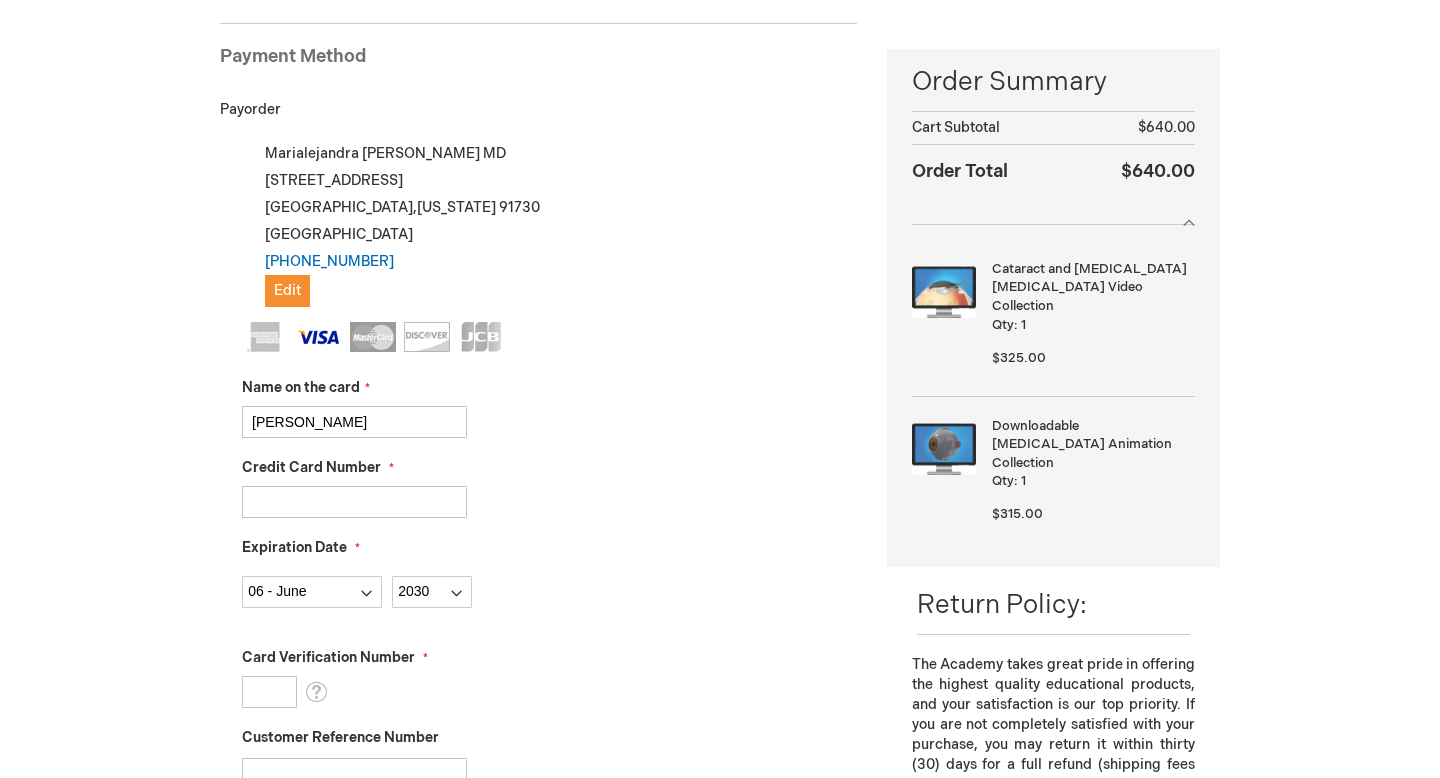 click on "Card Verification Number" at bounding box center [269, 692] 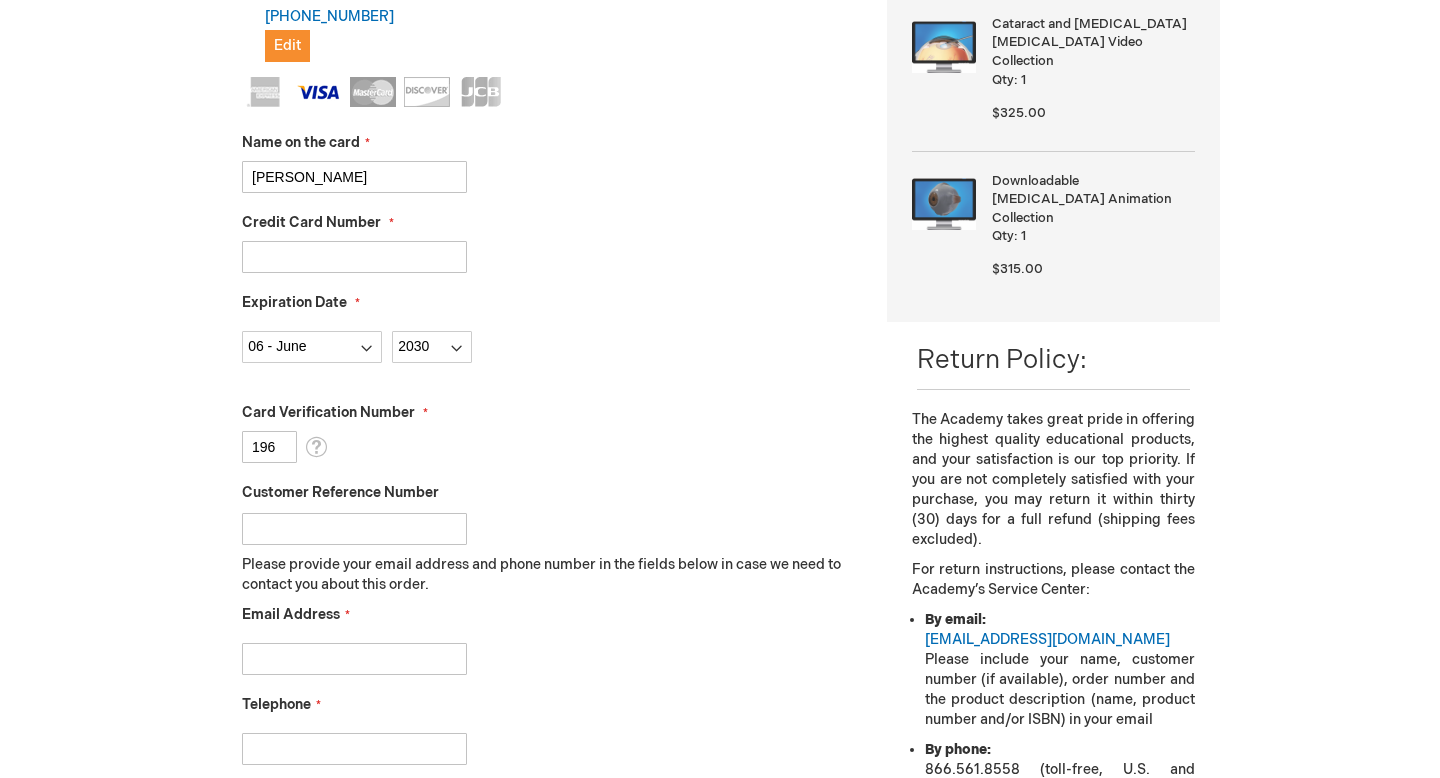 scroll, scrollTop: 522, scrollLeft: 0, axis: vertical 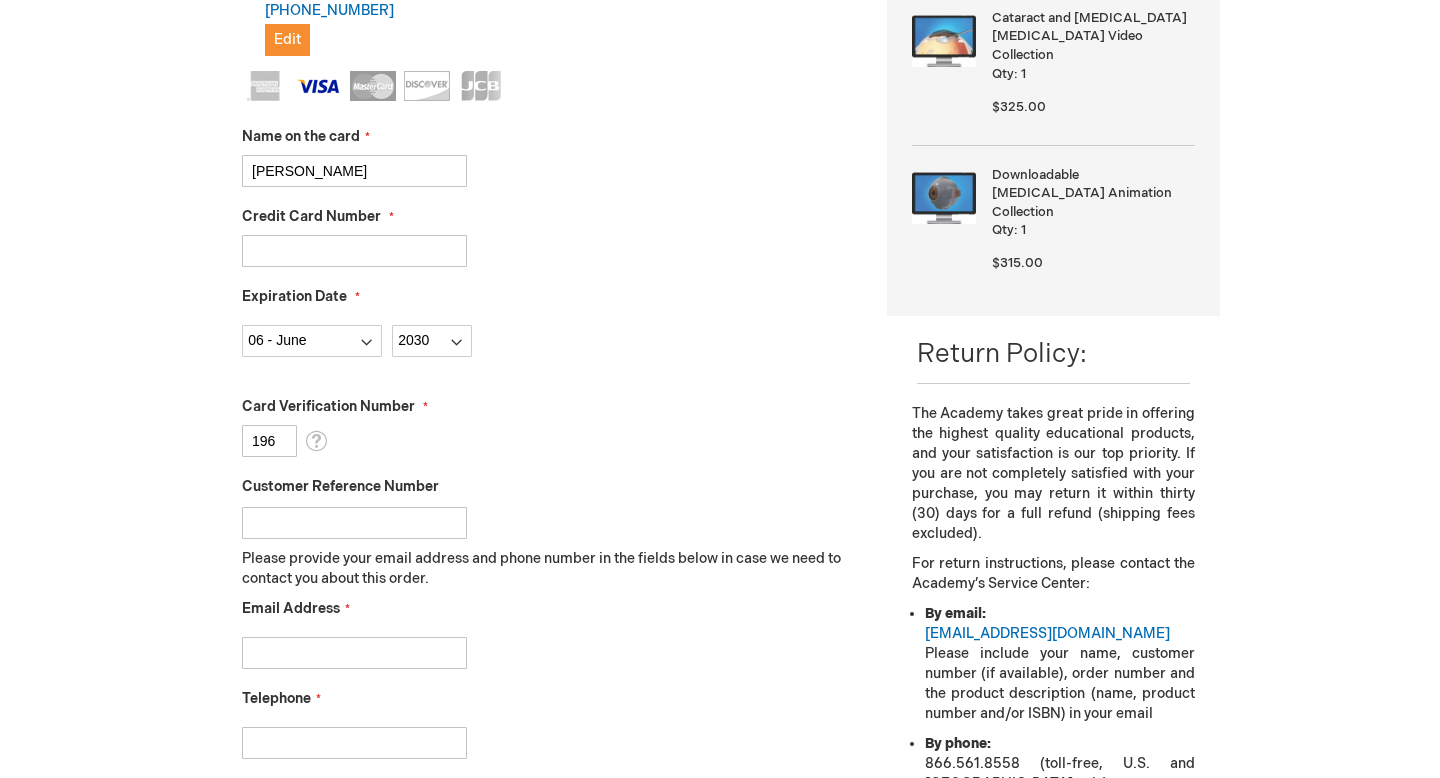 type on "196" 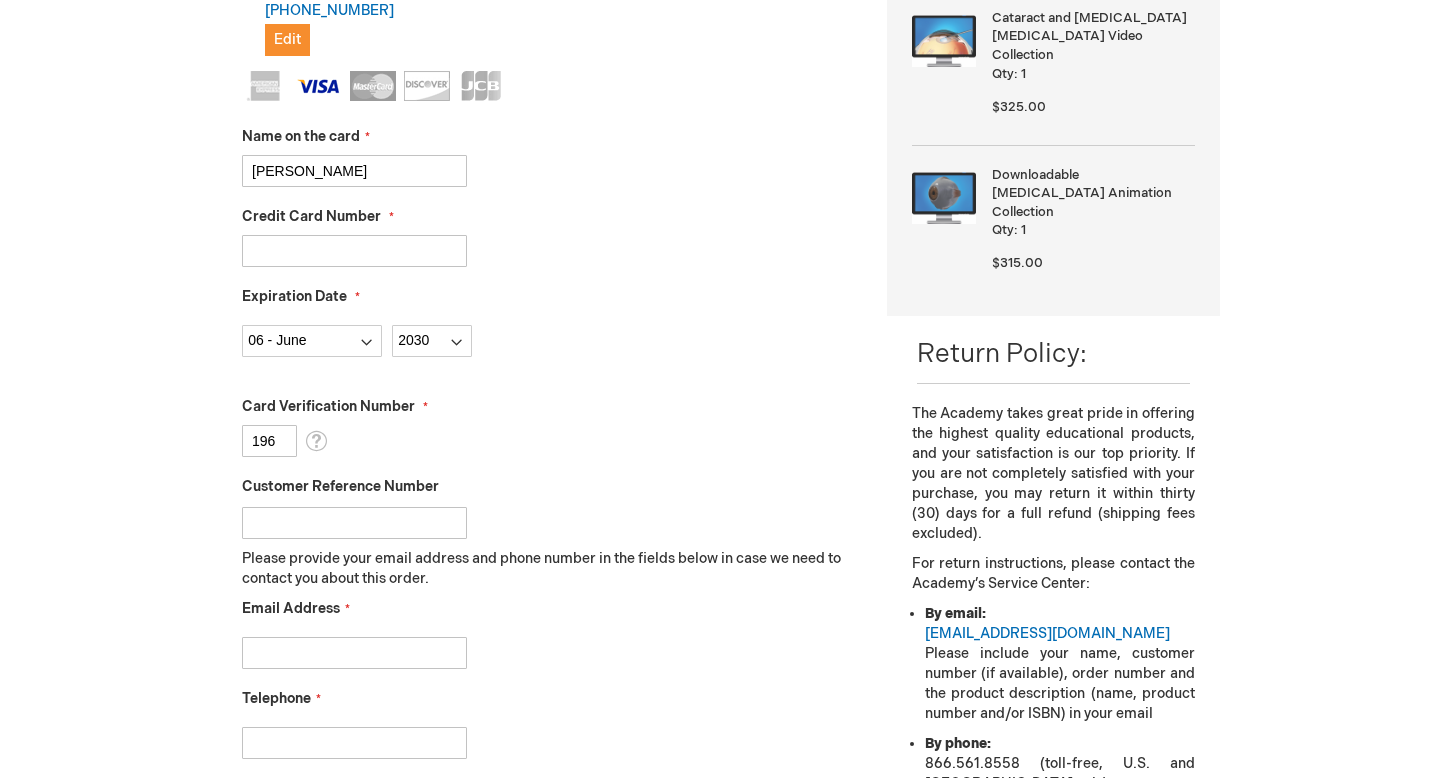 click on "Email Address" at bounding box center (354, 653) 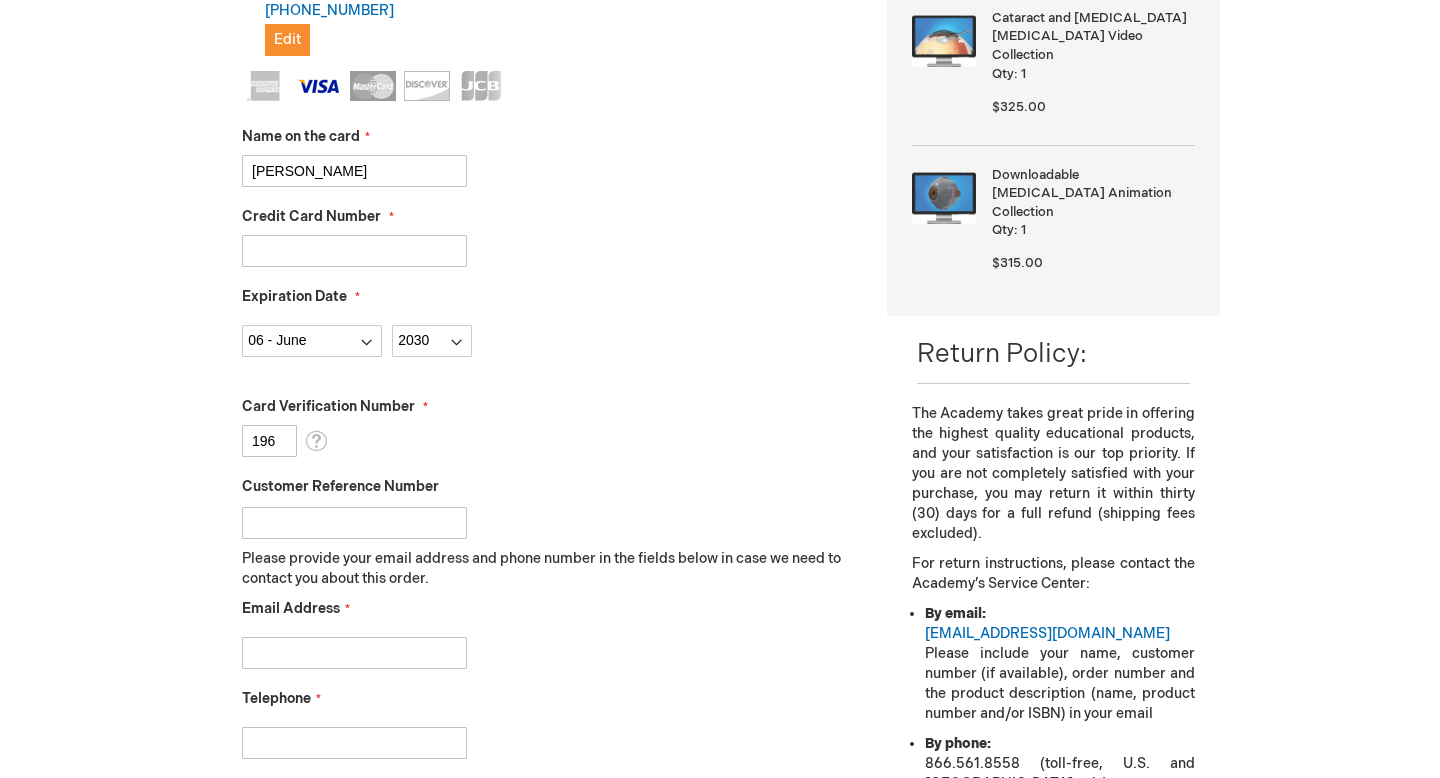 type on "marialejandradiaz@gmail.com" 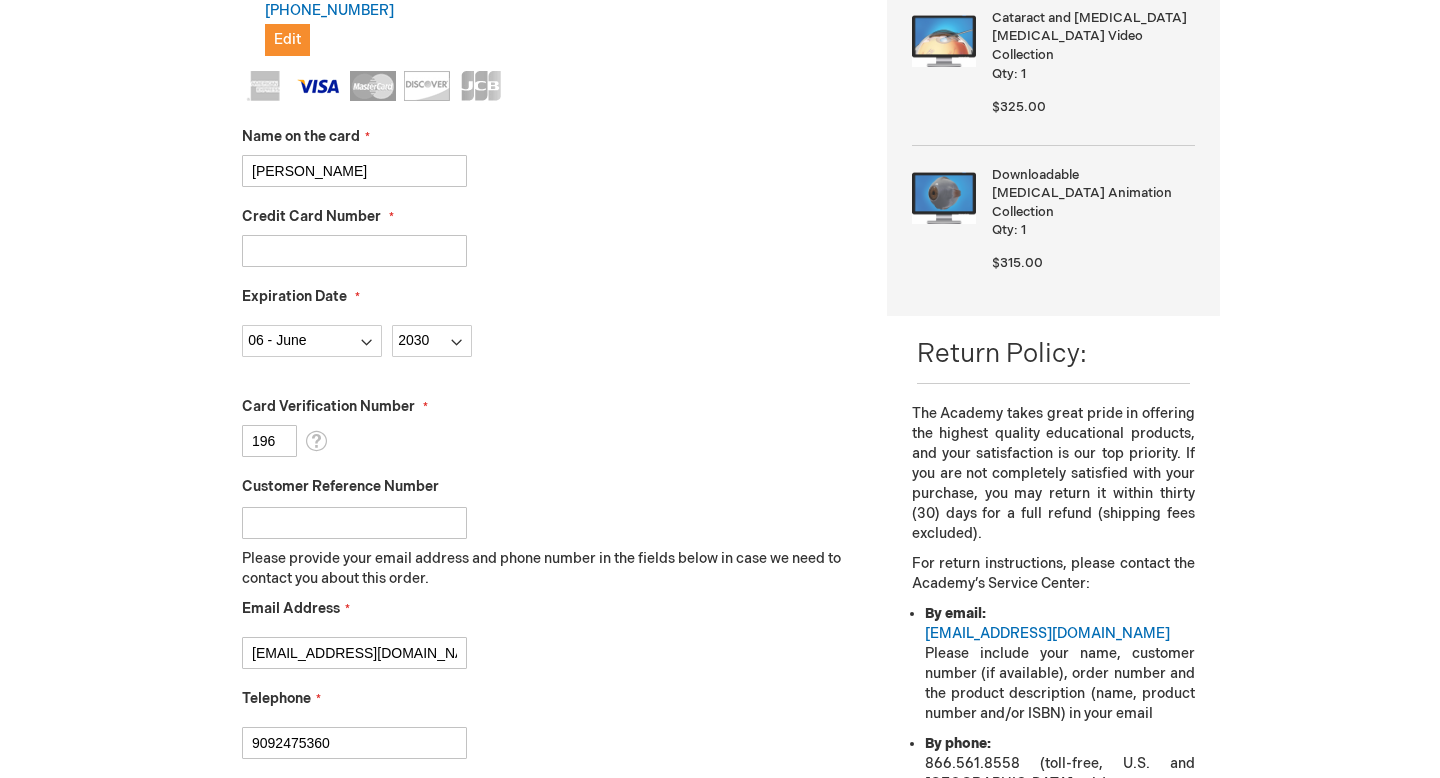 click on "9092475360" at bounding box center [354, 743] 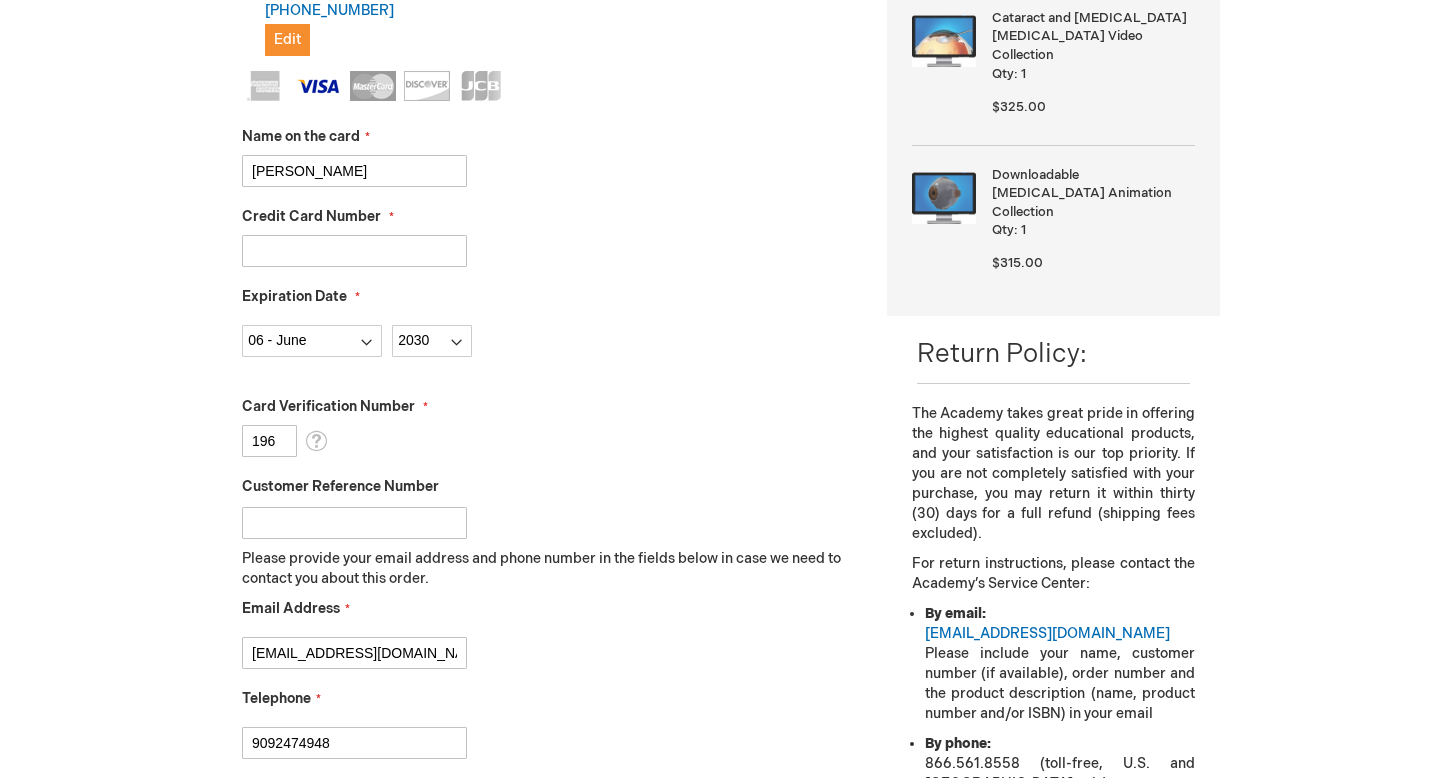 type on "9092474948" 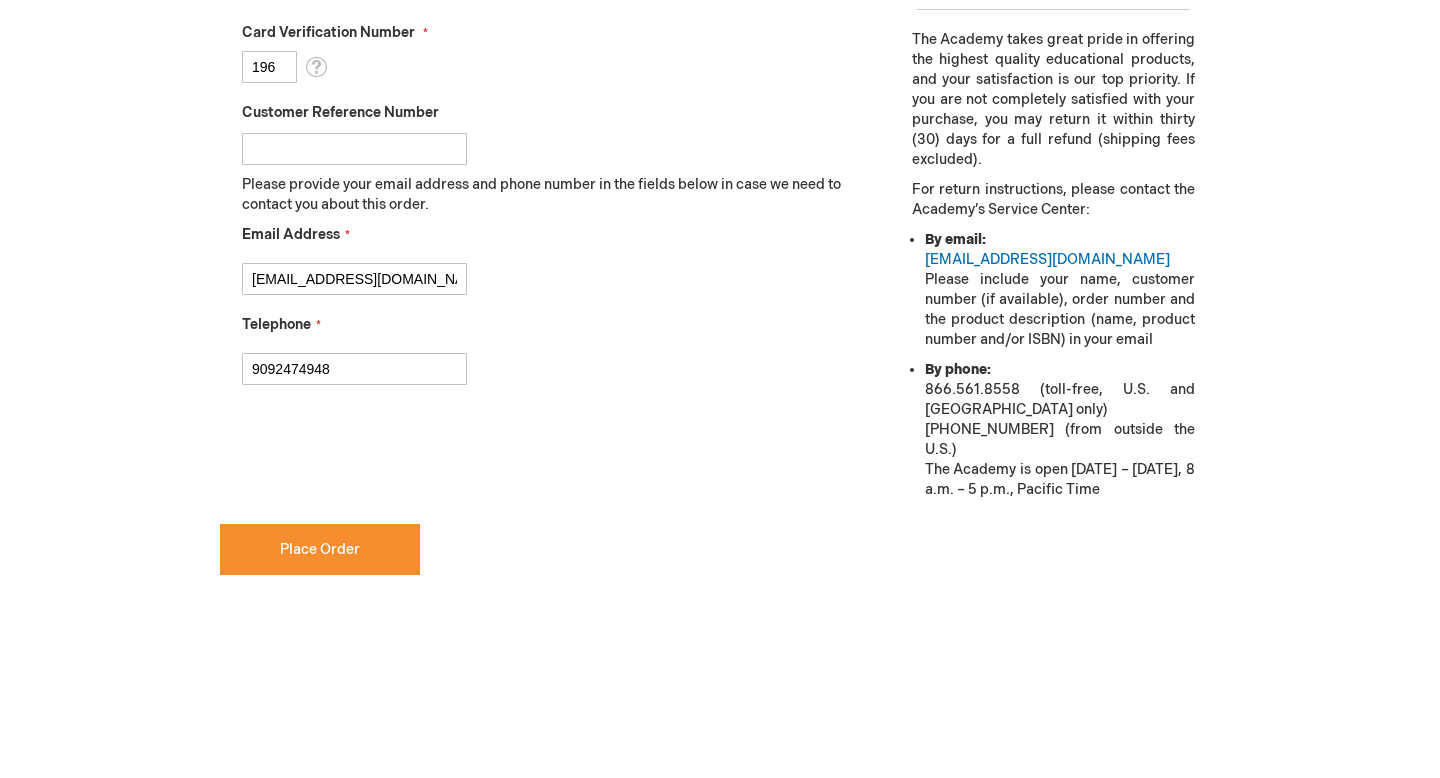 scroll, scrollTop: 898, scrollLeft: 0, axis: vertical 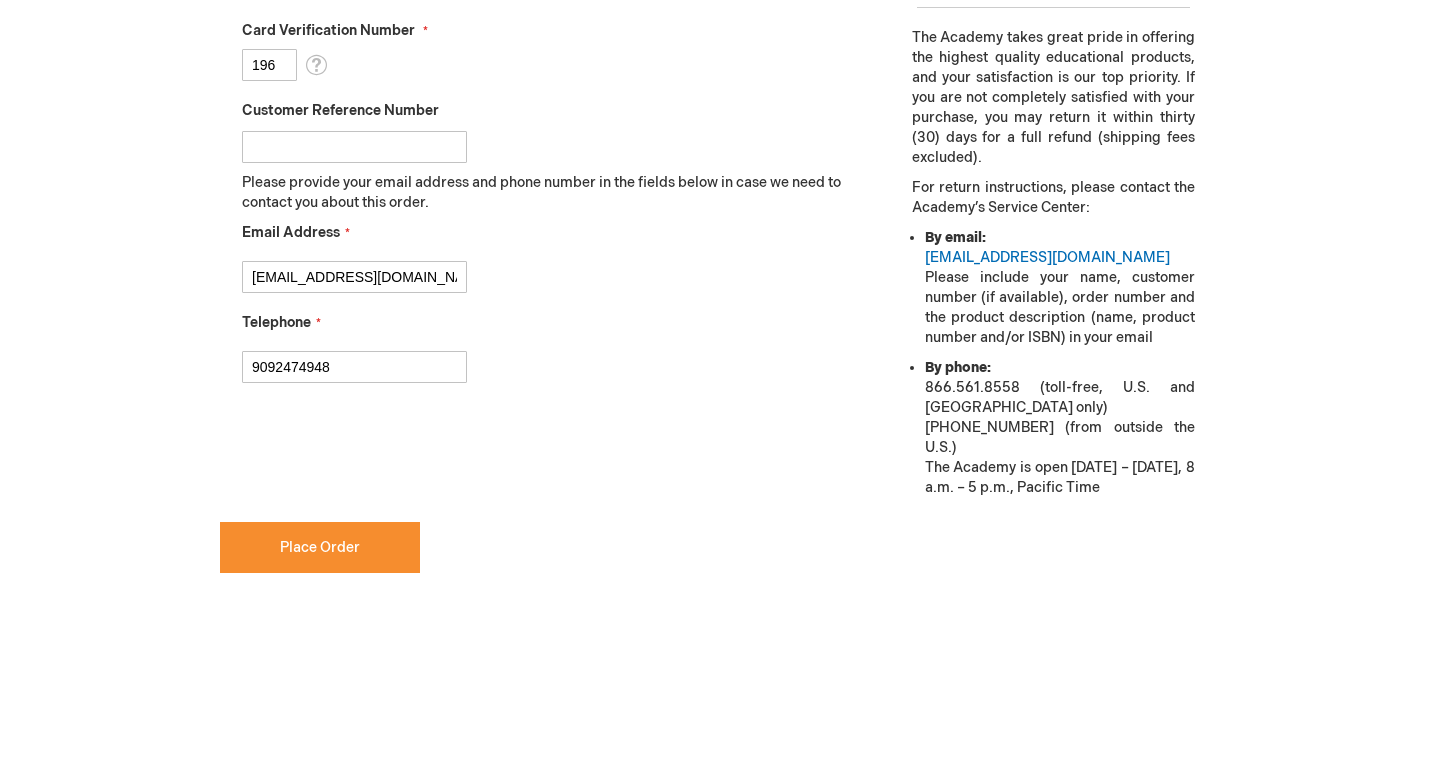 checkbox on "true" 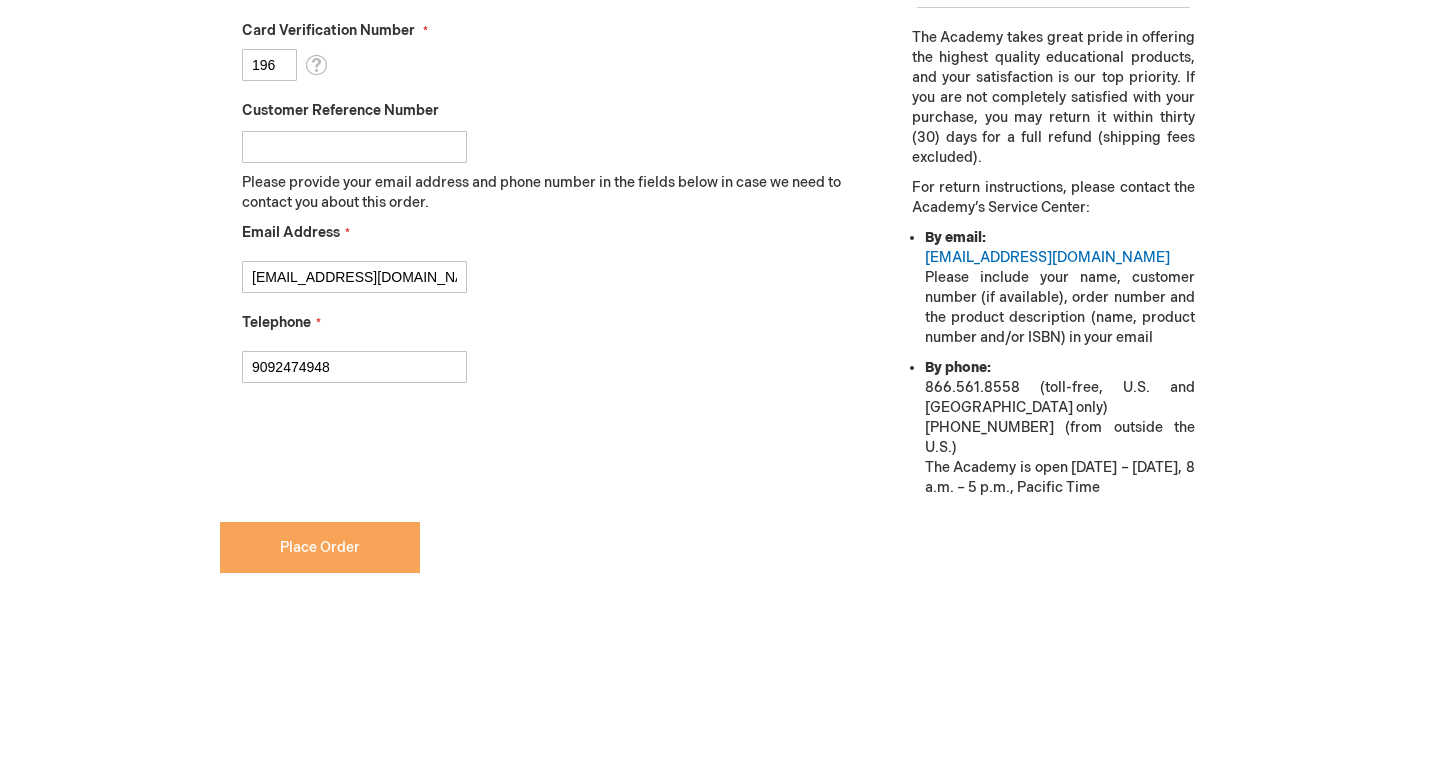click on "Place Order" at bounding box center [320, 547] 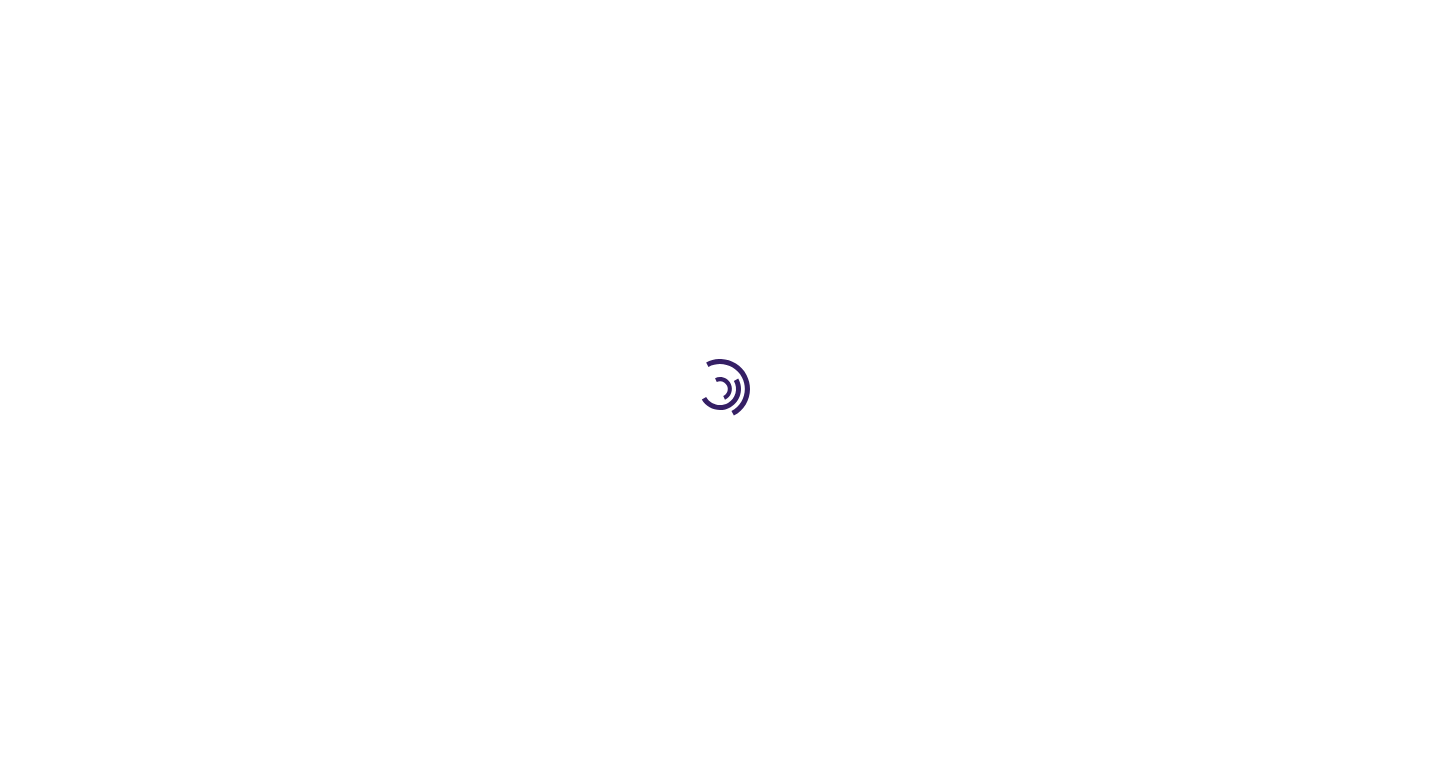 scroll, scrollTop: 0, scrollLeft: 0, axis: both 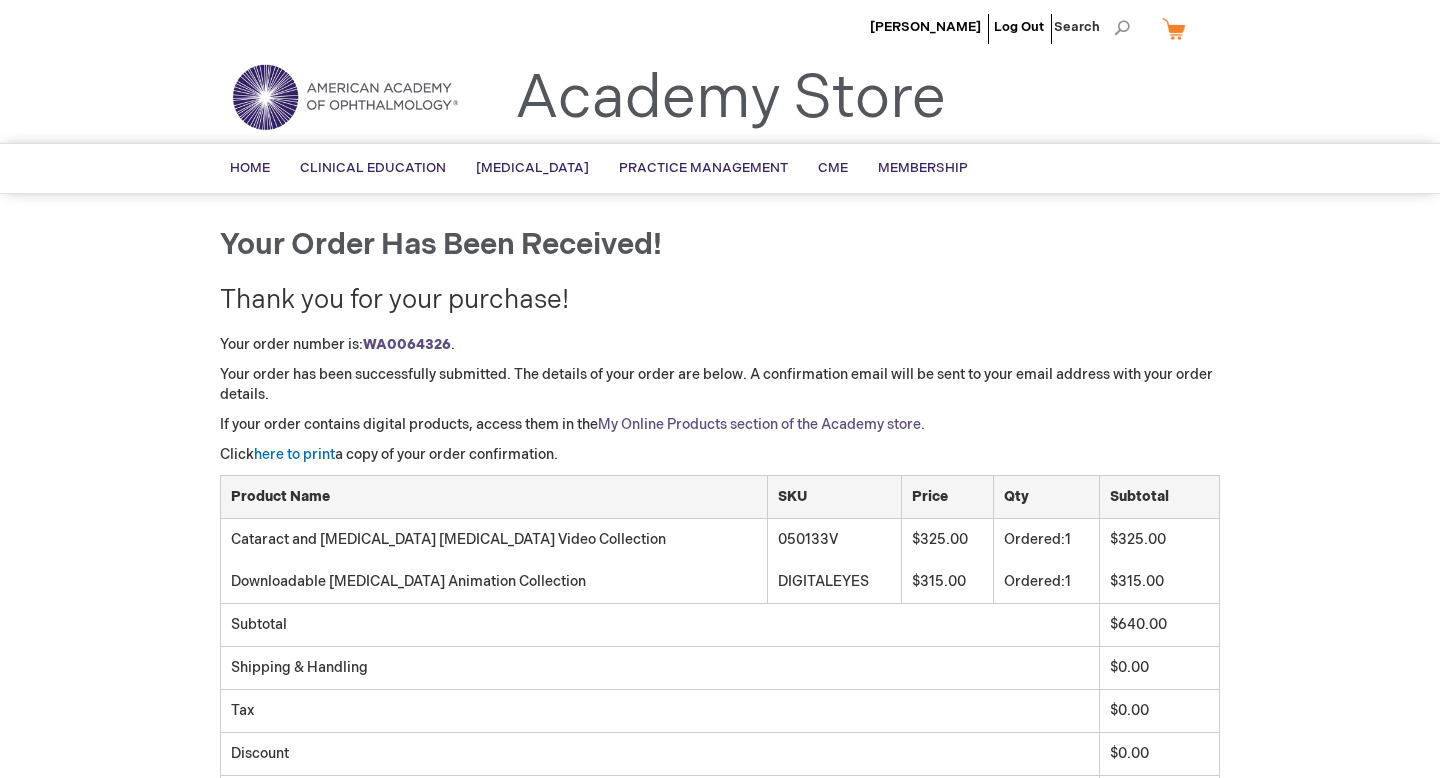 click on "My Online Products section of the Academy store." at bounding box center [761, 424] 